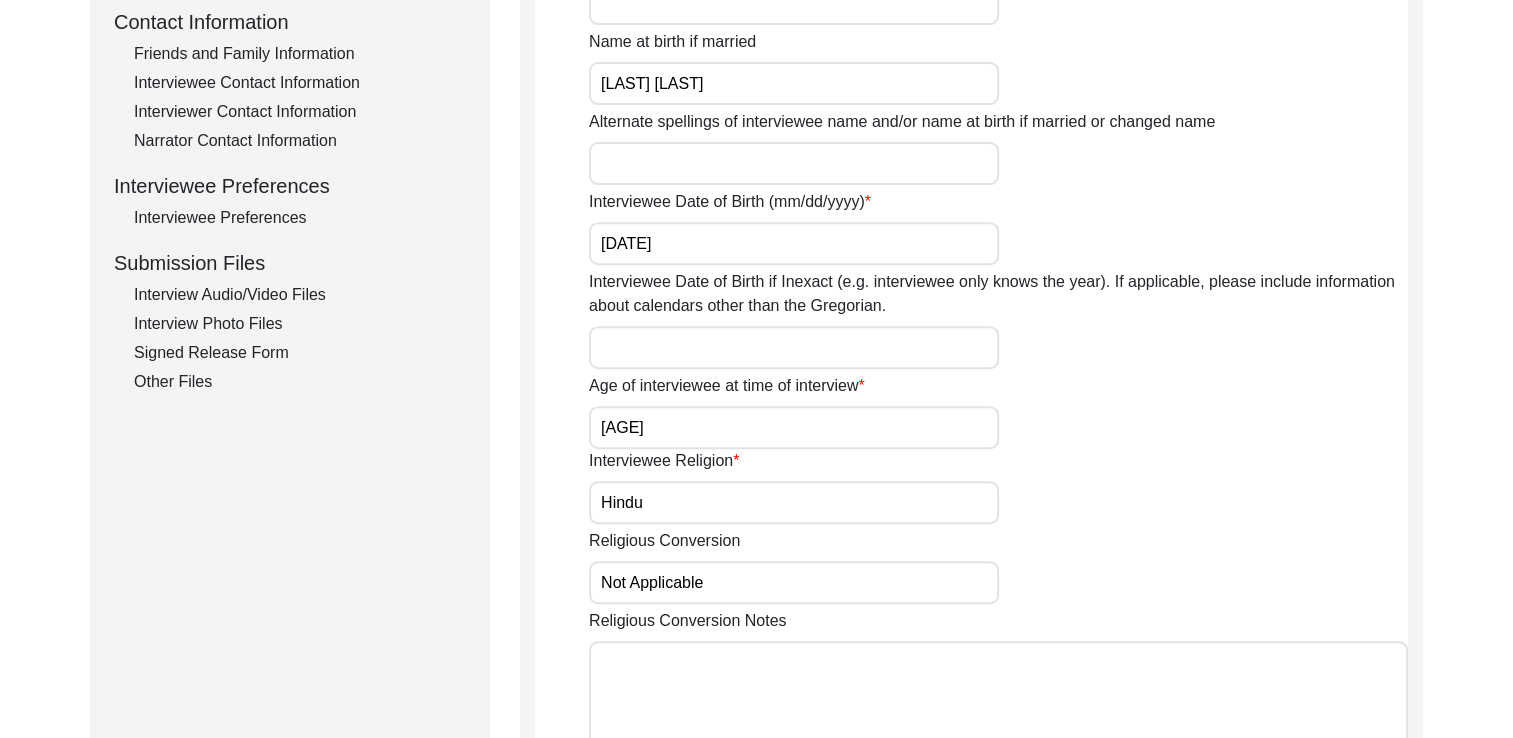 scroll, scrollTop: 752, scrollLeft: 0, axis: vertical 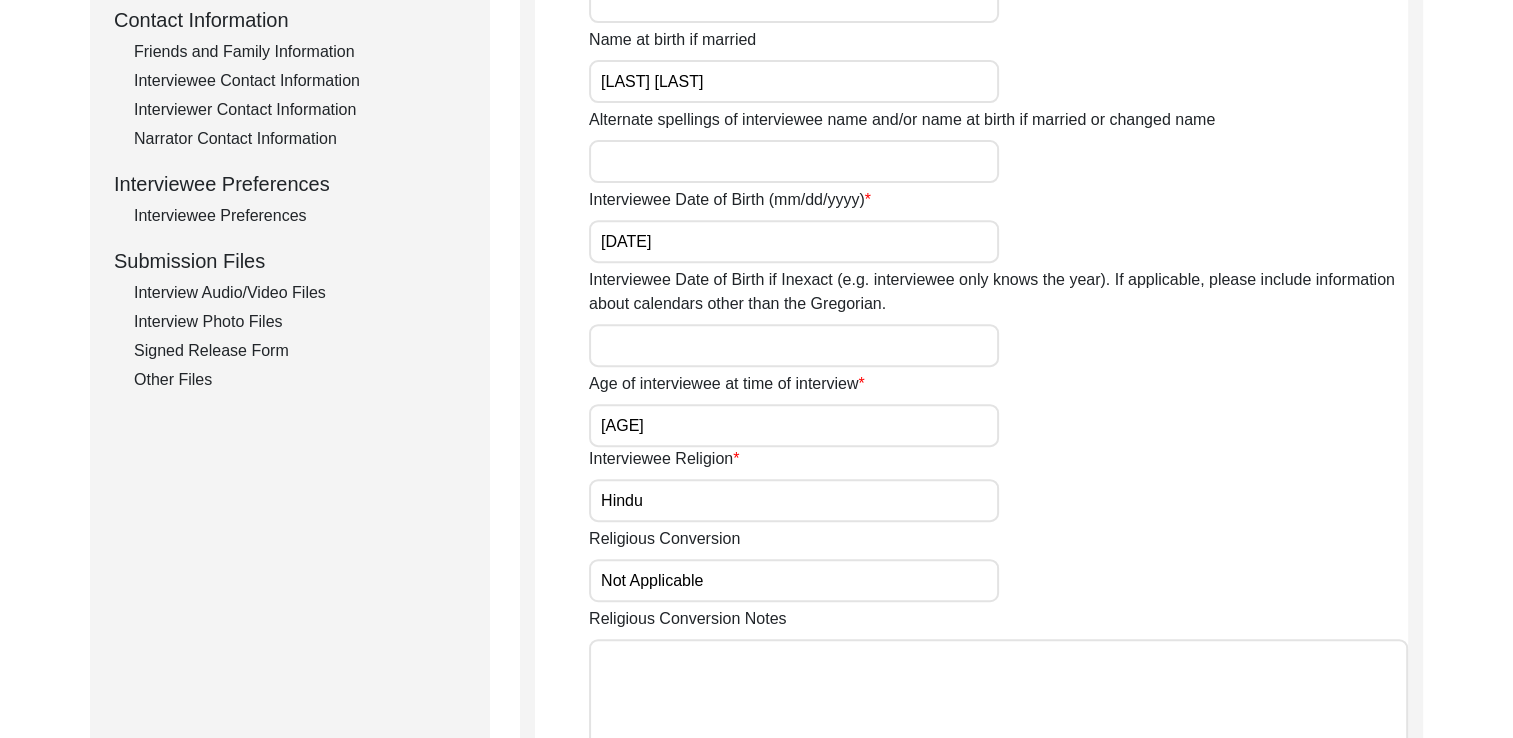 click on "Interview Audio/Video Files" at bounding box center [300, 293] 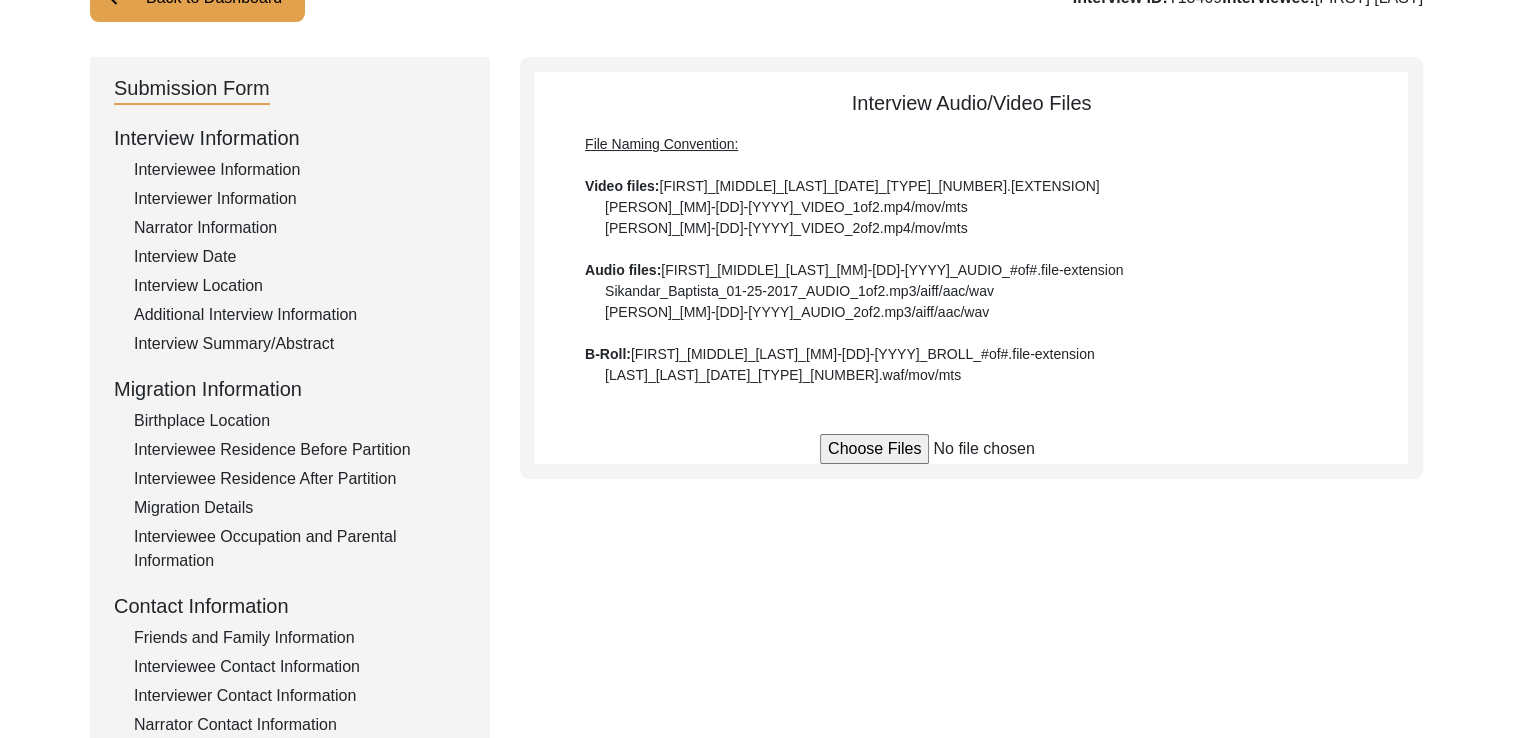 scroll, scrollTop: 164, scrollLeft: 0, axis: vertical 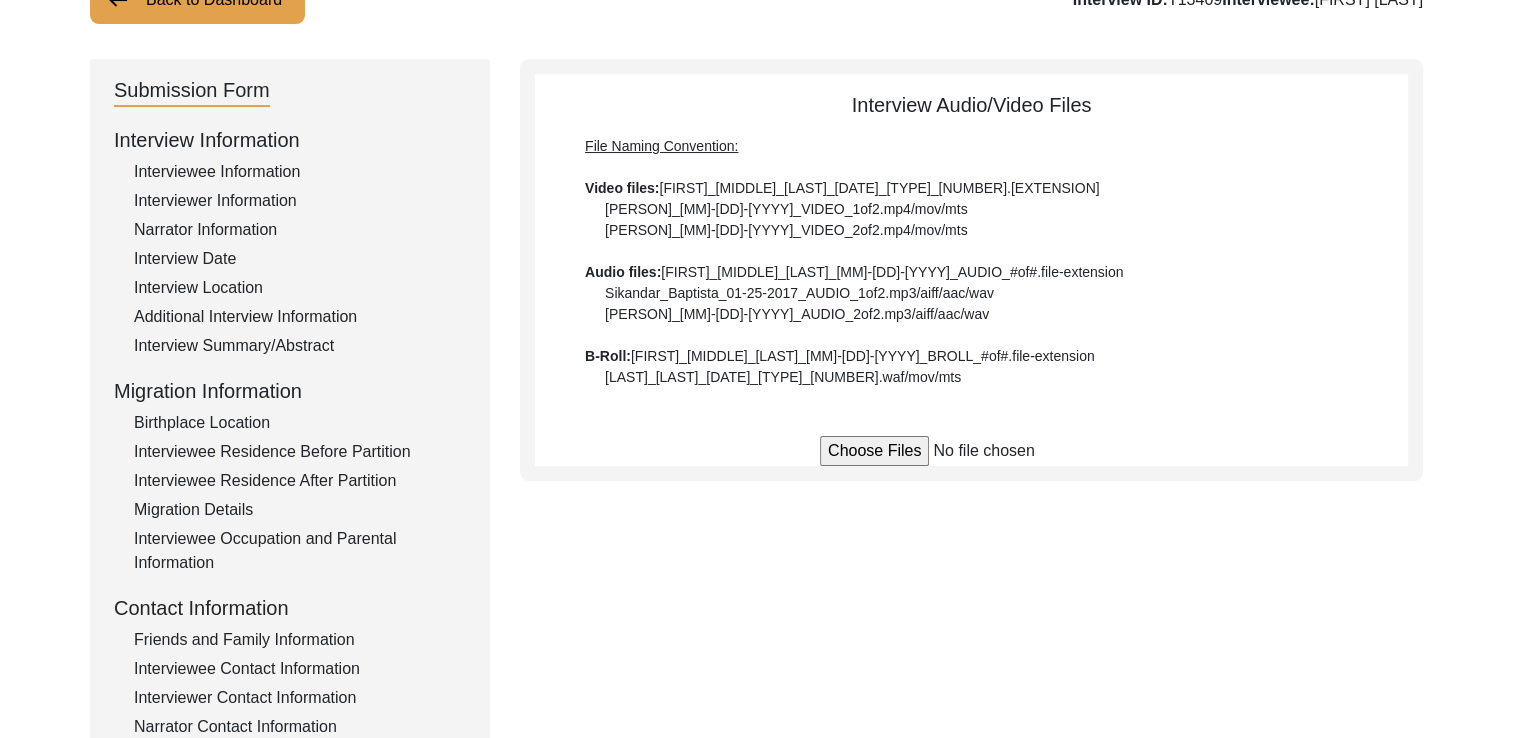 click on "File Naming Convention: Video files:  [FIRST]_[MIDDLE]_[LAST]_[MM]-[DD]-[YYYY]_VIDEO_#of#.file-extension  [PERSON]_[MM]-[DD]-[YYYY]_VIDEO_1of2.mp4/mov/mts  [PERSON]_[MM]-[DD]-[YYYY]_VIDEO_2of2.mp4/mov/mts  Audio files:  [FIRST]_[MIDDLE]_[LAST]_[MM]-[DD]-[YYYY]_AUDIO_#of#.file-extension  [PERSON]_[MM]-[DD]-[YYYY]_AUDIO_1of2.mp3/aiff/aac/wav  [PERSON]_[MM]-[DD]-[YYYY]_AUDIO_2of2.mp3/aiff/aac/wav  B-Roll:  [FIRST]_[MIDDLE]_[LAST]_[MM]-[DD]-[YYYY]_BROLL_#of#.file-extension  [PERSON]_[MM]-[DD]-[YYYY]_BROLL_1of1.waf/mov/mts" at bounding box center (971, 262) 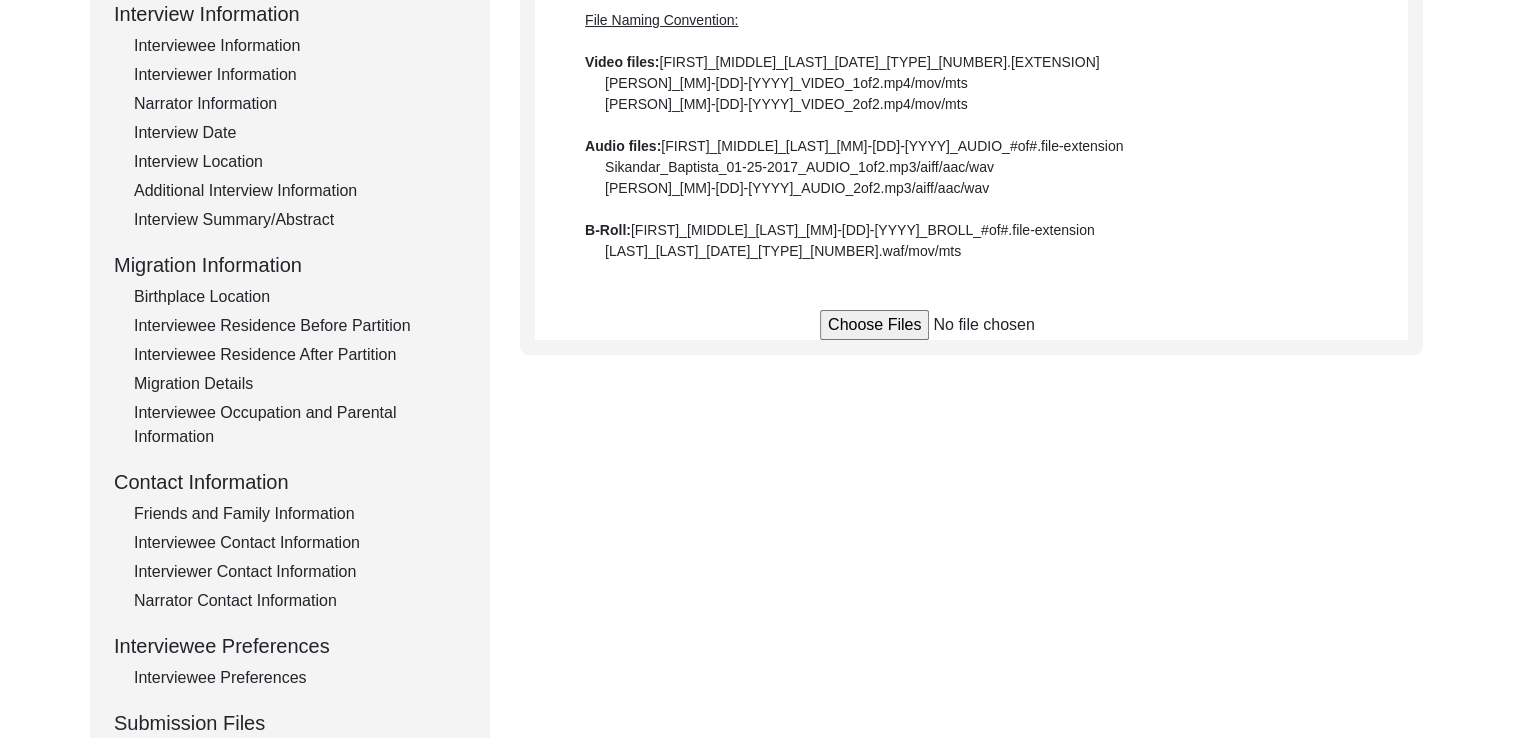 scroll, scrollTop: 292, scrollLeft: 0, axis: vertical 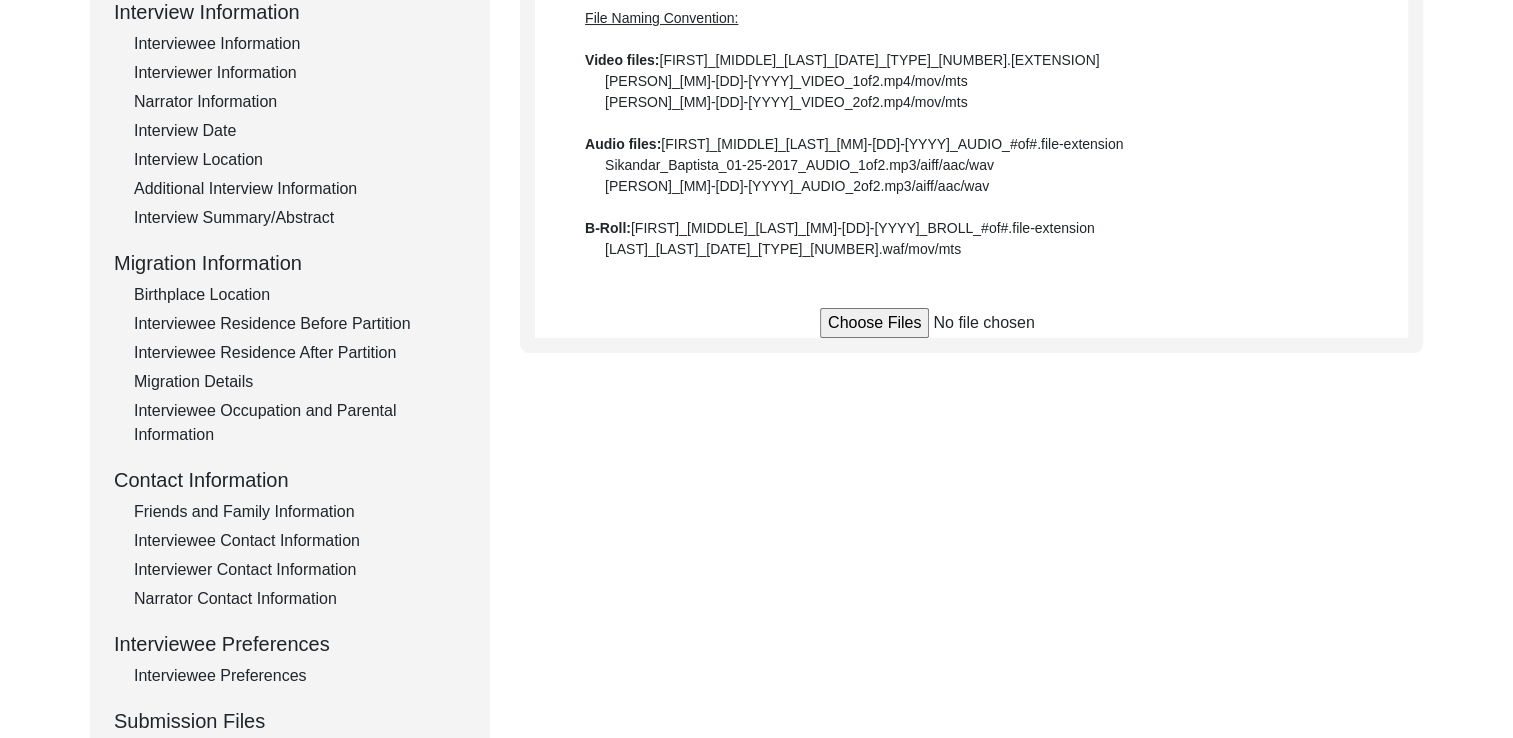click on "Interviewer Contact Information" at bounding box center (300, 570) 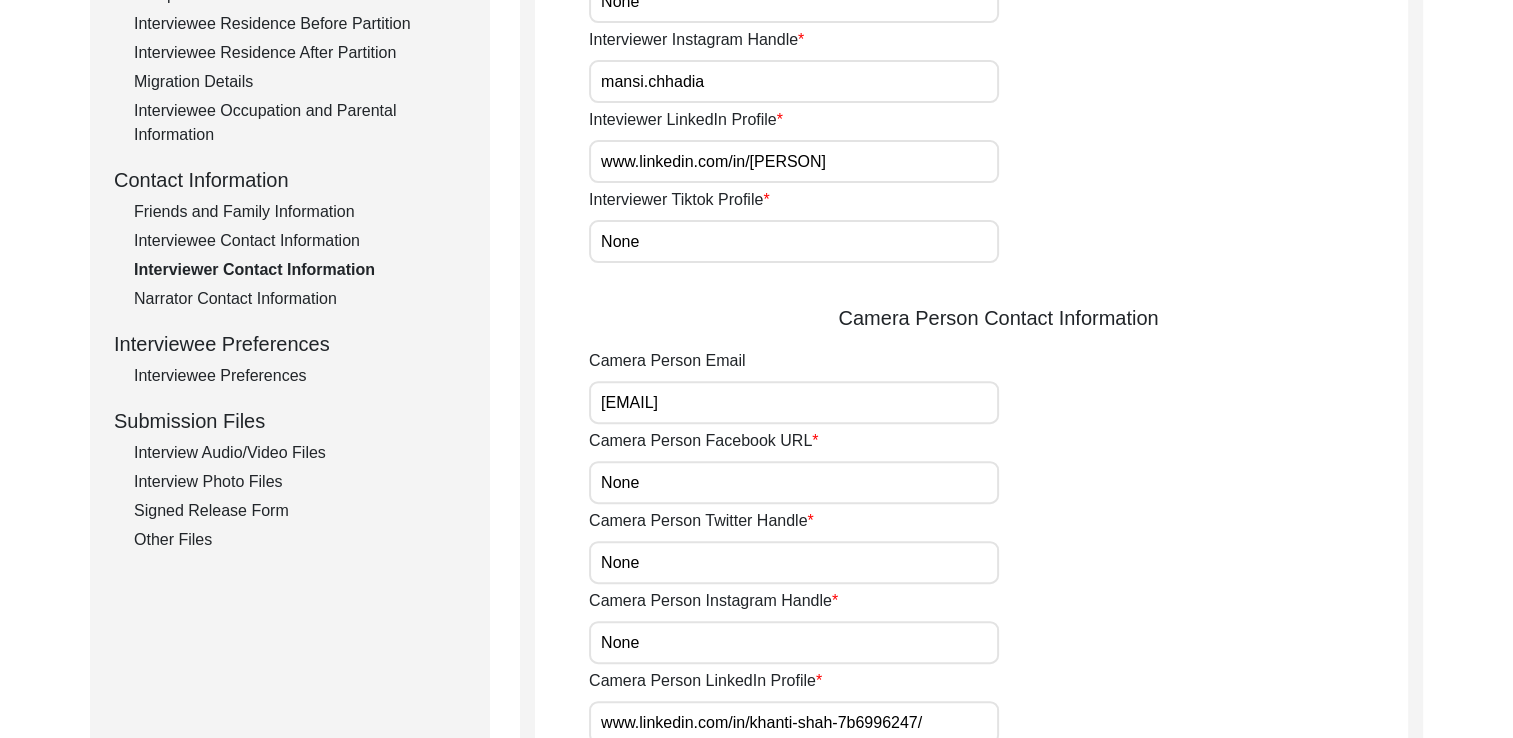 scroll, scrollTop: 591, scrollLeft: 0, axis: vertical 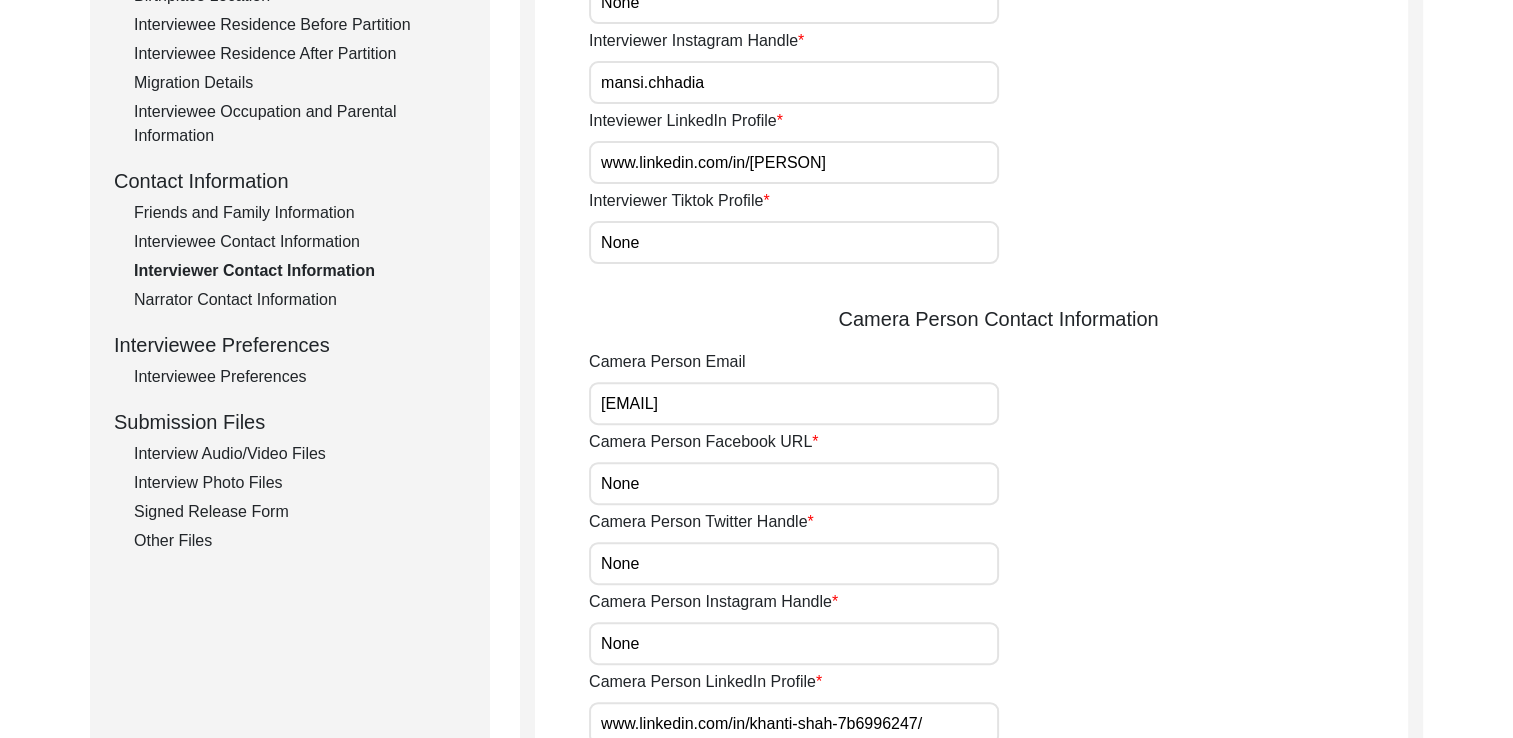 click on "Other Files" at bounding box center [300, 541] 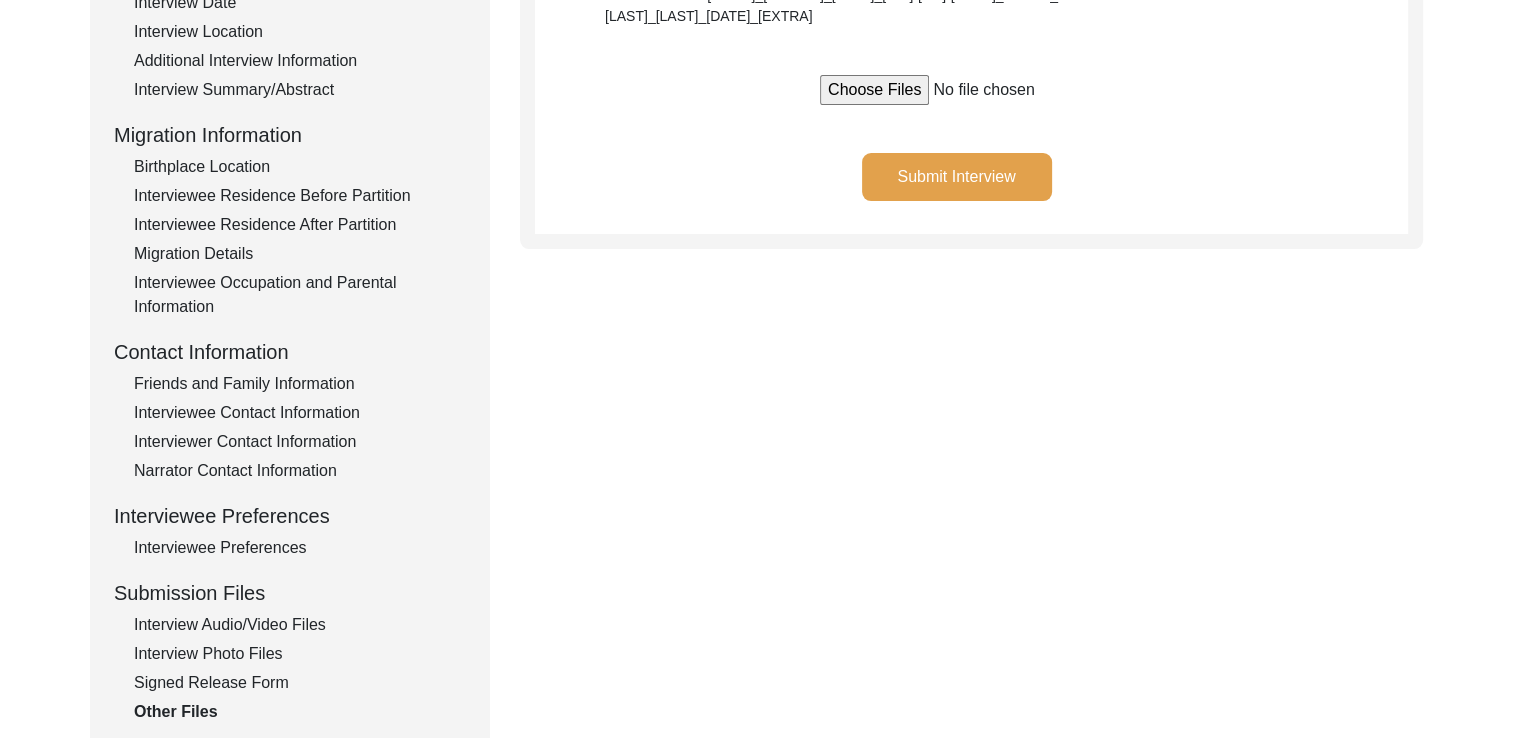 scroll, scrollTop: 419, scrollLeft: 0, axis: vertical 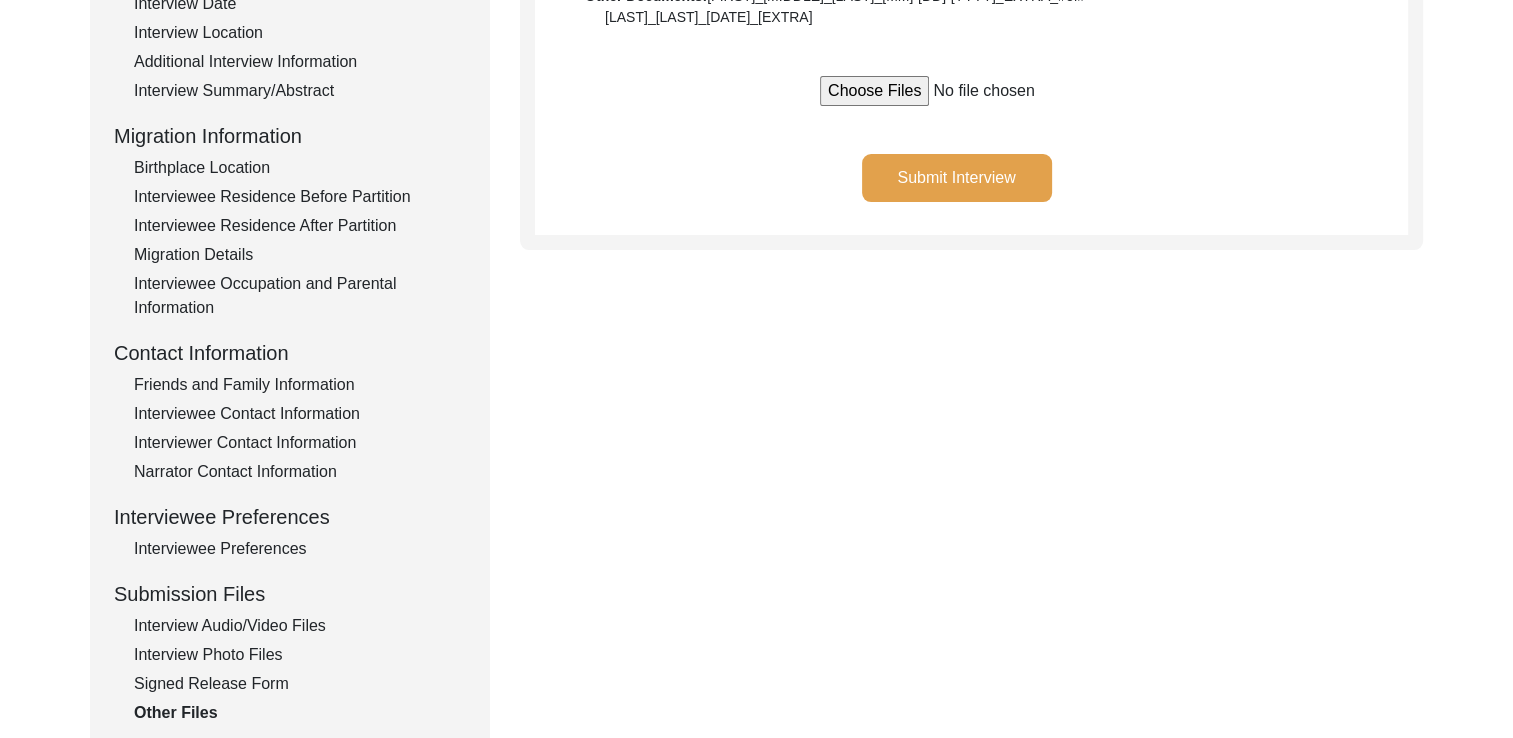 click on "Signed Release Form" at bounding box center [300, 684] 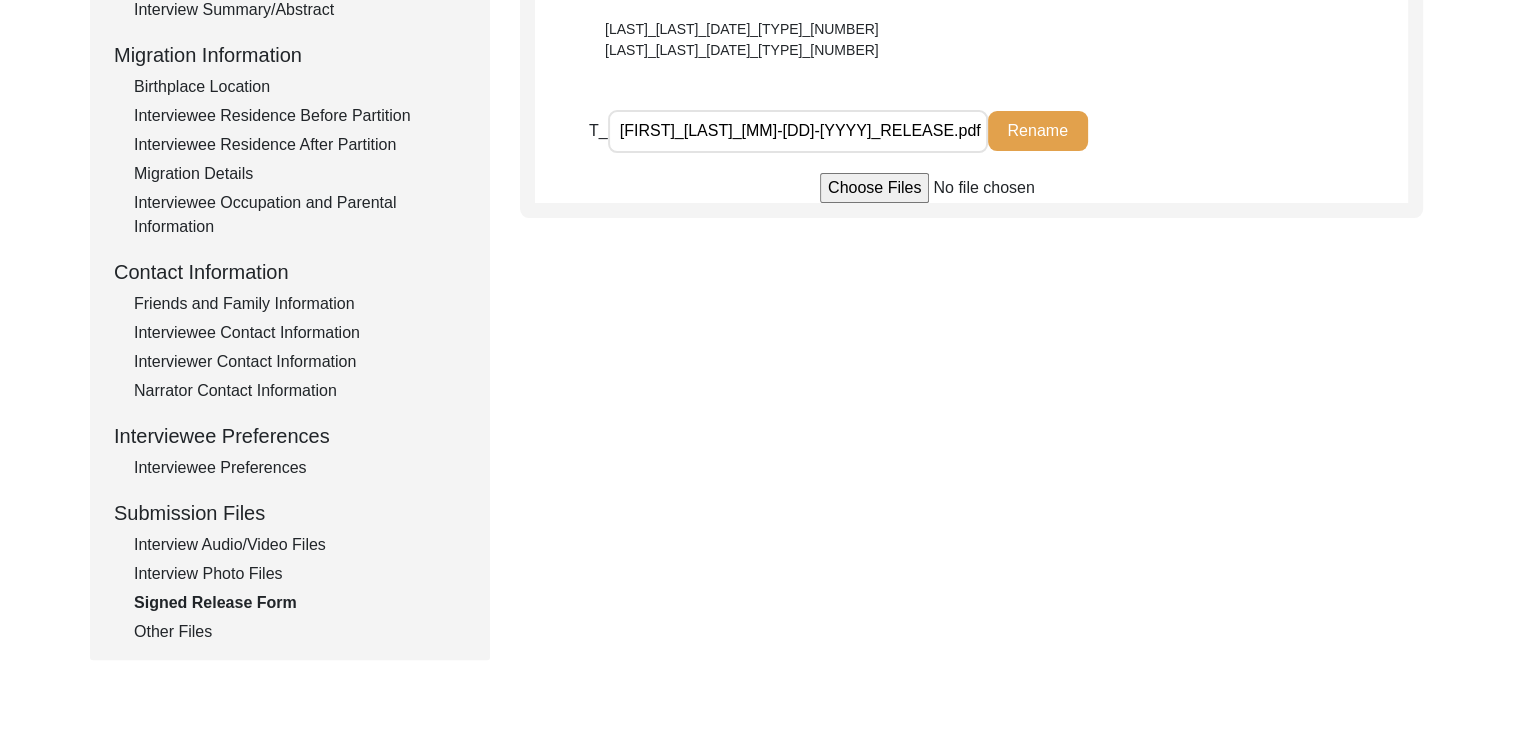scroll, scrollTop: 502, scrollLeft: 0, axis: vertical 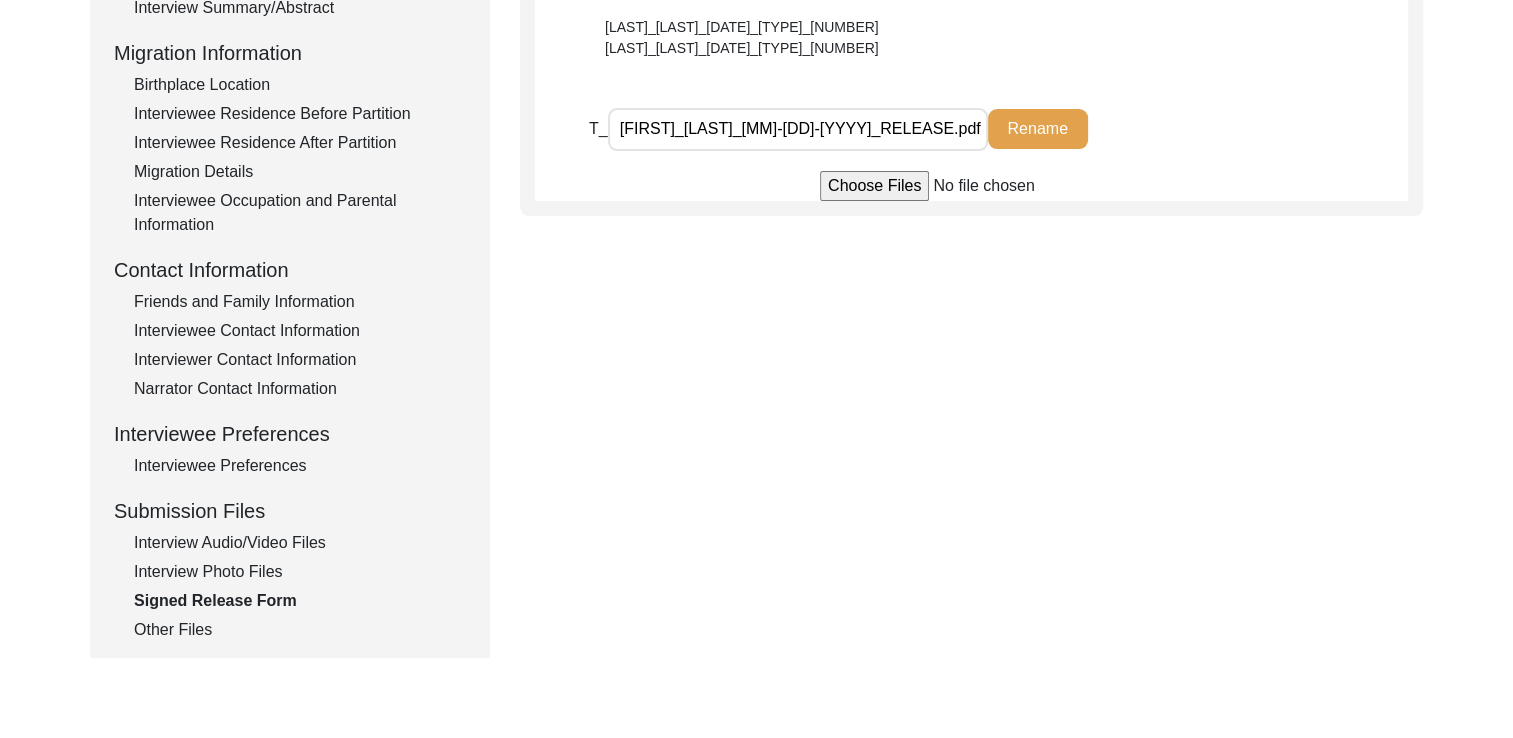 click on "Interview Photo Files" at bounding box center [300, 572] 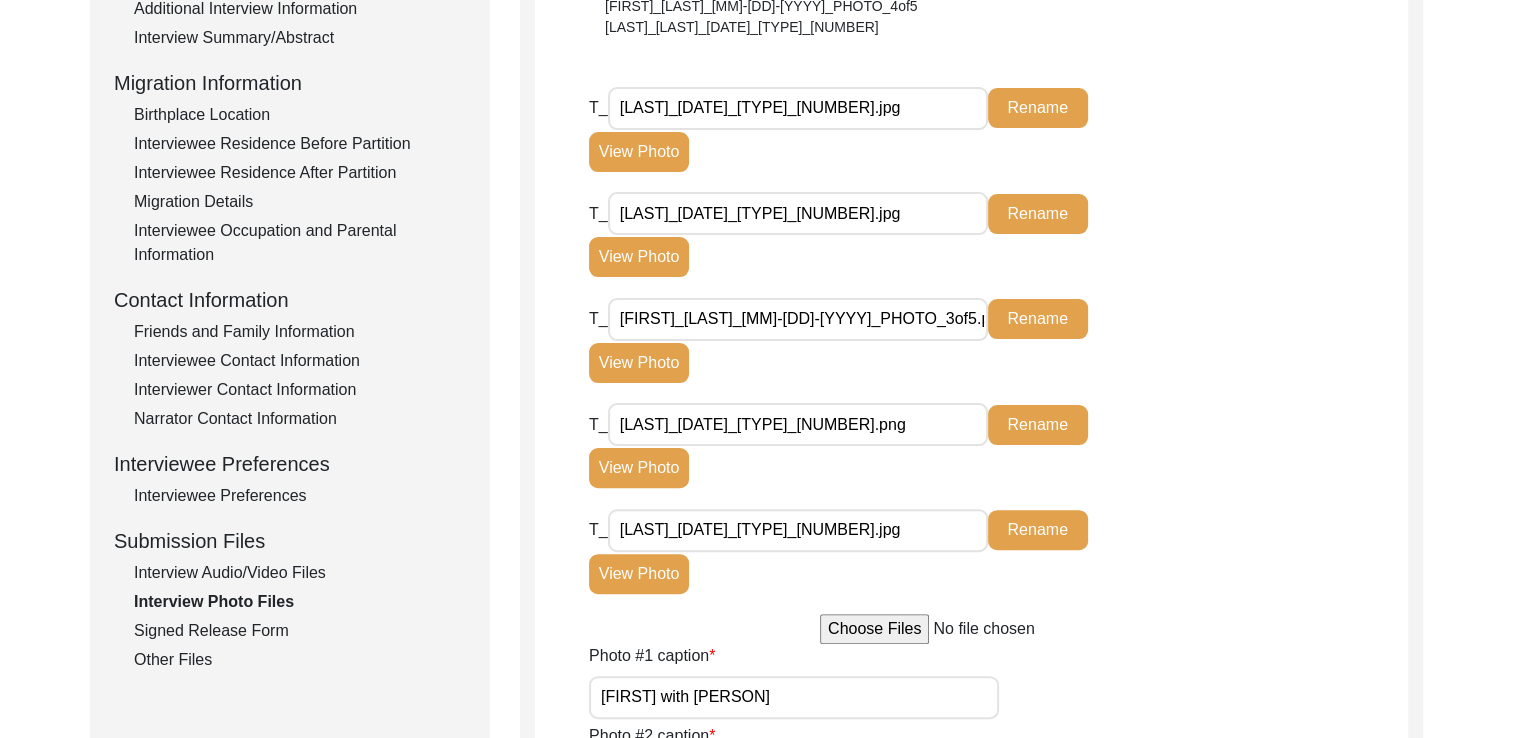 scroll, scrollTop: 444, scrollLeft: 0, axis: vertical 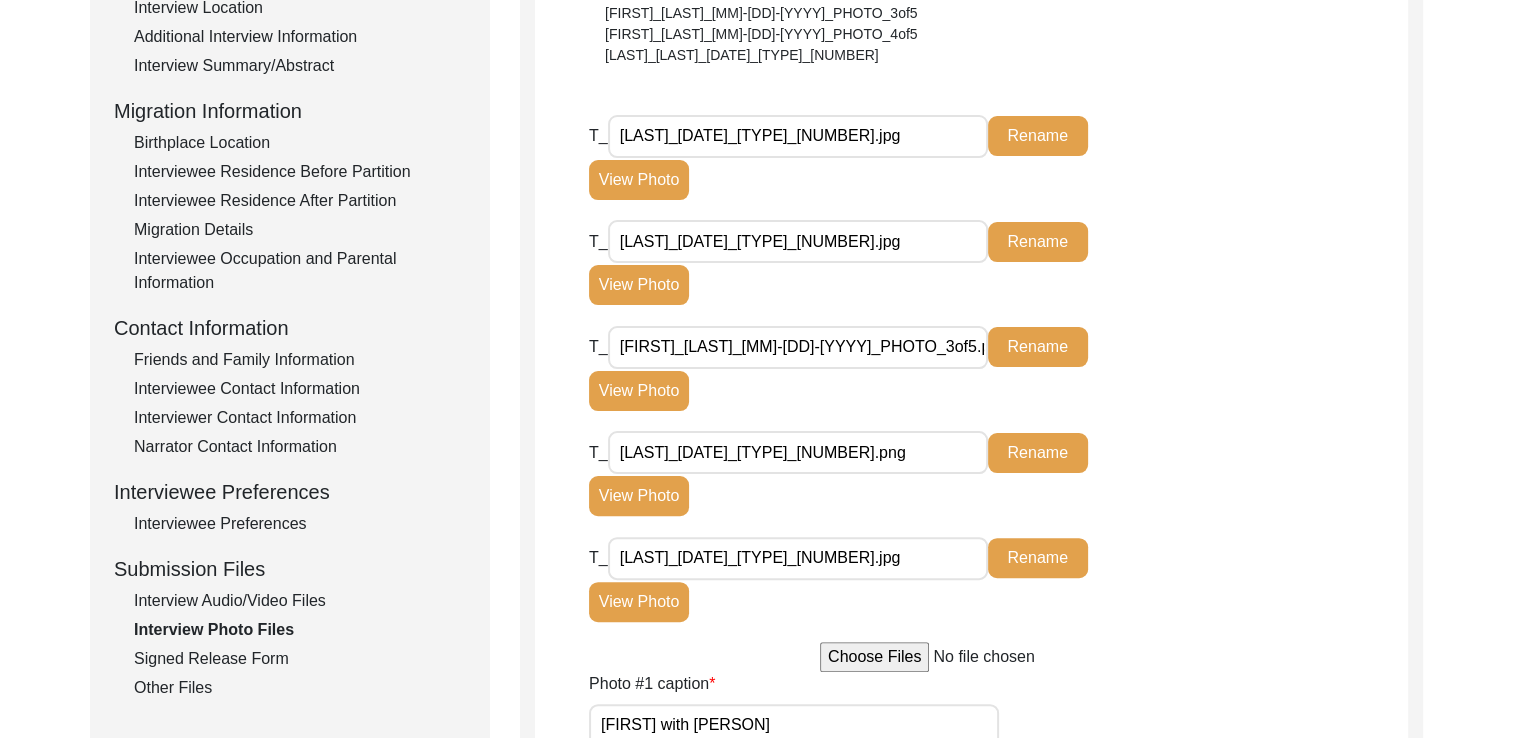 click on "Interview Audio/Video Files" at bounding box center [300, 601] 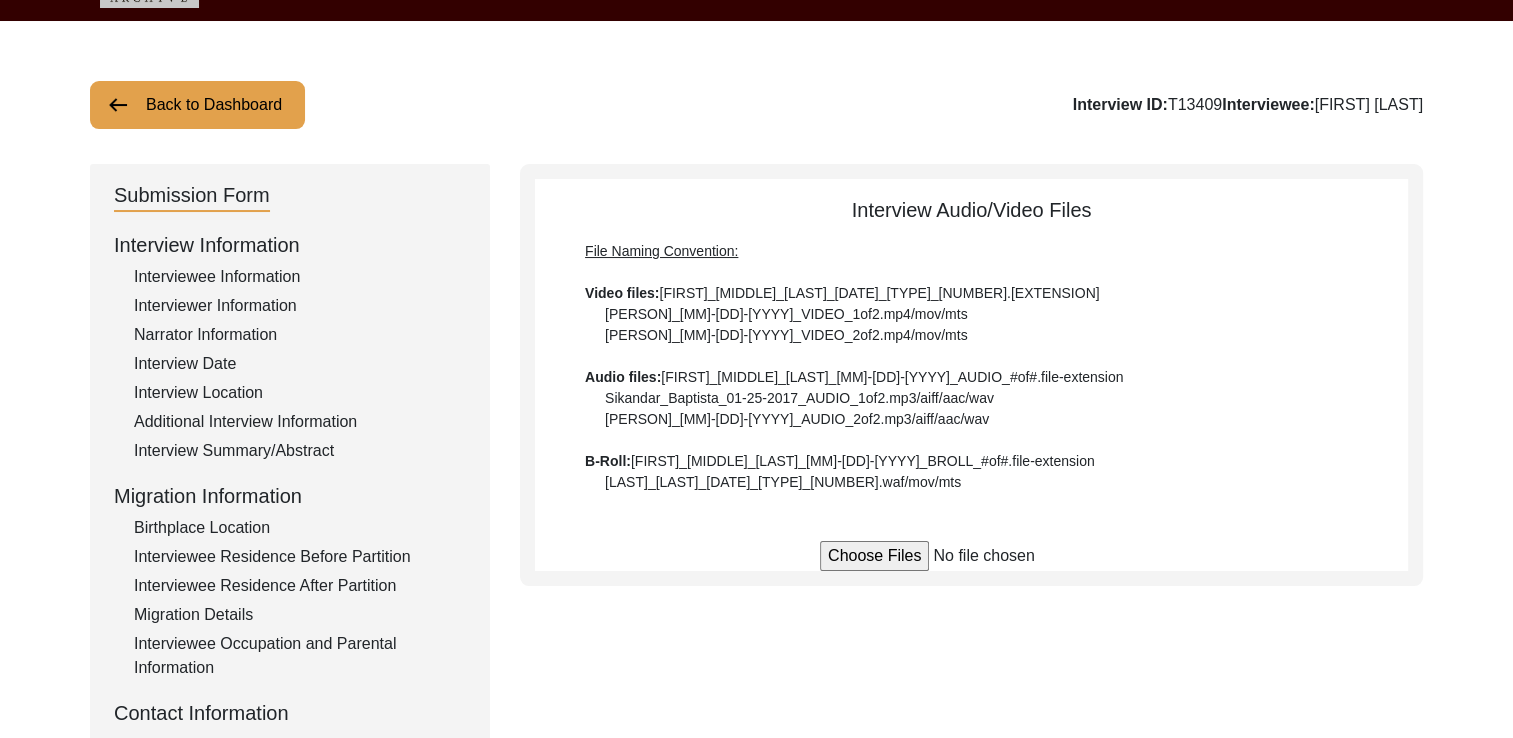 scroll, scrollTop: 58, scrollLeft: 0, axis: vertical 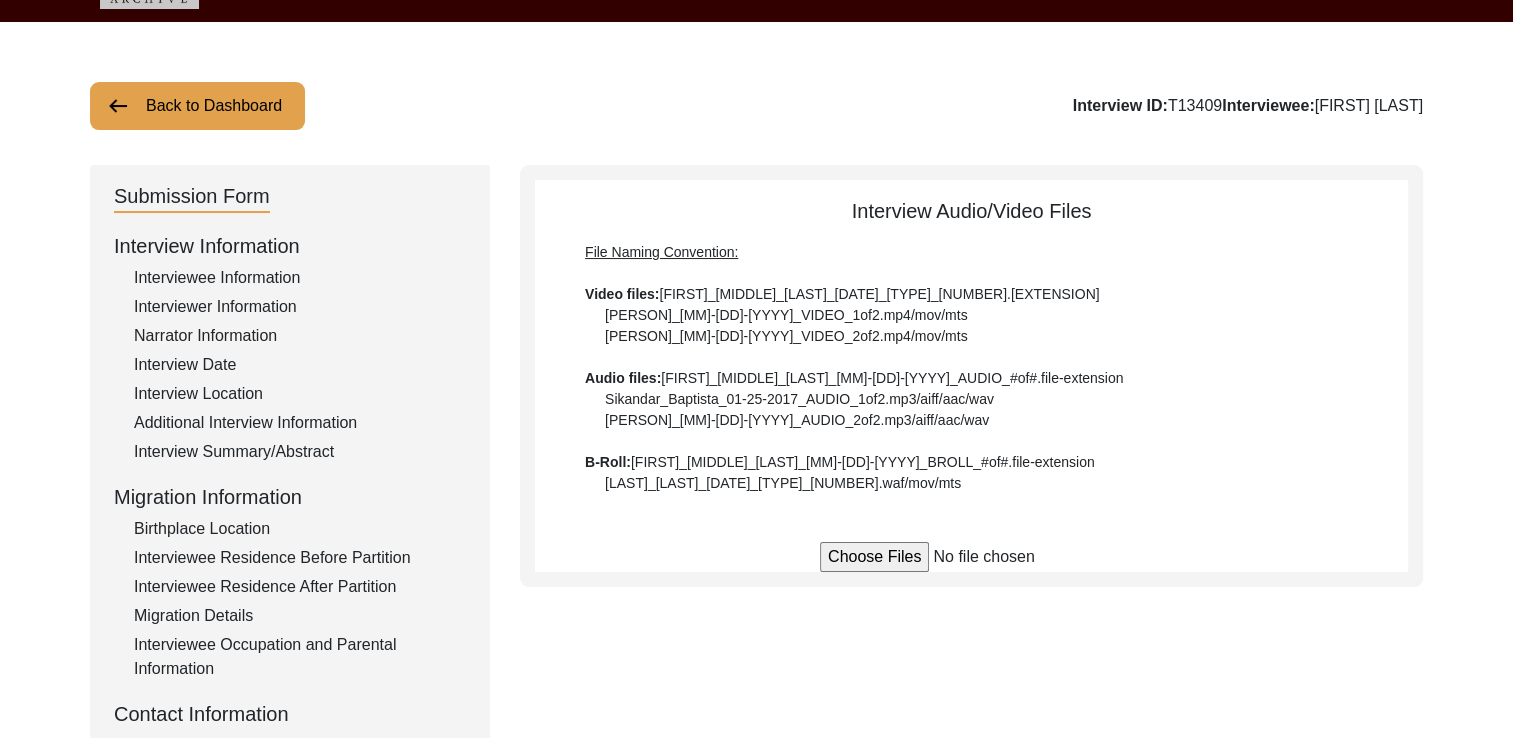 click at bounding box center [971, 557] 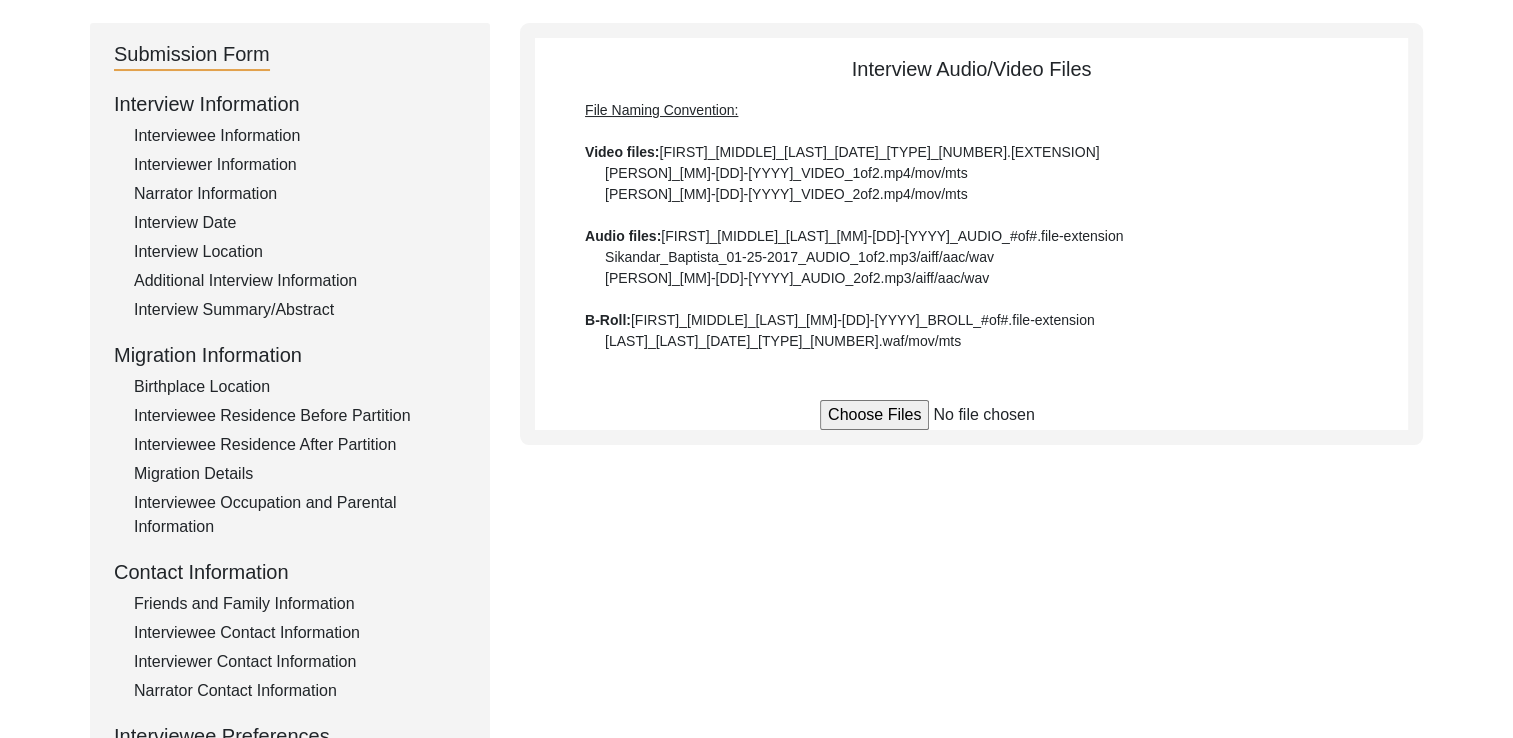 click at bounding box center [971, 415] 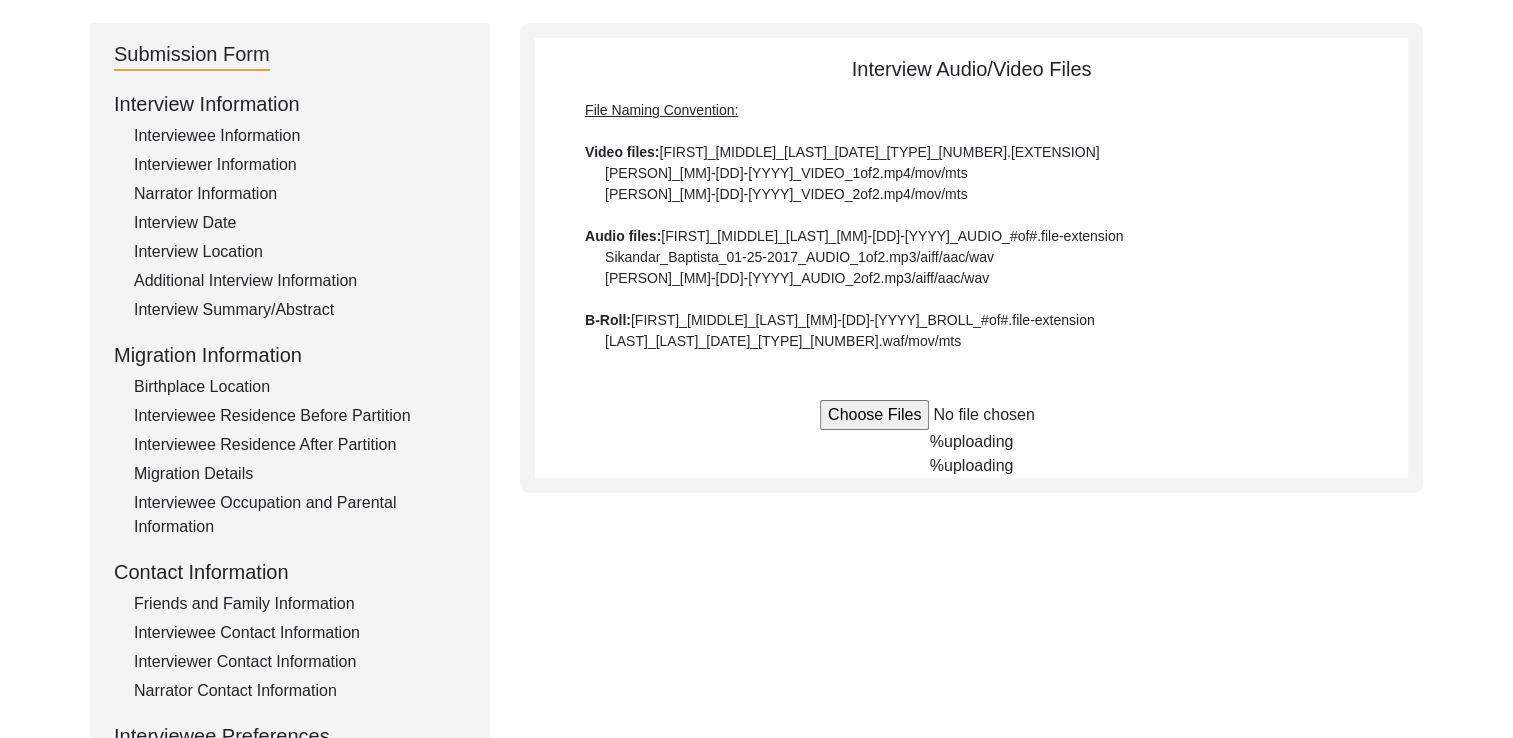 click on "Submission Form   Interview Information   Interviewee Information   Interviewer Information   Narrator Information   Interview Date   Interview Location   Additional Interview Information   Interview Summary/Abstract   Migration Information   Birthplace Location   Interviewee Residence Before Partition   Interviewee Residence After Partition   Migration Details   Interviewee Occupation and Parental Information   Contact Information   Friends and Family Information   Interviewee Contact Information   Interviewer Contact Information   Narrator Contact Information   Interviewee Preferences   Interviewee Preferences   Submission Files   Interview Audio/Video Files   Interview Photo Files   Signed Release Form   Other Files   Interview Audio/Video Files  File Naming Convention: Video files:  Firstname_Middlename_Lastname_mm-dd-yyyy_VIDEO_#of#.file-extension  Sikandar_Baptista_01-25-2017_VIDEO_1of2.mp4/mov/mts  Sikandar_Baptista_01-25-2017_VIDEO_2of2.mp4/mov/mts  Audio files: B-Roll: %  uploading %  uploading" at bounding box center (756, 491) 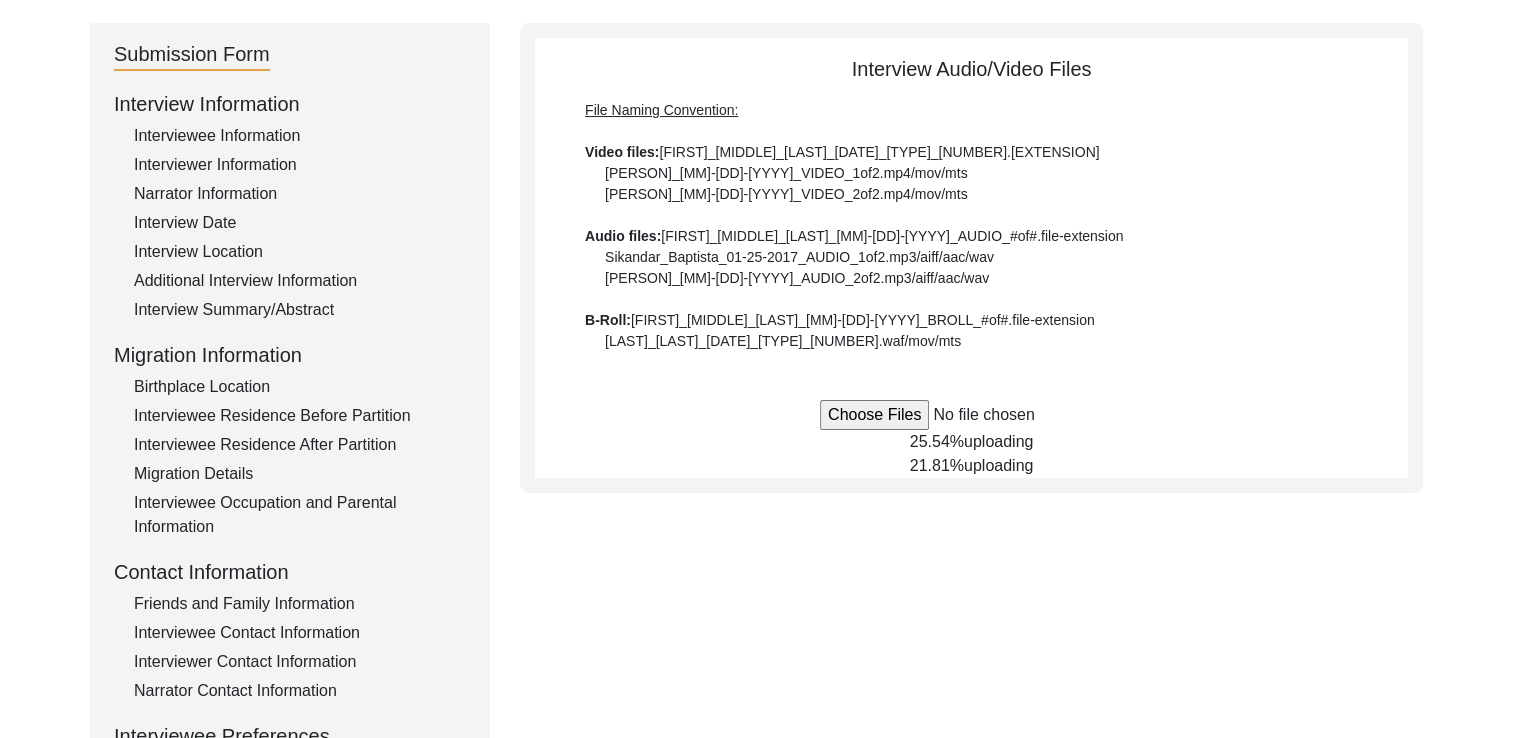 click on "Interviewee Occupation and Parental Information" at bounding box center [300, 515] 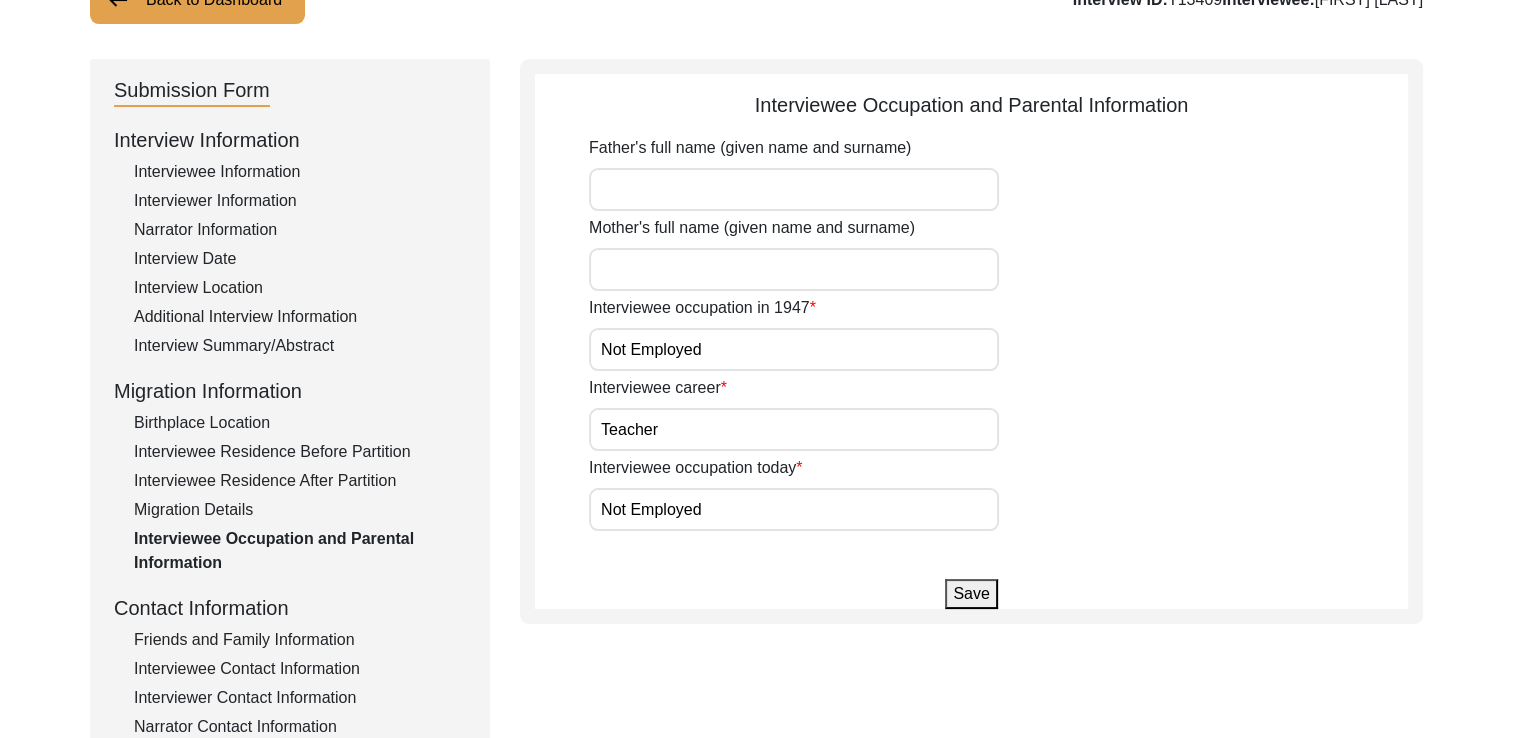 scroll, scrollTop: 162, scrollLeft: 0, axis: vertical 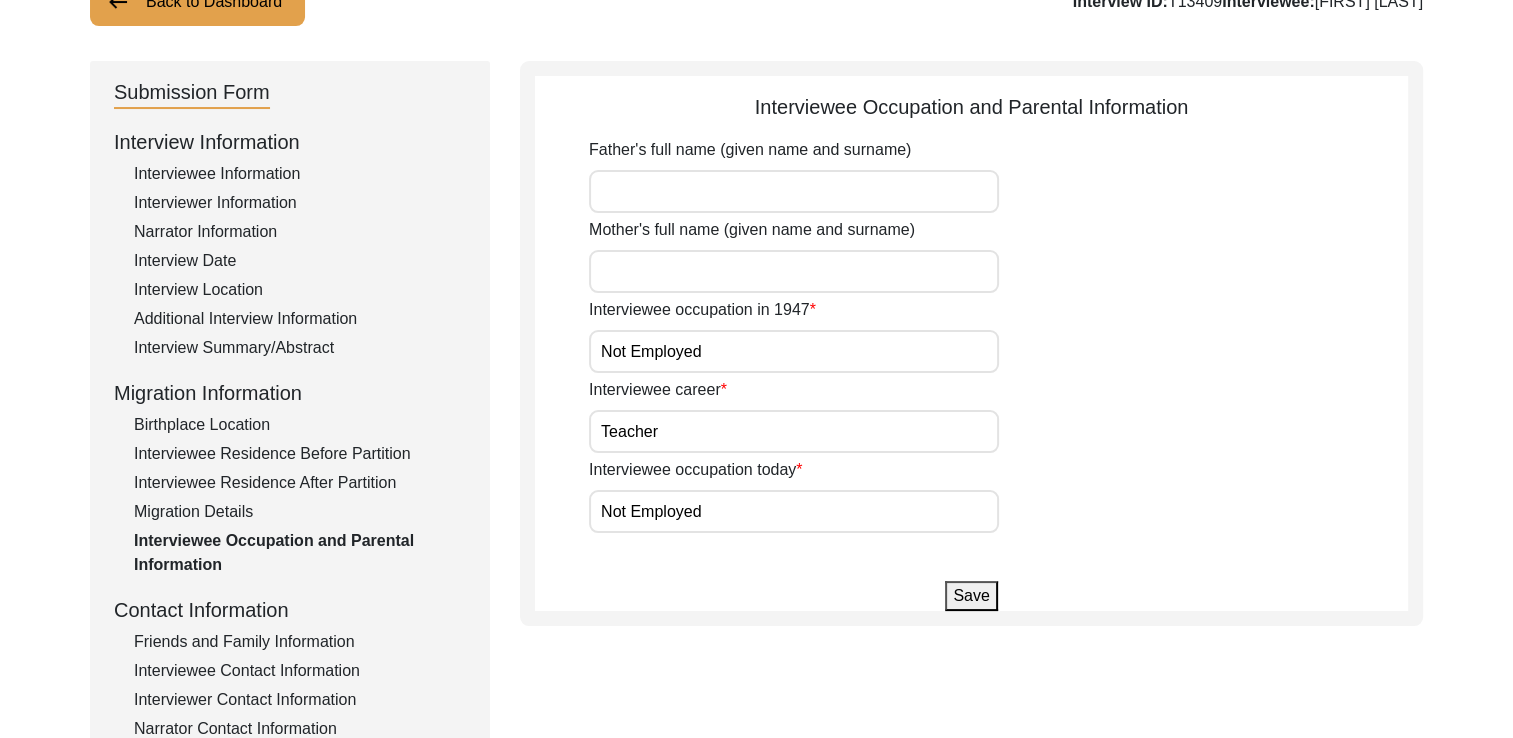 click on "Birthplace Location" at bounding box center (300, 425) 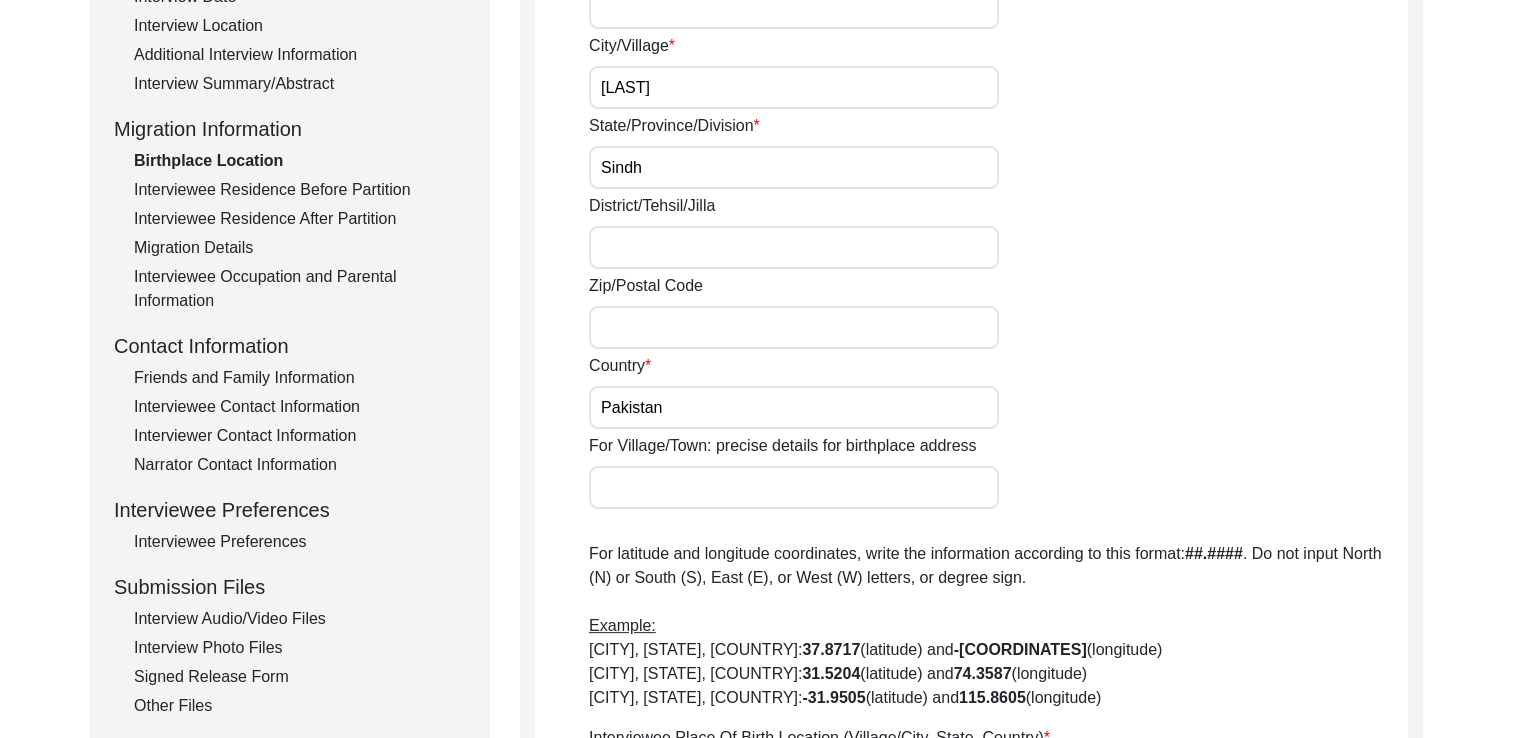 scroll, scrollTop: 440, scrollLeft: 0, axis: vertical 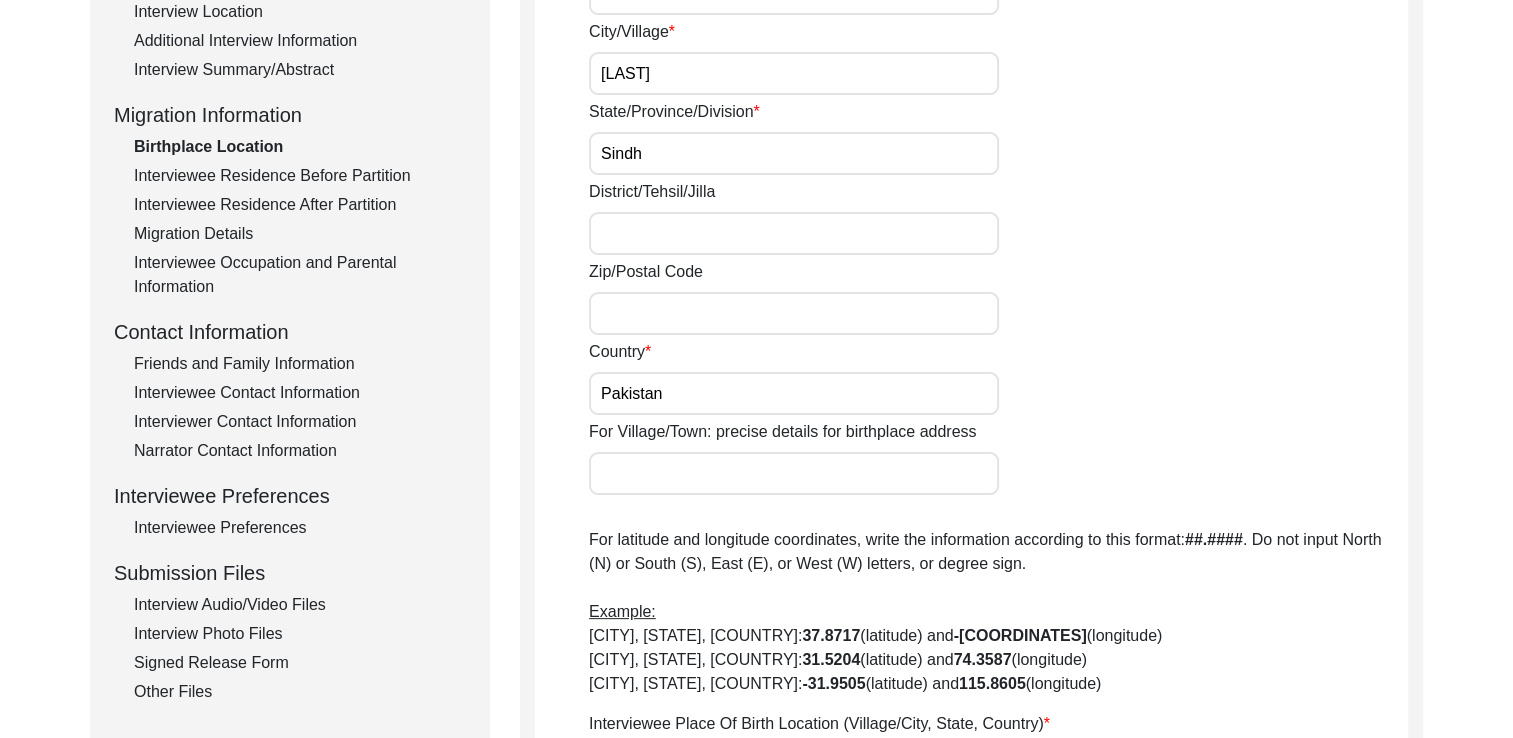 click on "Interview Audio/Video Files" at bounding box center (300, 605) 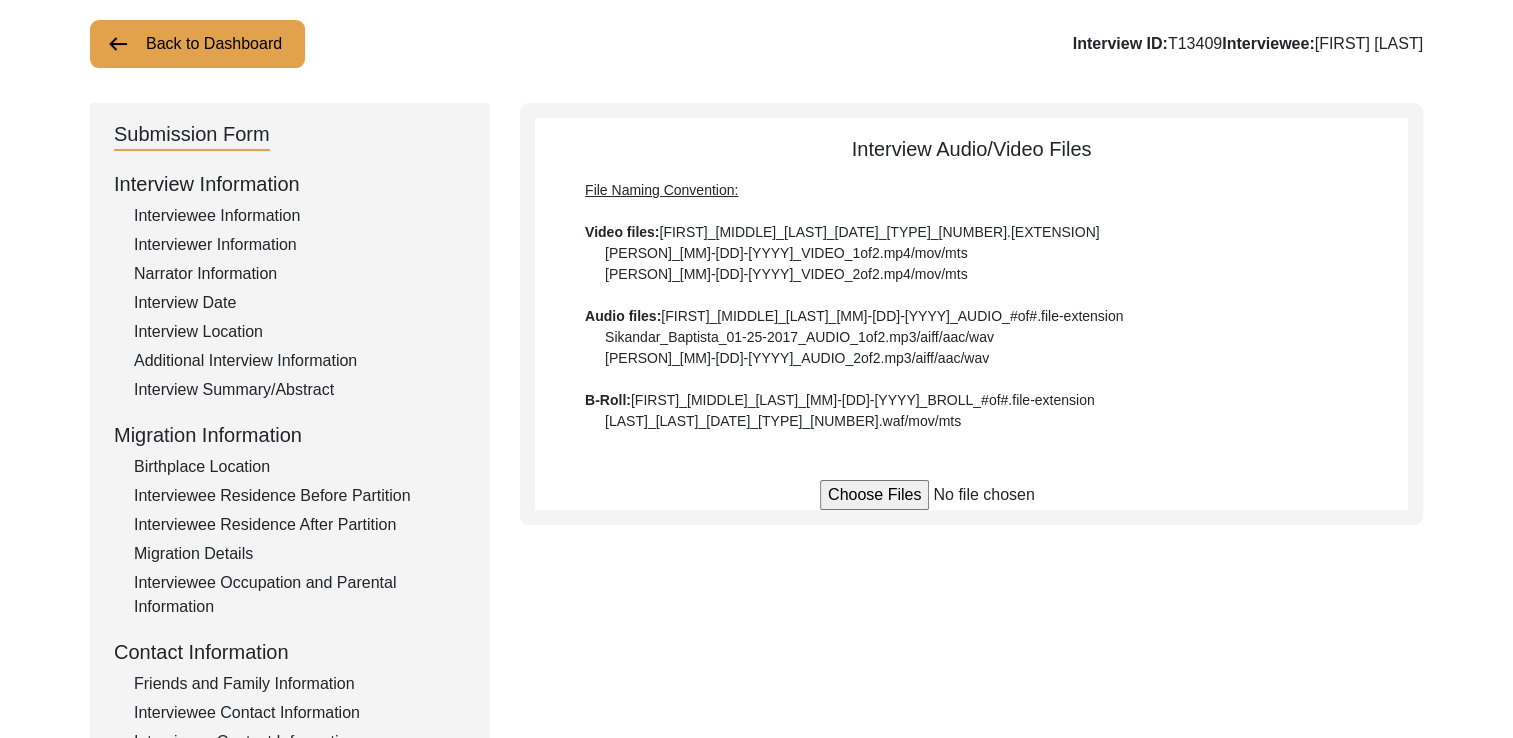 scroll, scrollTop: 99, scrollLeft: 0, axis: vertical 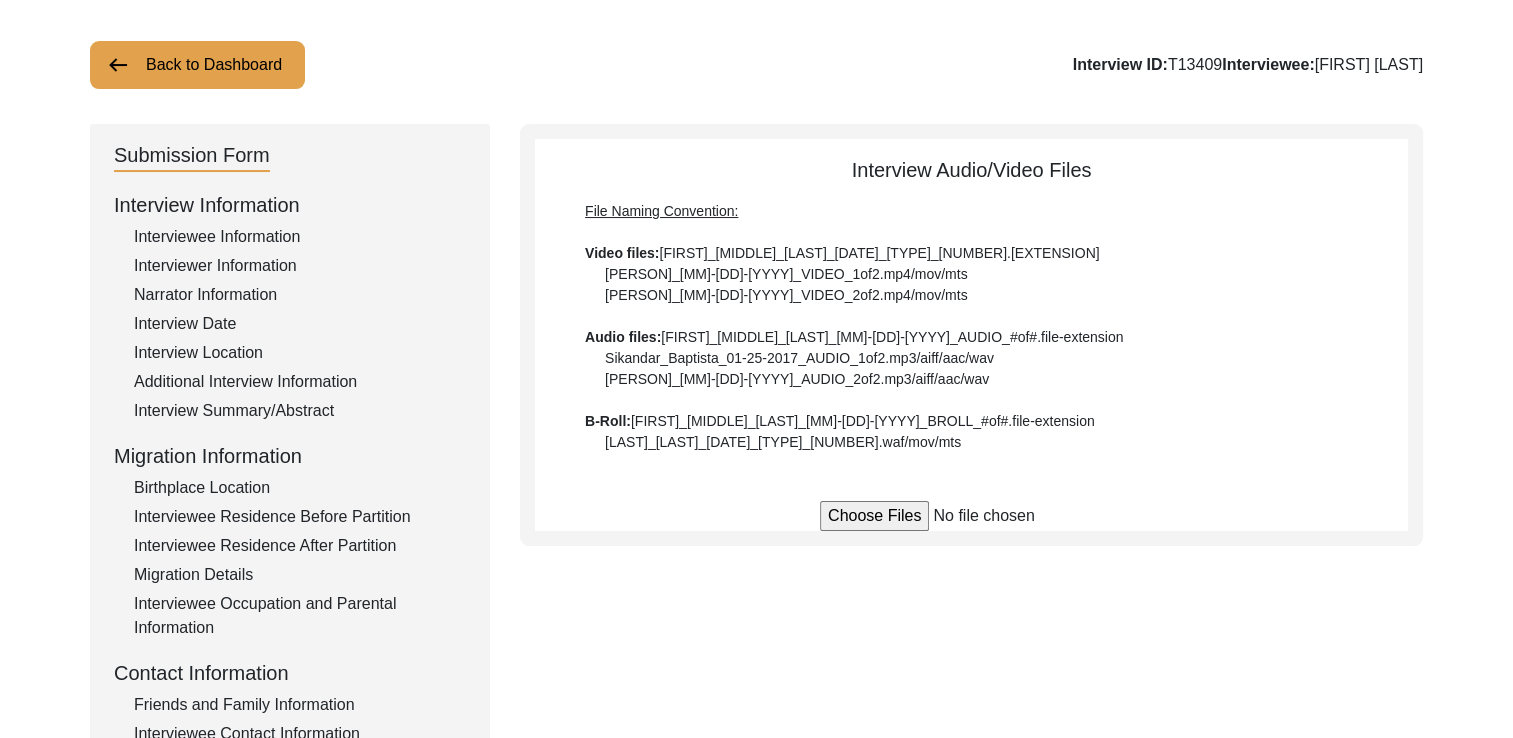 click at bounding box center (971, 516) 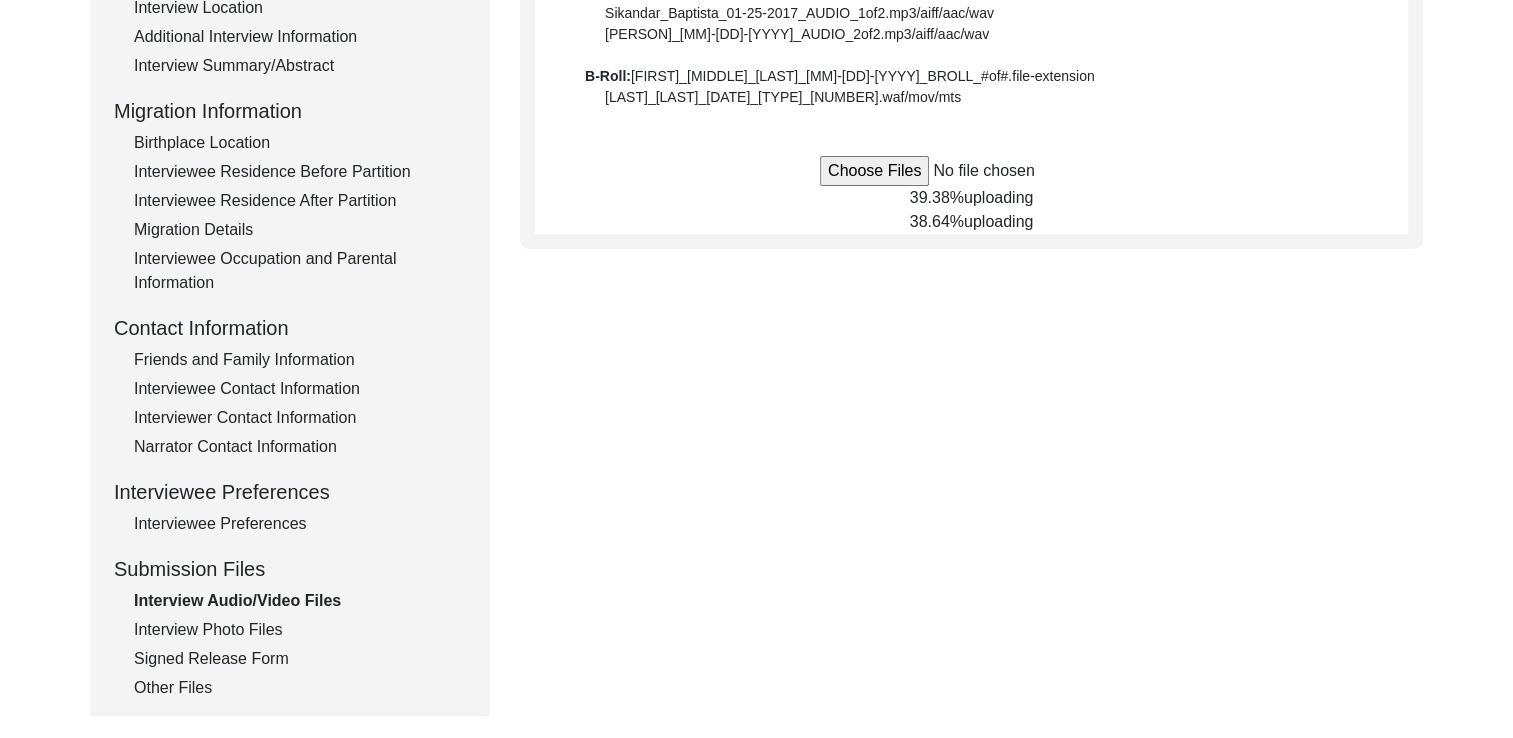 scroll, scrollTop: 0, scrollLeft: 0, axis: both 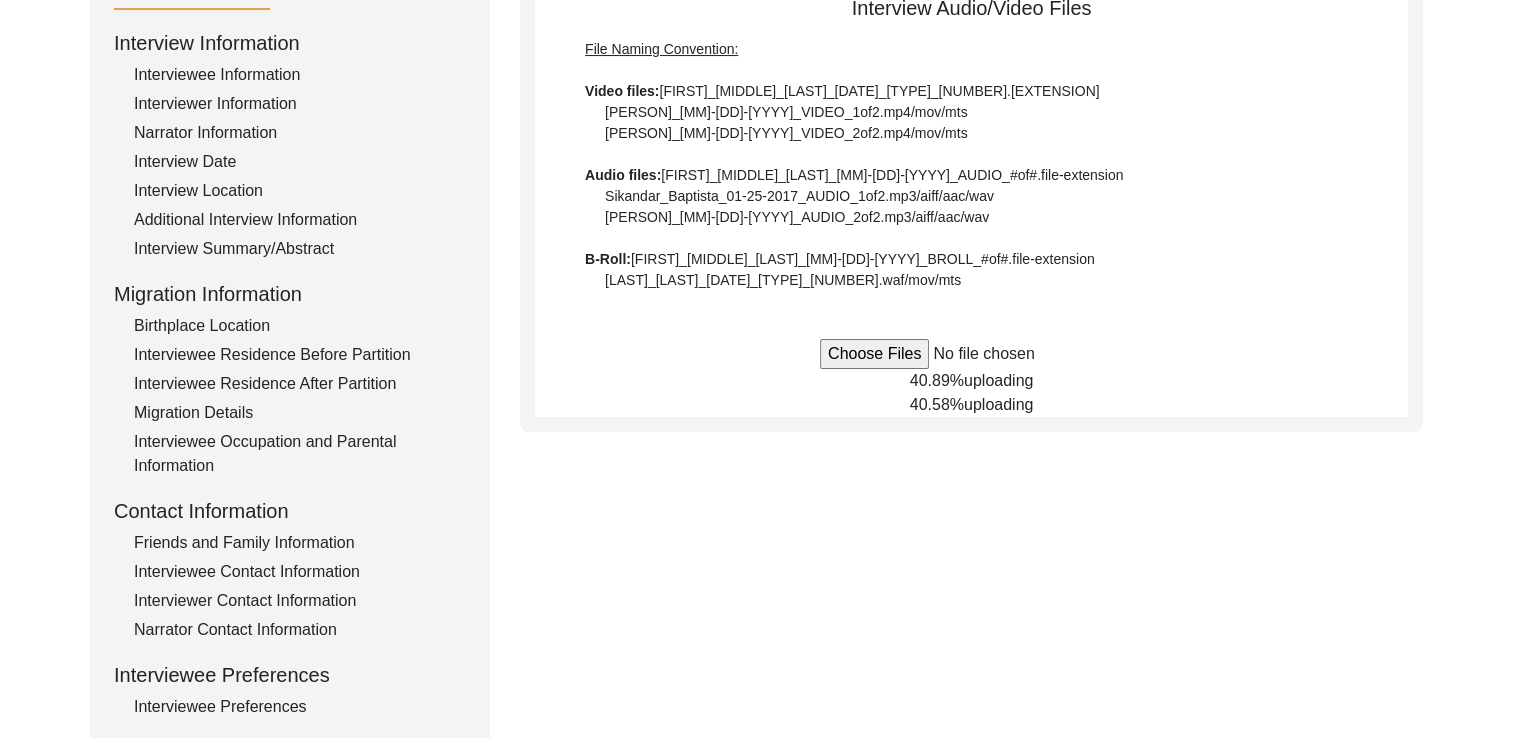 click on "Submission Form   Interview Information   Interviewee Information   Interviewer Information   Narrator Information   Interview Date   Interview Location   Additional Interview Information   Interview Summary/Abstract   Migration Information   Birthplace Location   Interviewee Residence Before Partition   Interviewee Residence After Partition   Migration Details   Interviewee Occupation and Parental Information   Contact Information   Friends and Family Information   Interviewee Contact Information   Interviewer Contact Information   Narrator Contact Information   Interviewee Preferences   Interviewee Preferences   Submission Files   Interview Audio/Video Files   Interview Photo Files   Signed Release Form   Other Files   Interview Audio/Video Files  File Naming Convention: Video files:  Firstname_Middlename_Lastname_mm-dd-yyyy_VIDEO_#of#.file-extension  Sikandar_Baptista_01-25-2017_VIDEO_1of2.mp4/mov/mts  Sikandar_Baptista_01-25-2017_VIDEO_2of2.mp4/mov/mts  Audio files: B-Roll: 40.89%  uploading 40.58%" at bounding box center (756, 430) 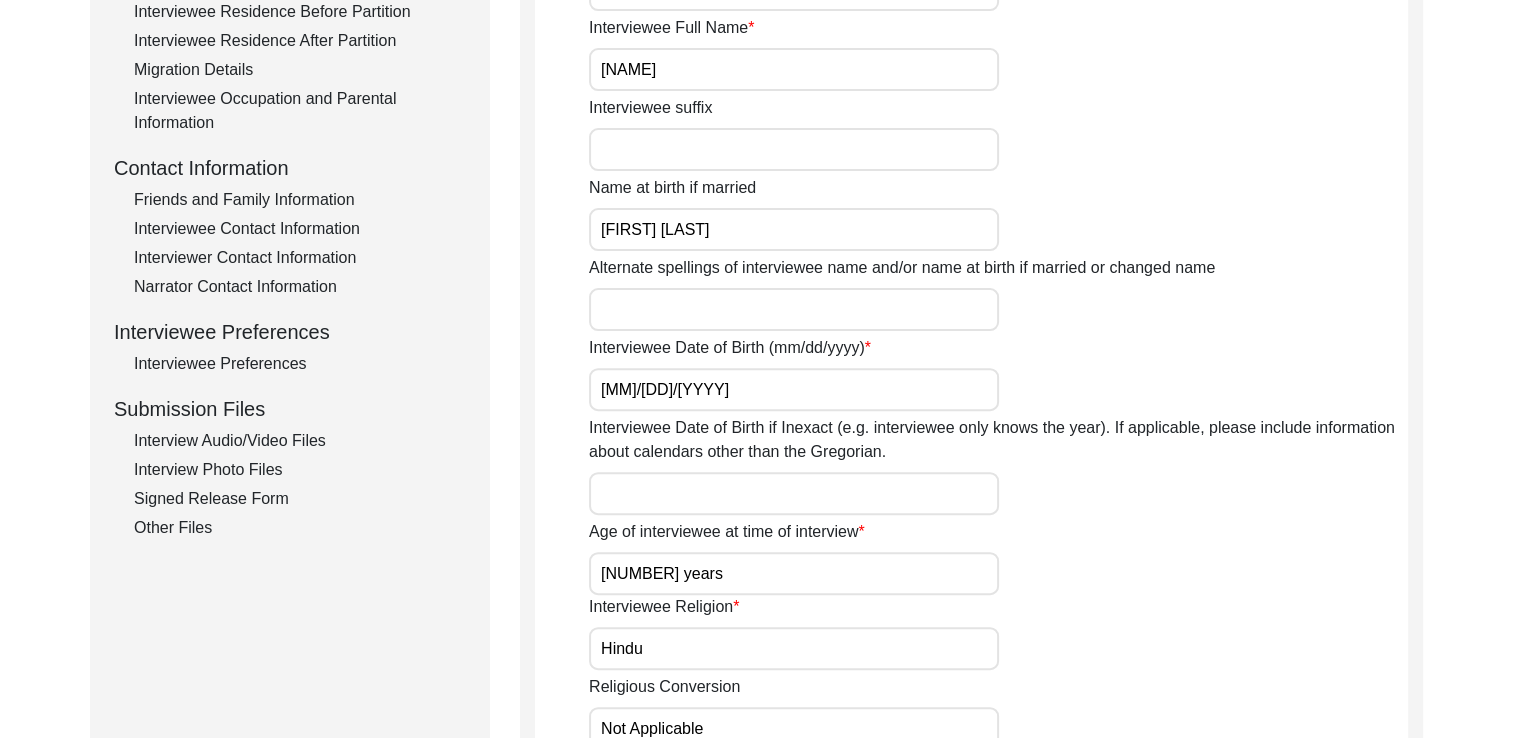 scroll, scrollTop: 602, scrollLeft: 0, axis: vertical 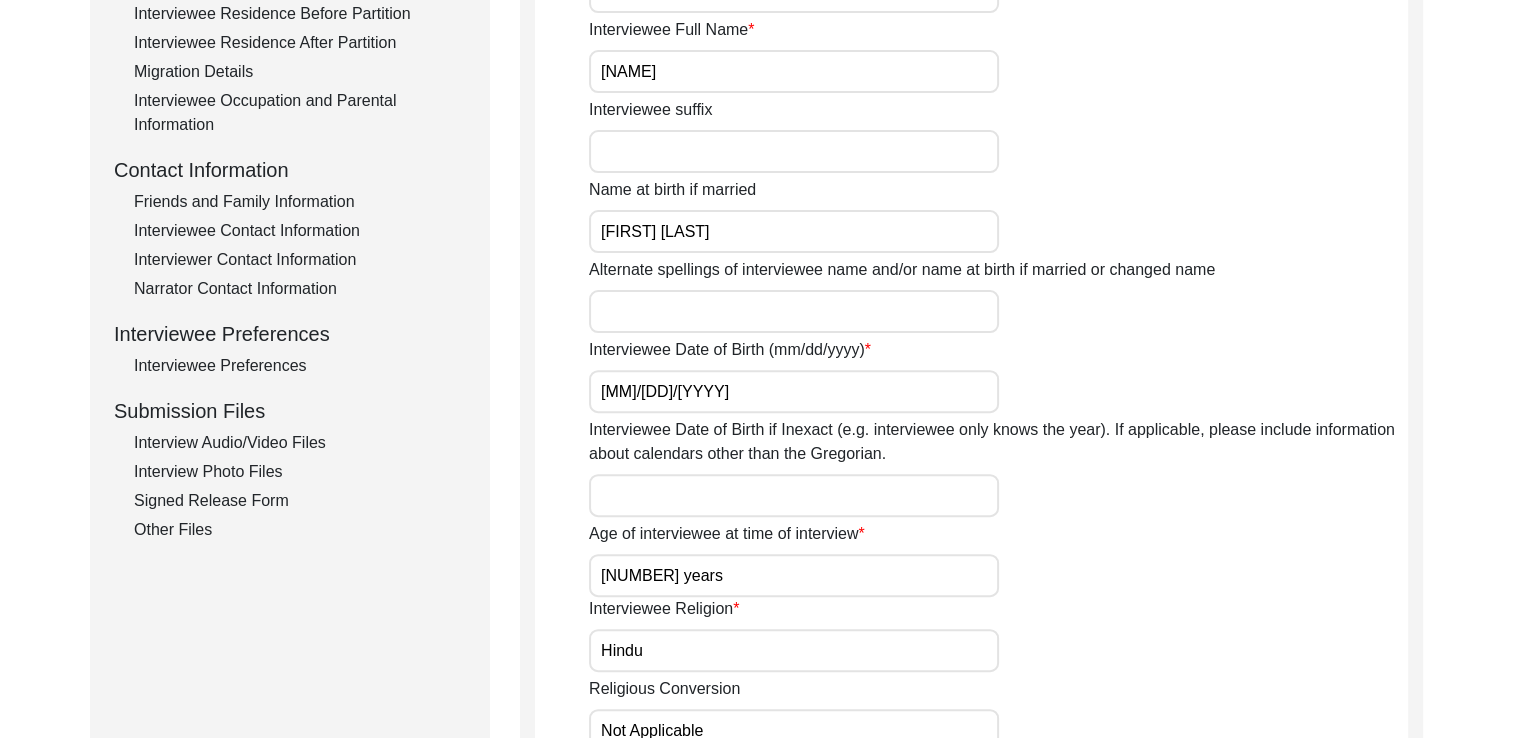click on "Interview Audio/Video Files" at bounding box center [300, 443] 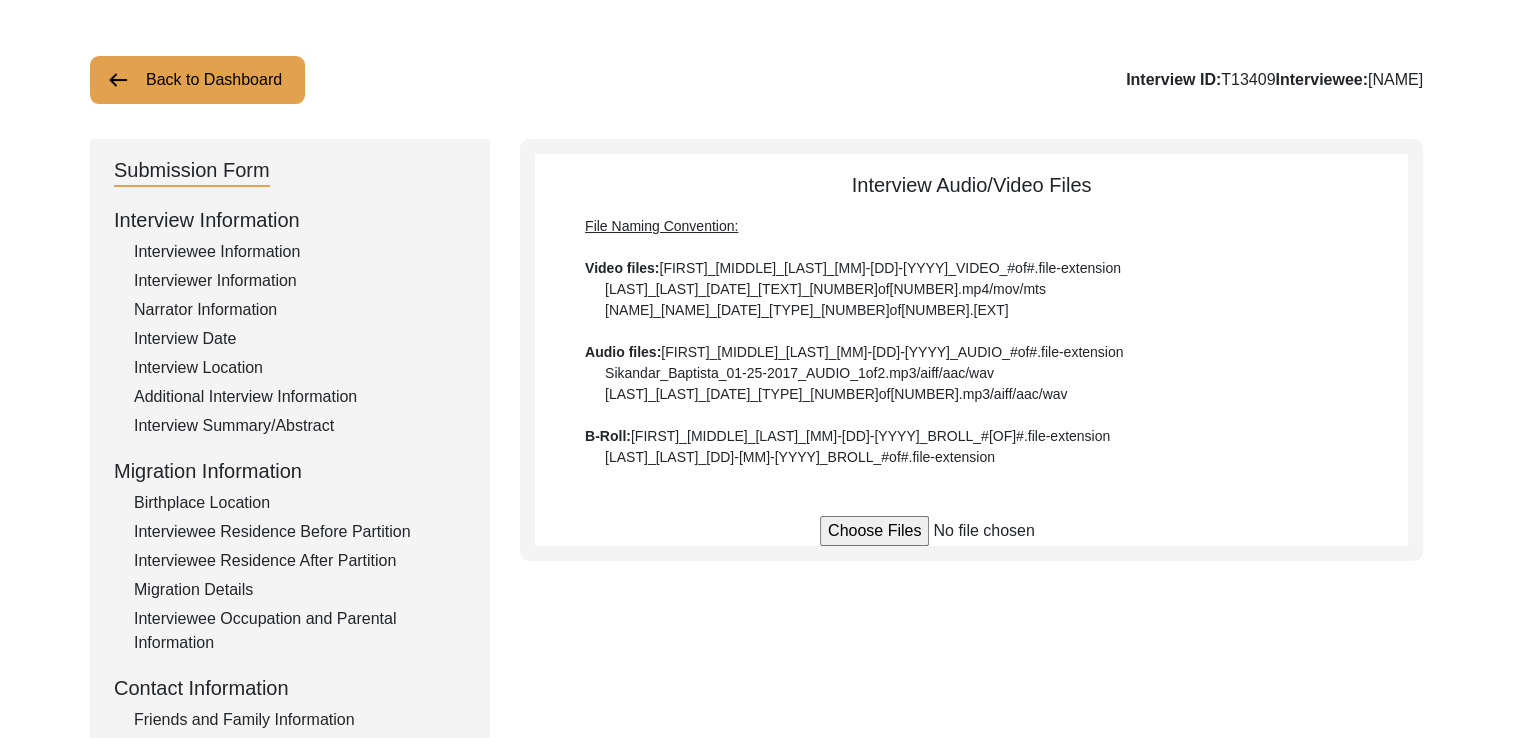 scroll, scrollTop: 84, scrollLeft: 0, axis: vertical 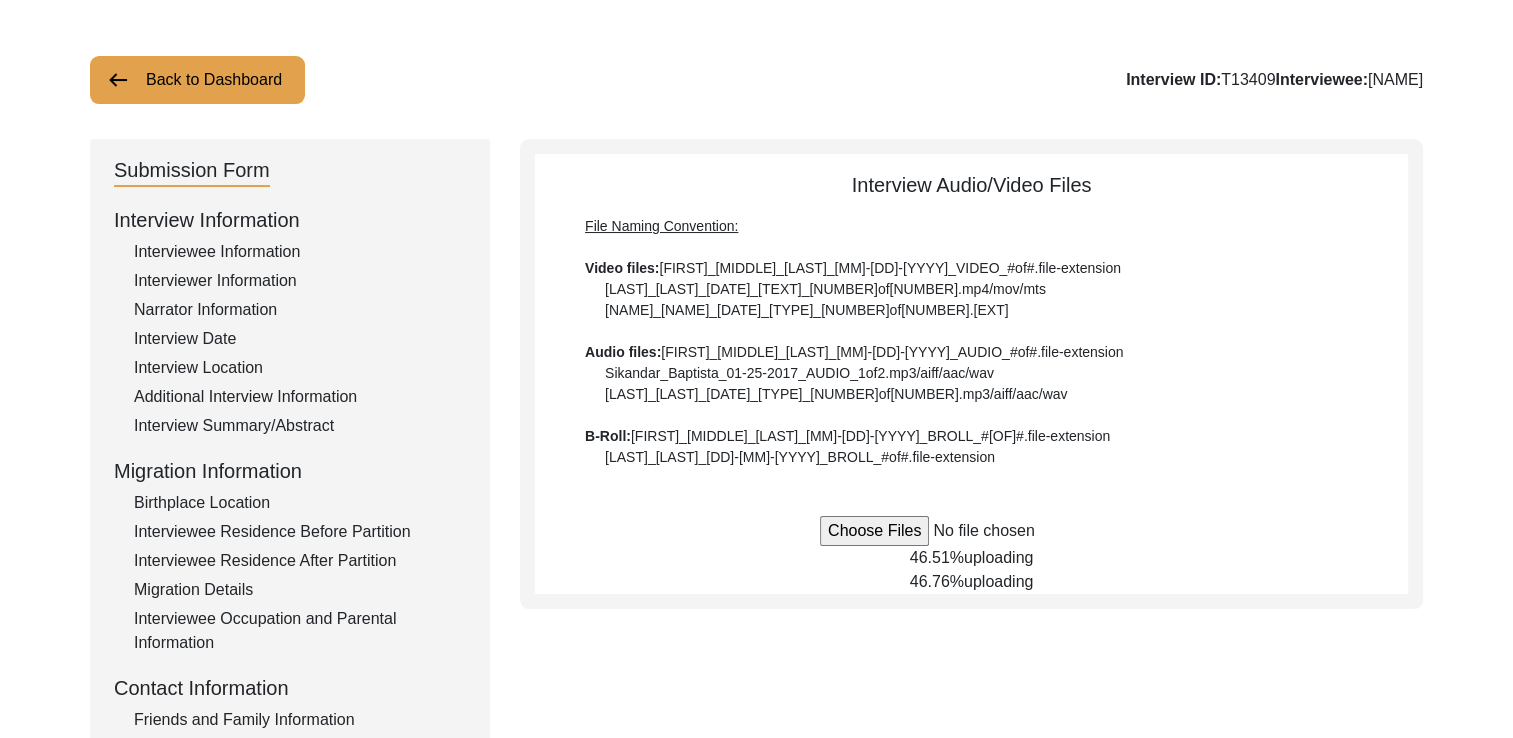 click at bounding box center [971, 531] 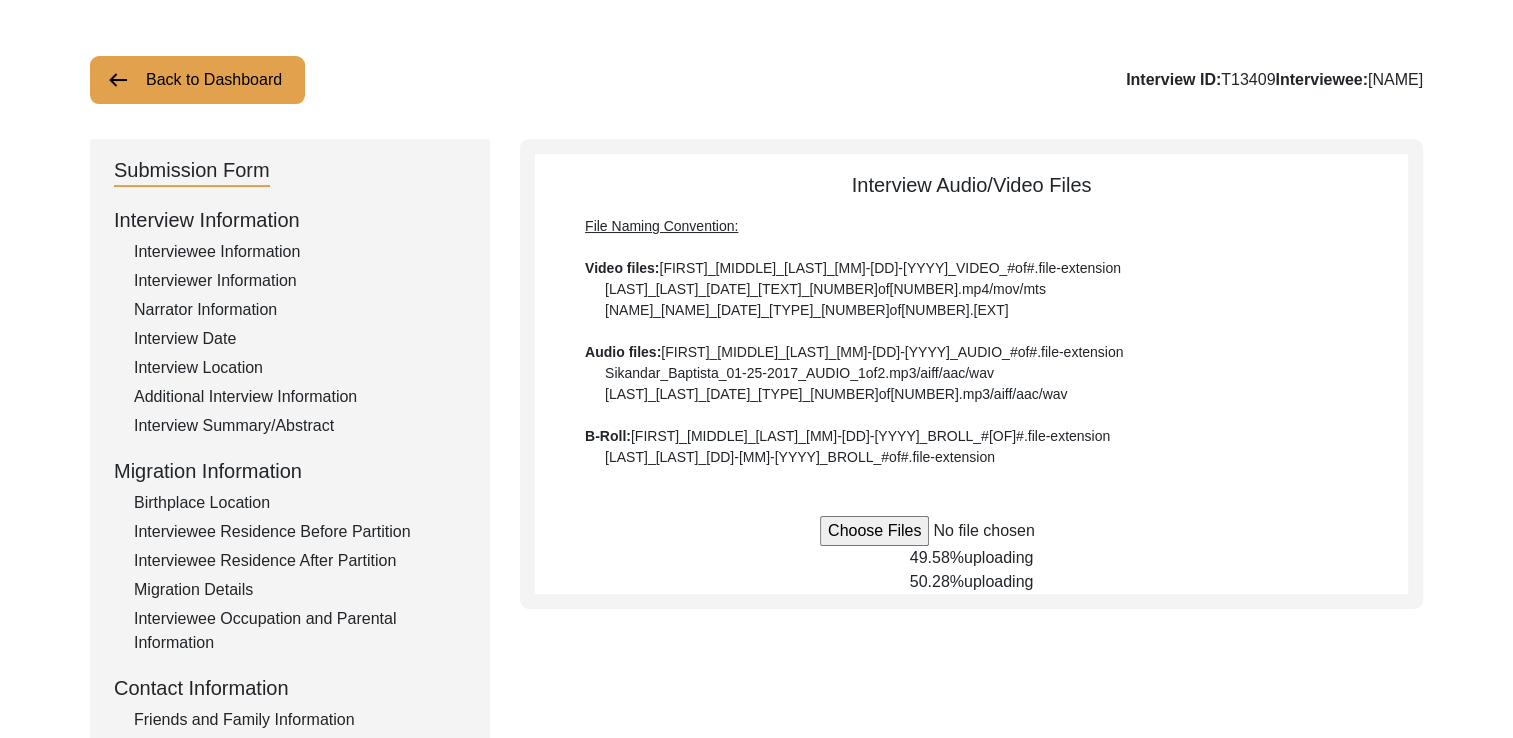click at bounding box center [971, 531] 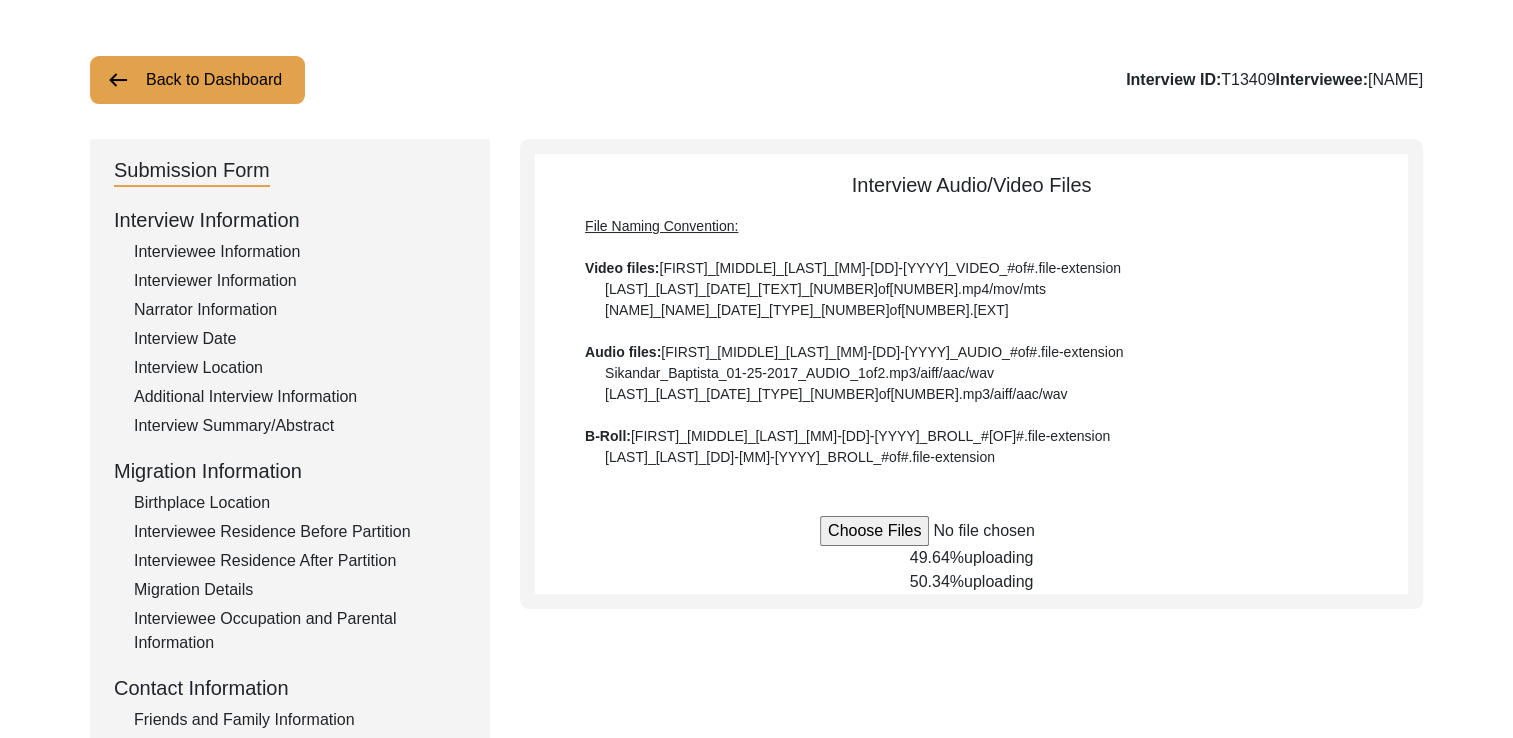 type on "C:\fakepath\[FIRST]_[LAST]_[MM]-[DD]-[YYYY]_VIDEO_3of7.mov" 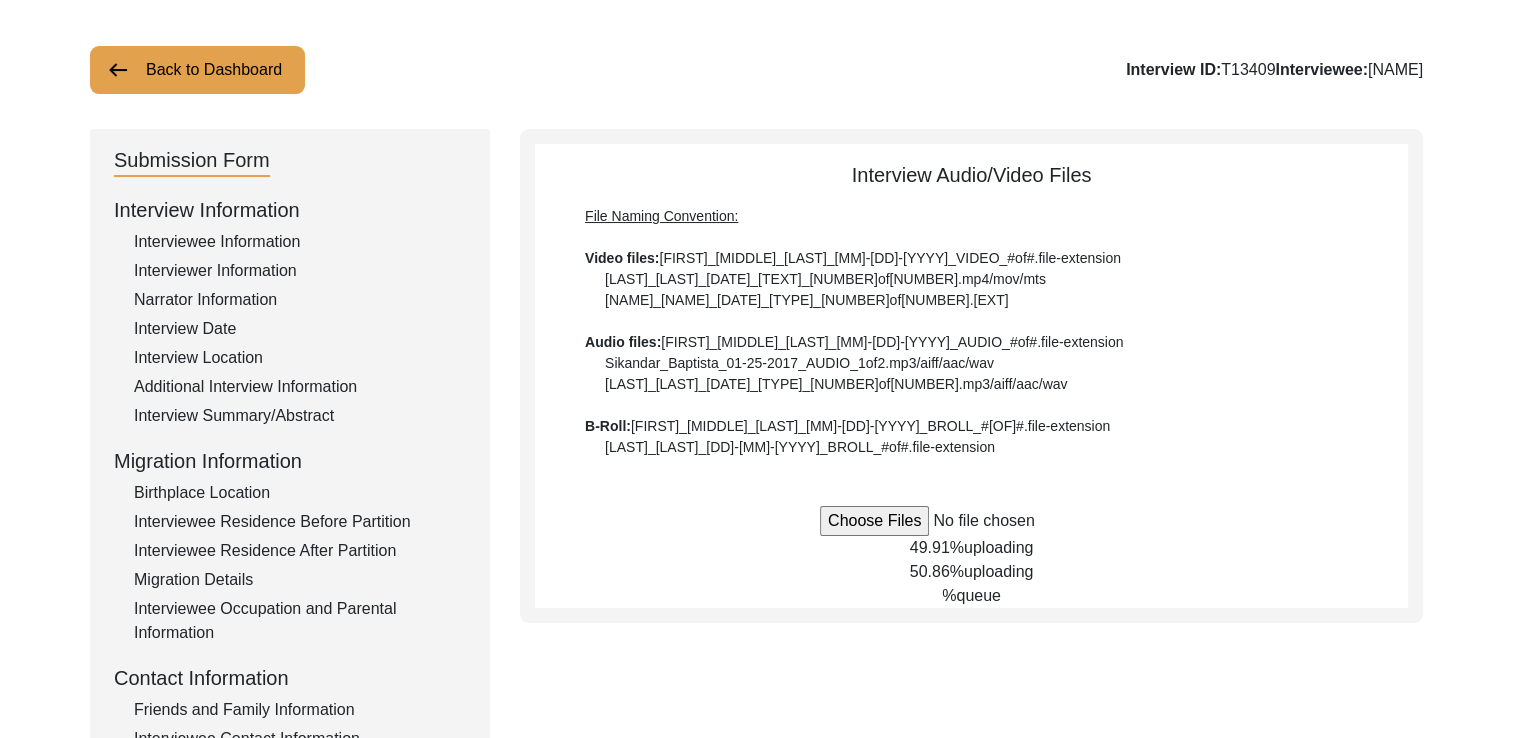 scroll, scrollTop: 96, scrollLeft: 0, axis: vertical 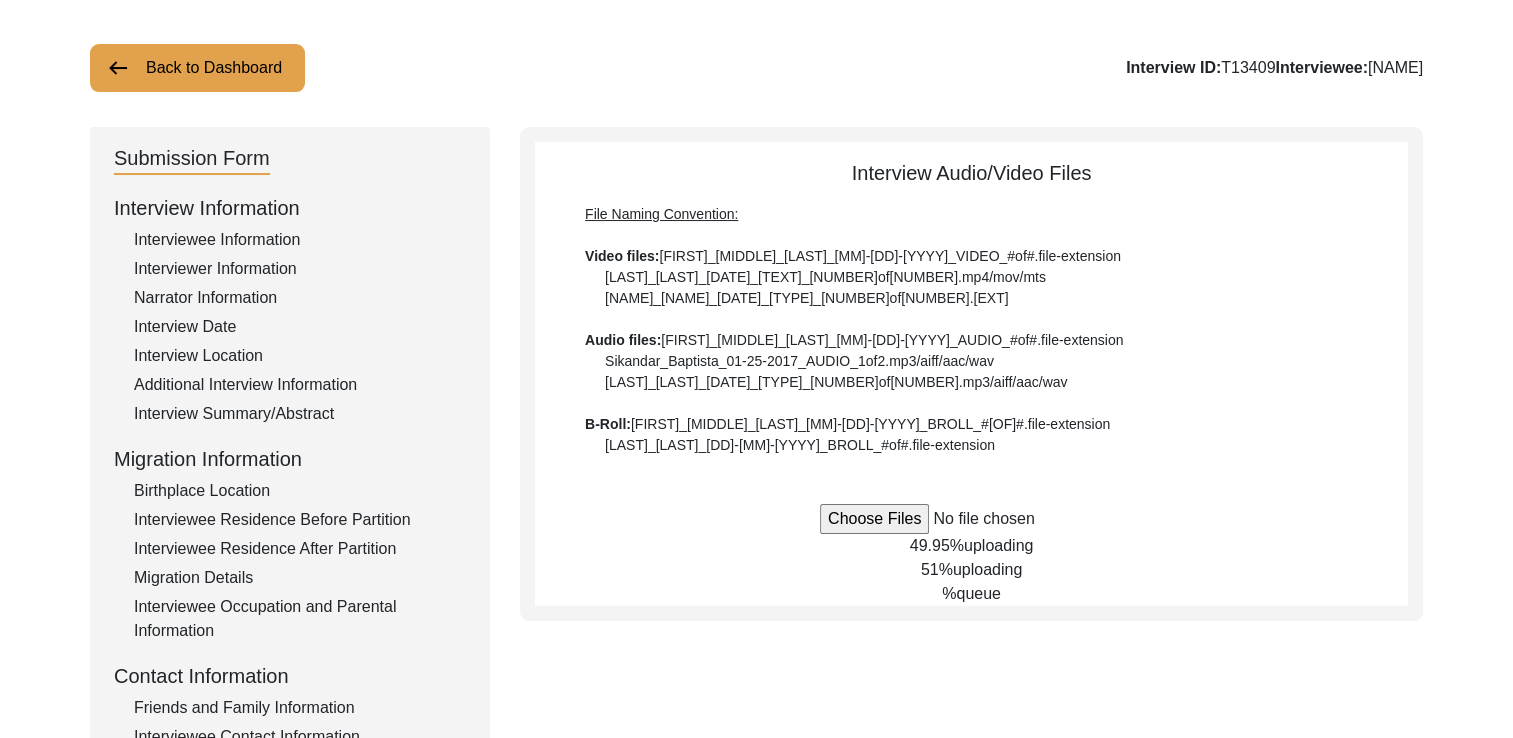click on "Submission Form   Interview Information   Interviewee Information   Interviewer Information   Narrator Information   Interview Date   Interview Location   Additional Interview Information   Interview Summary/Abstract   Migration Information   Birthplace Location   Interviewee Residence Before Partition   Interviewee Residence After Partition   Migration Details   Interviewee Occupation and Parental Information   Contact Information   Friends and Family Information   Interviewee Contact Information   Interviewer Contact Information   Narrator Contact Information   Interviewee Preferences   Interviewee Preferences   Submission Files   Interview Audio/Video Files   Interview Photo Files   Signed Release Form   Other Files   Interview Audio/Video Files  File Naming Convention: Video files:  [FIRST]_[MIDDLE]_[LAST]_[MM]-[DD]-[YYYY]_VIDEO_#of#.file-extension  [FIRST]_[LAST]_[MM]-[DD]-[YYYY]_VIDEO_#of#.mp4/mov/mts  [FIRST]_[LAST]_[MM]-[DD]-[YYYY]_VIDEO_#of#.mp4/mov/mts  Audio files: B-Roll: 49.95%  uploading 51%  %" at bounding box center (756, 595) 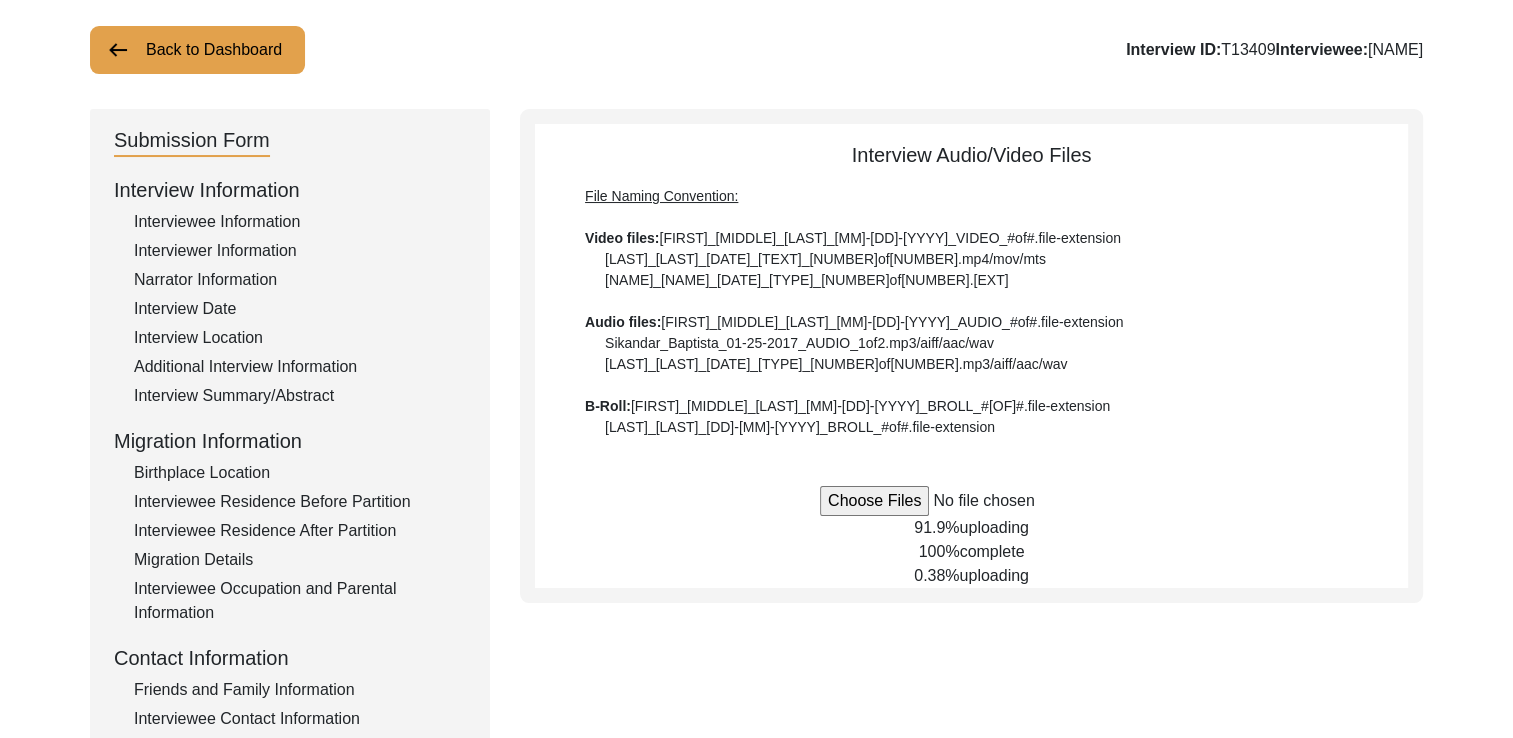scroll, scrollTop: 122, scrollLeft: 0, axis: vertical 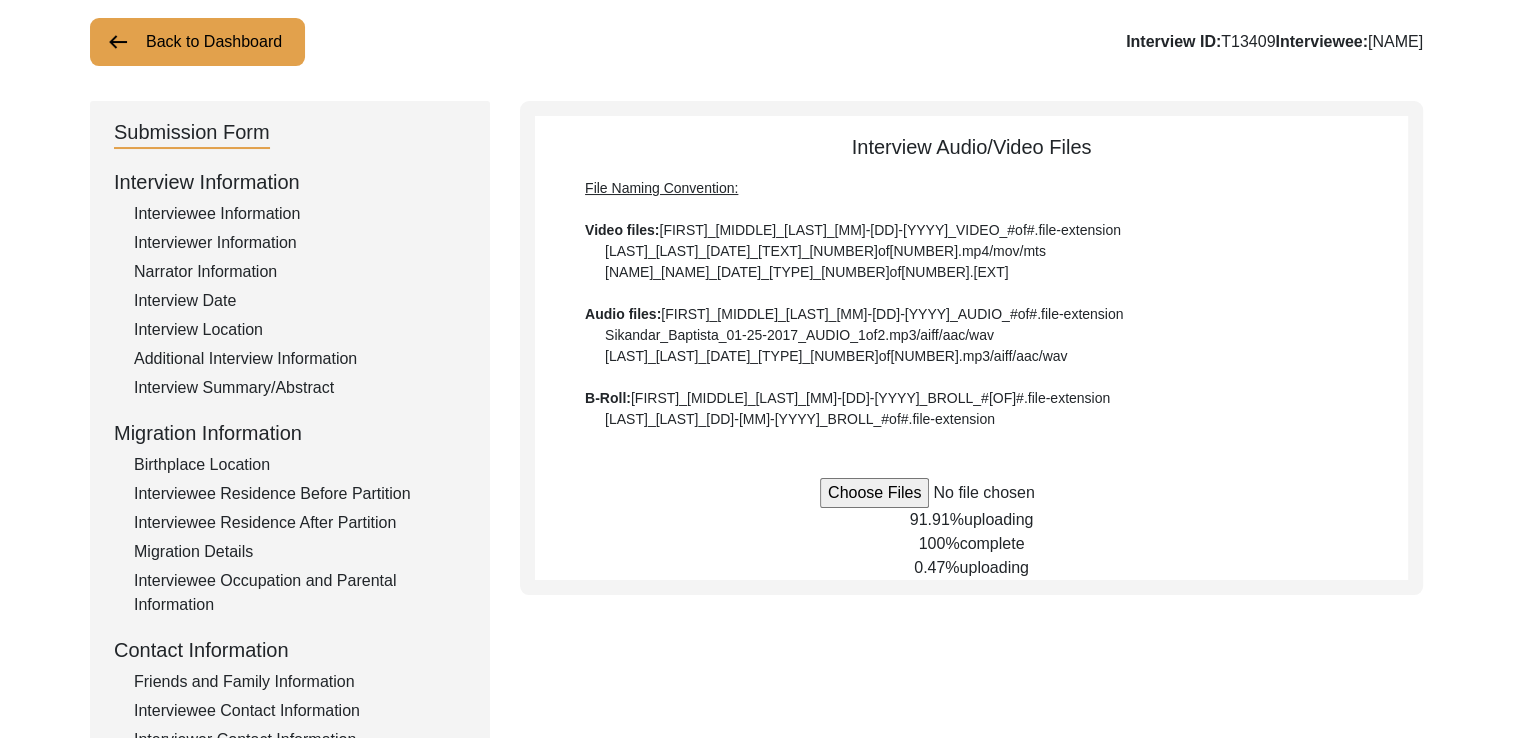 click on "complete" at bounding box center (998, 519) 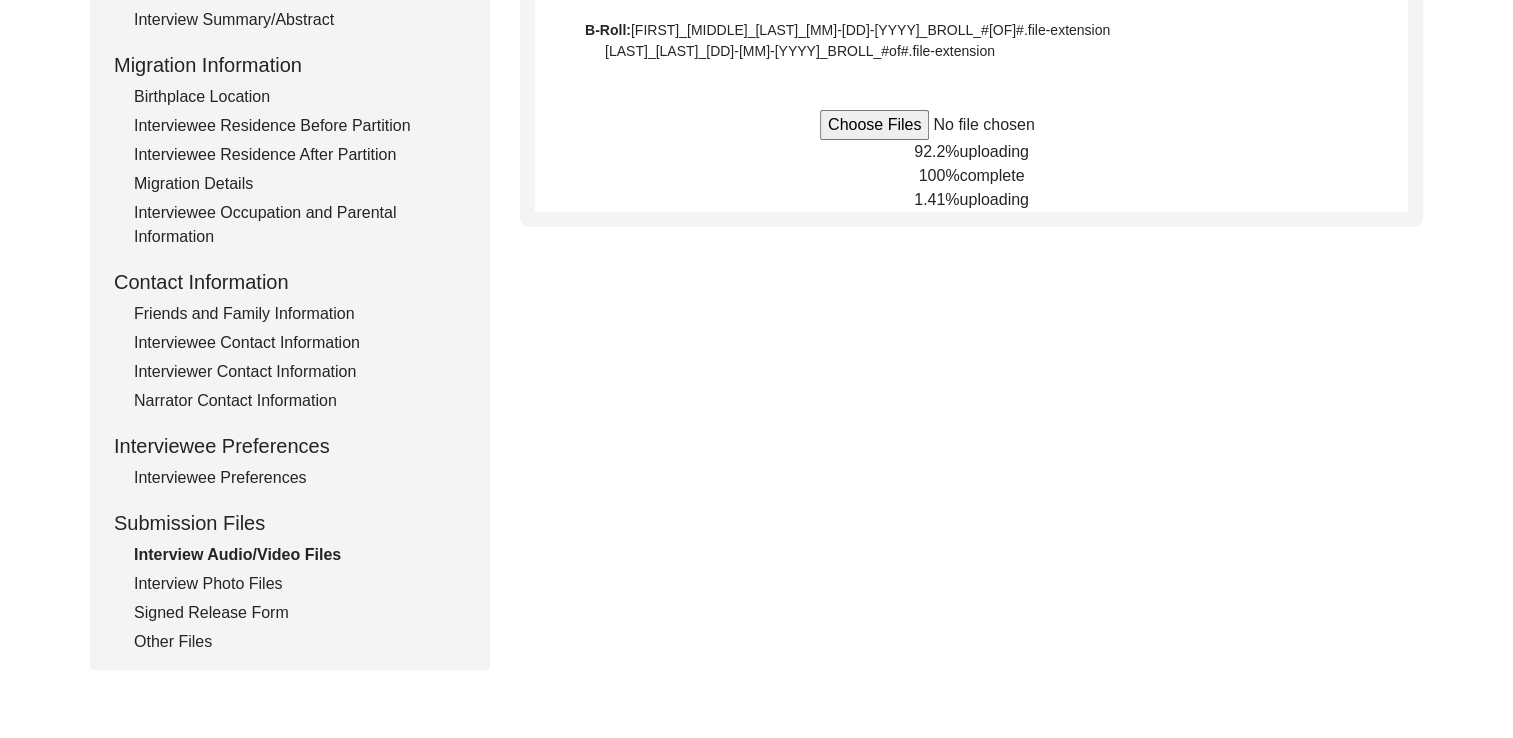 scroll, scrollTop: 481, scrollLeft: 0, axis: vertical 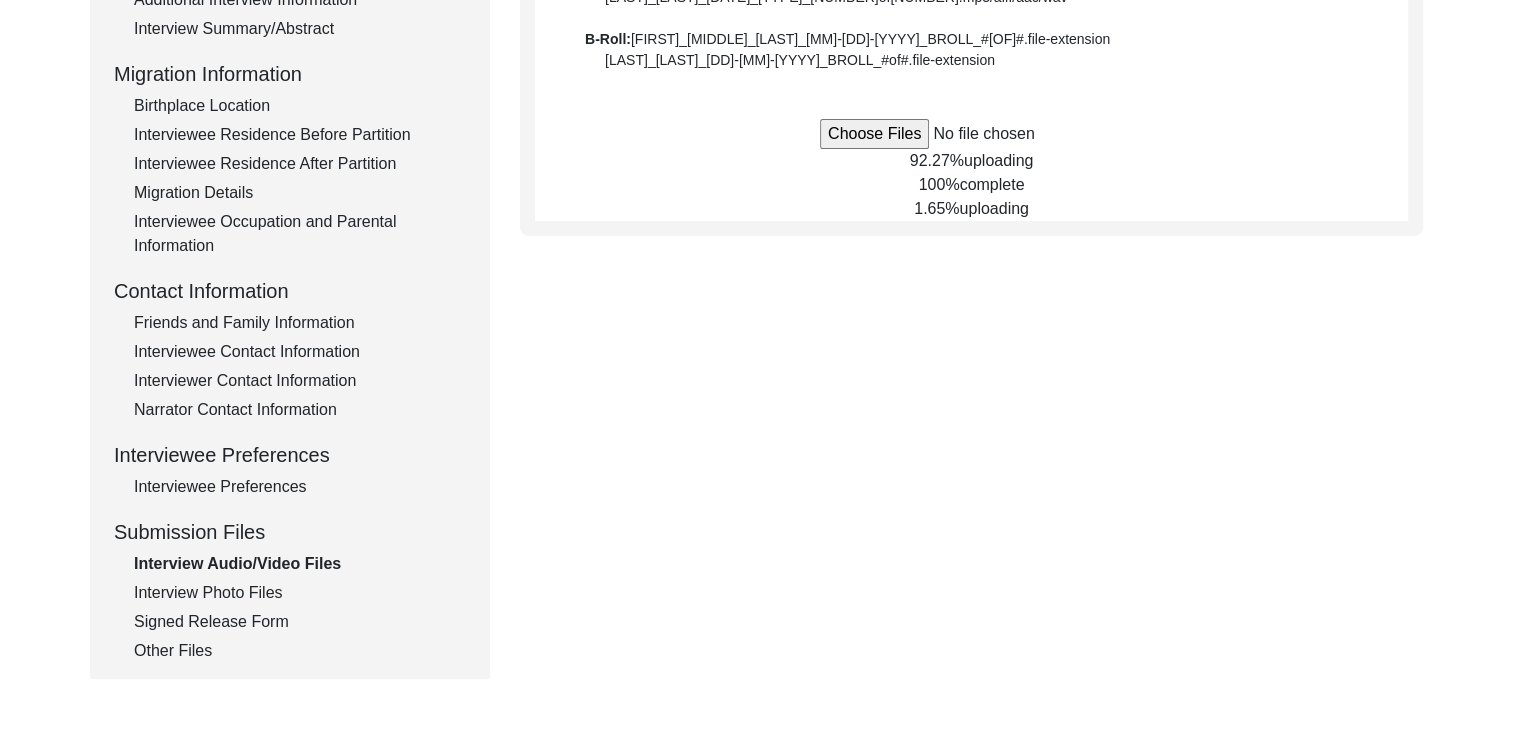 click on "Interview Photo Files" at bounding box center (300, 593) 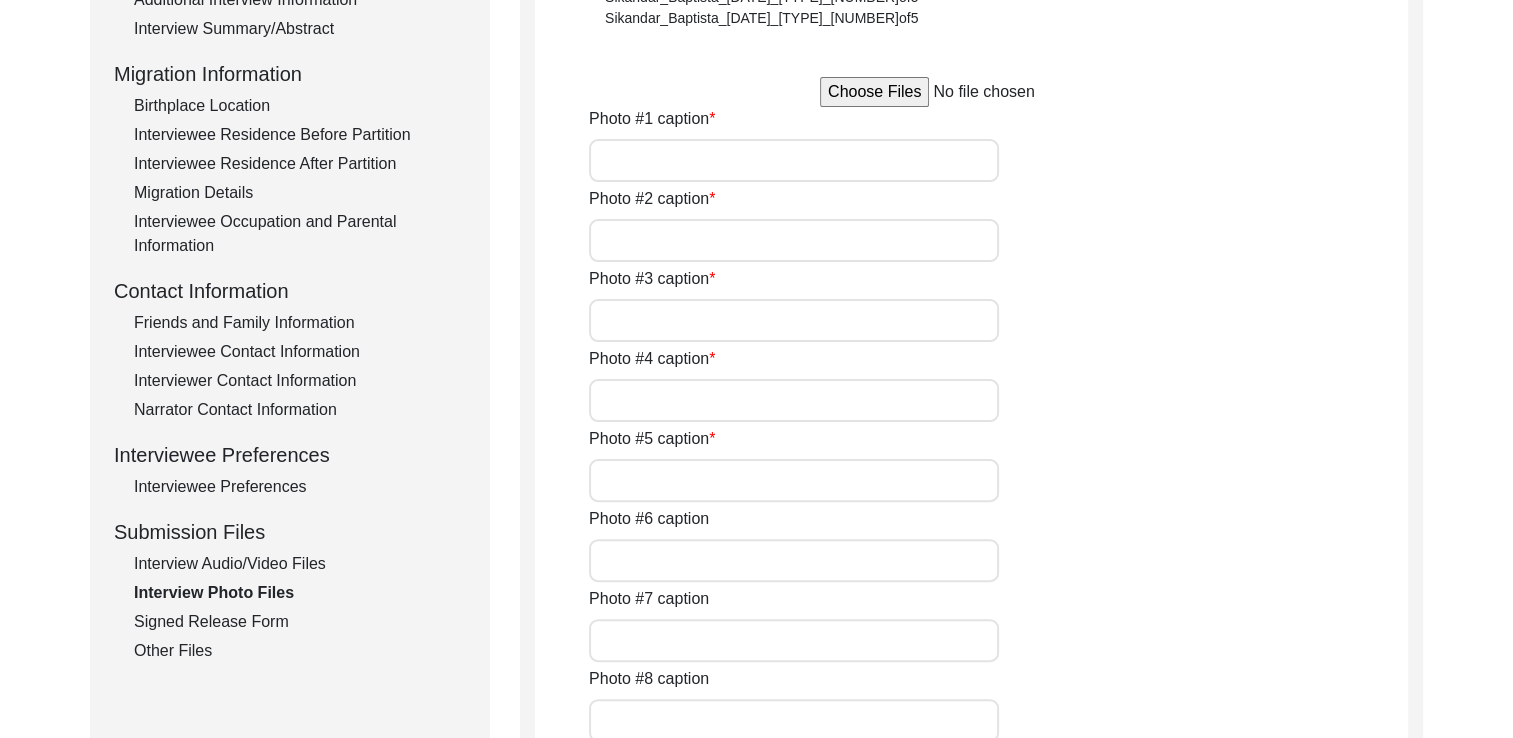 click on "Interview Audio/Video Files" at bounding box center [300, 564] 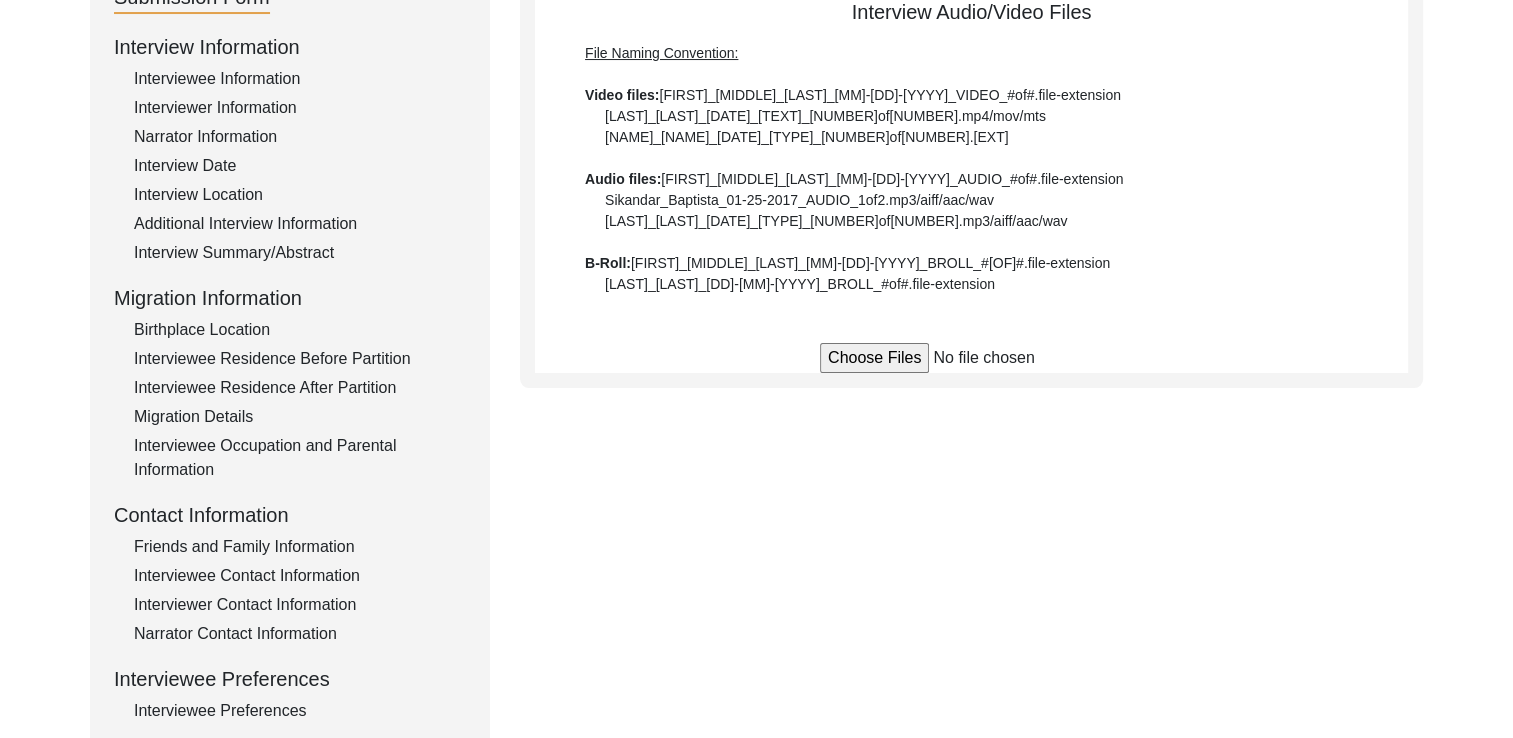 scroll, scrollTop: 248, scrollLeft: 0, axis: vertical 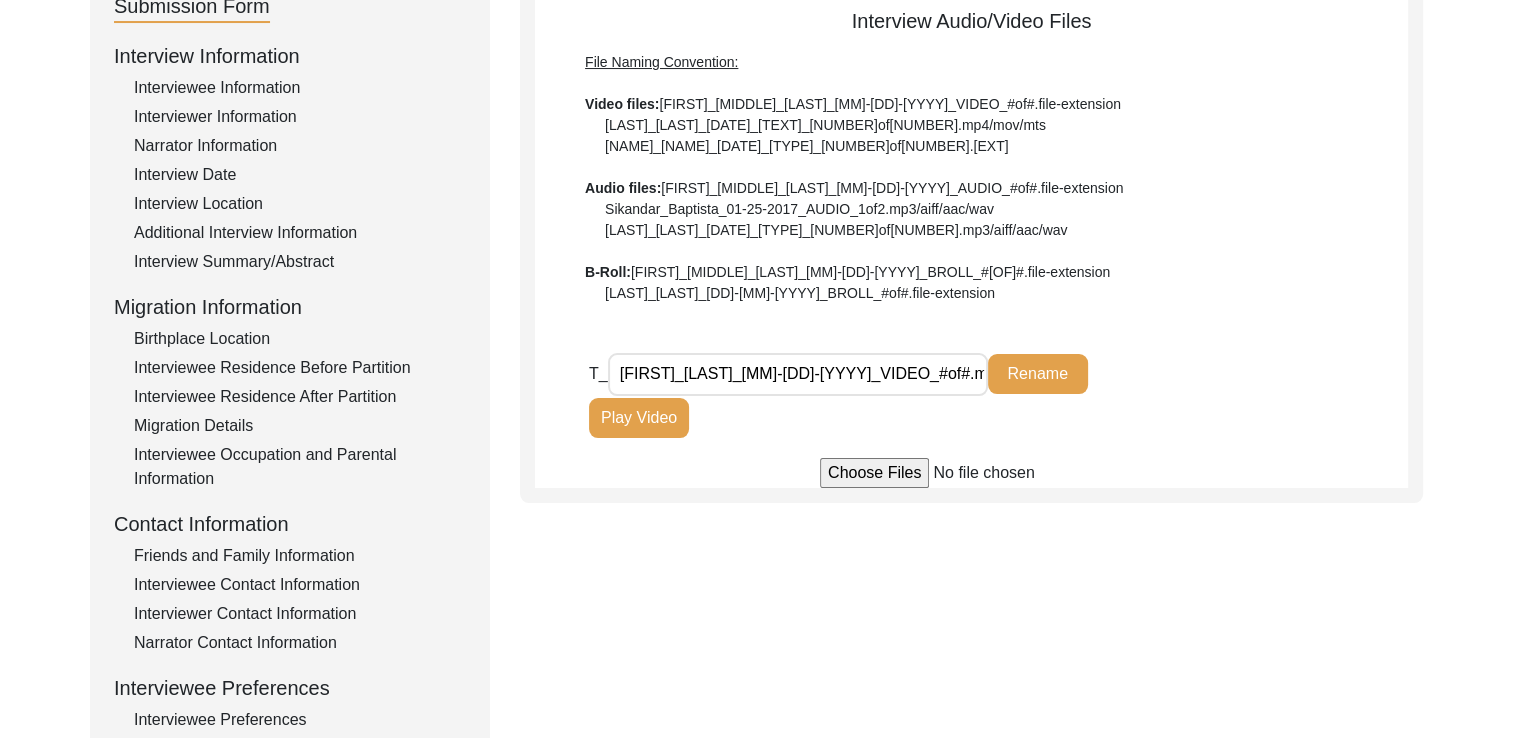 click at bounding box center [971, 473] 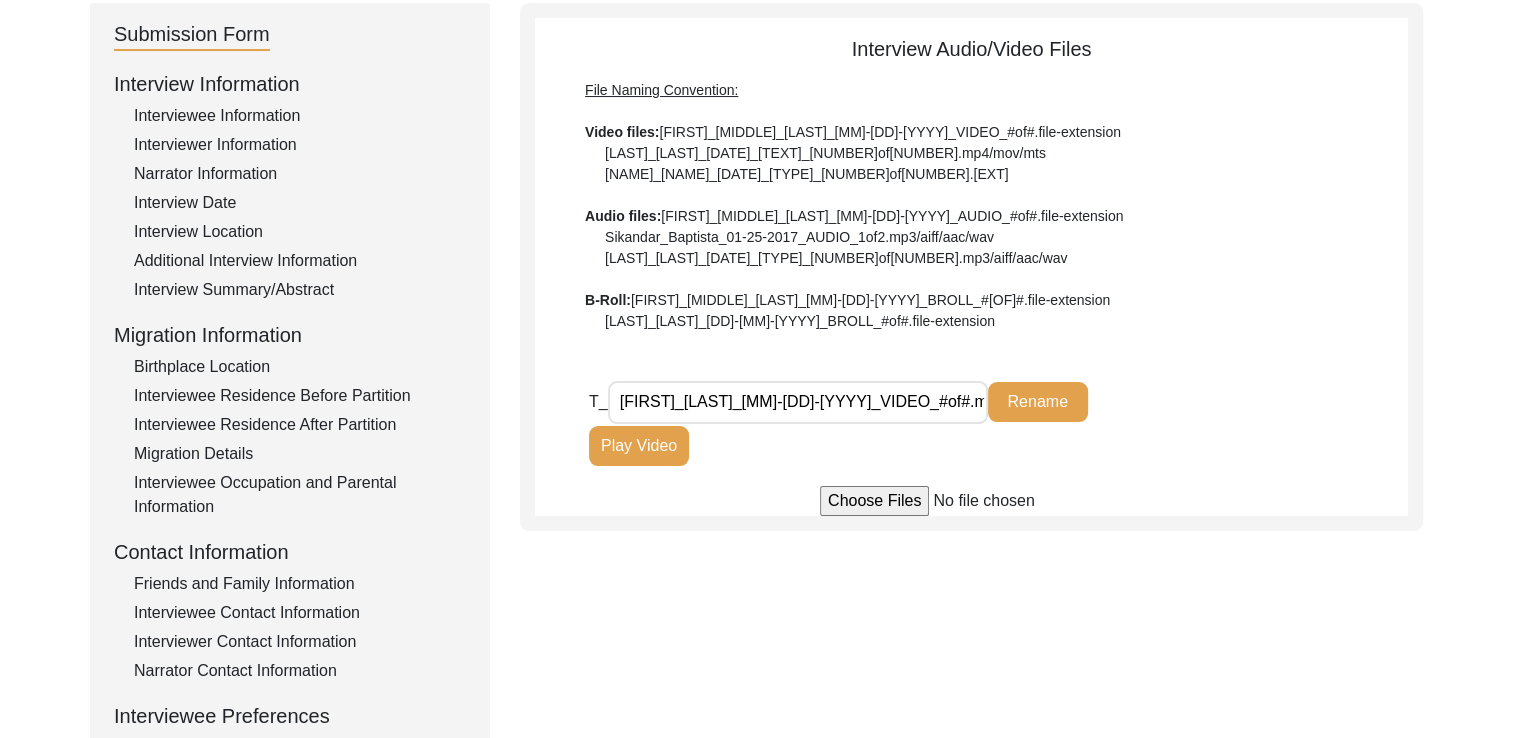 scroll, scrollTop: 220, scrollLeft: 0, axis: vertical 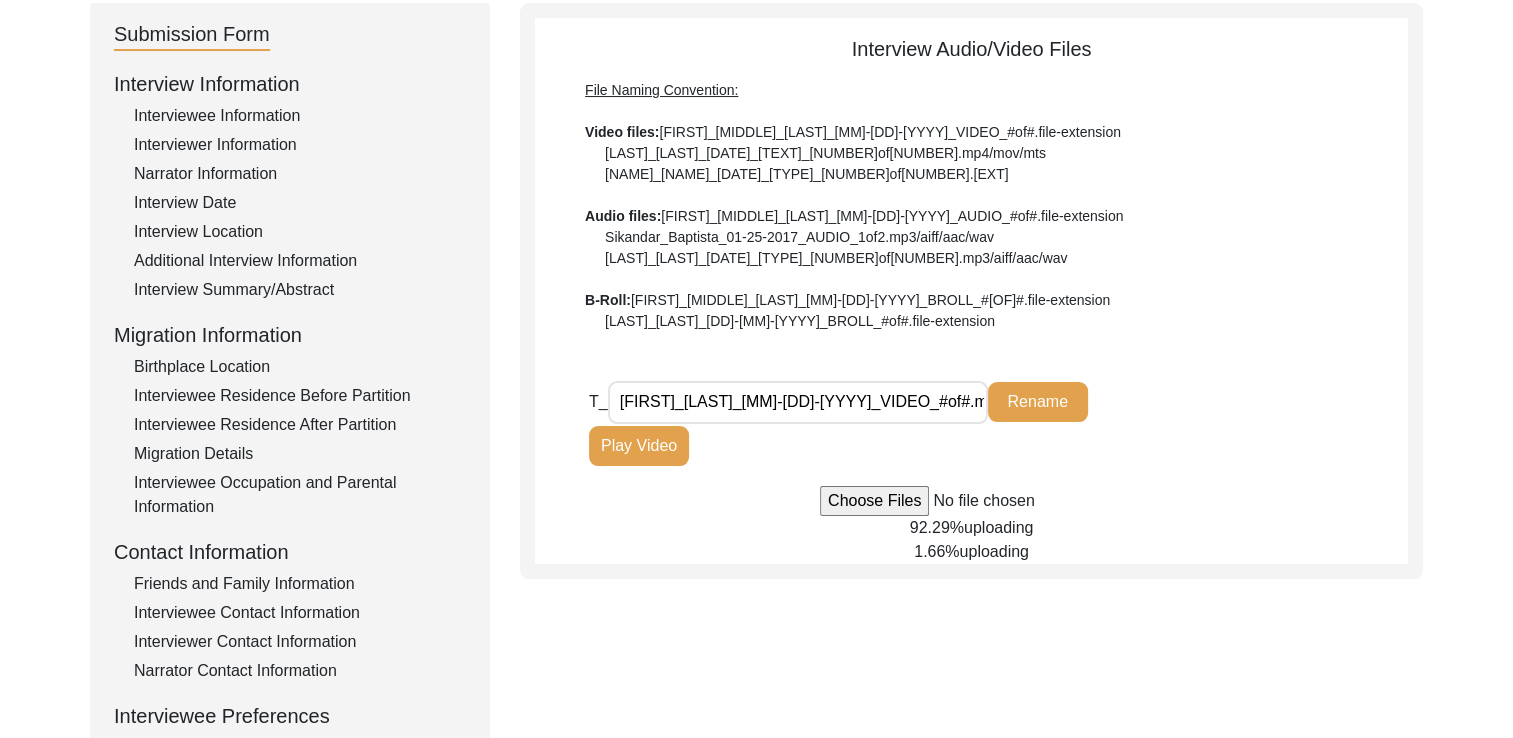 click on "Play Video" at bounding box center (639, 446) 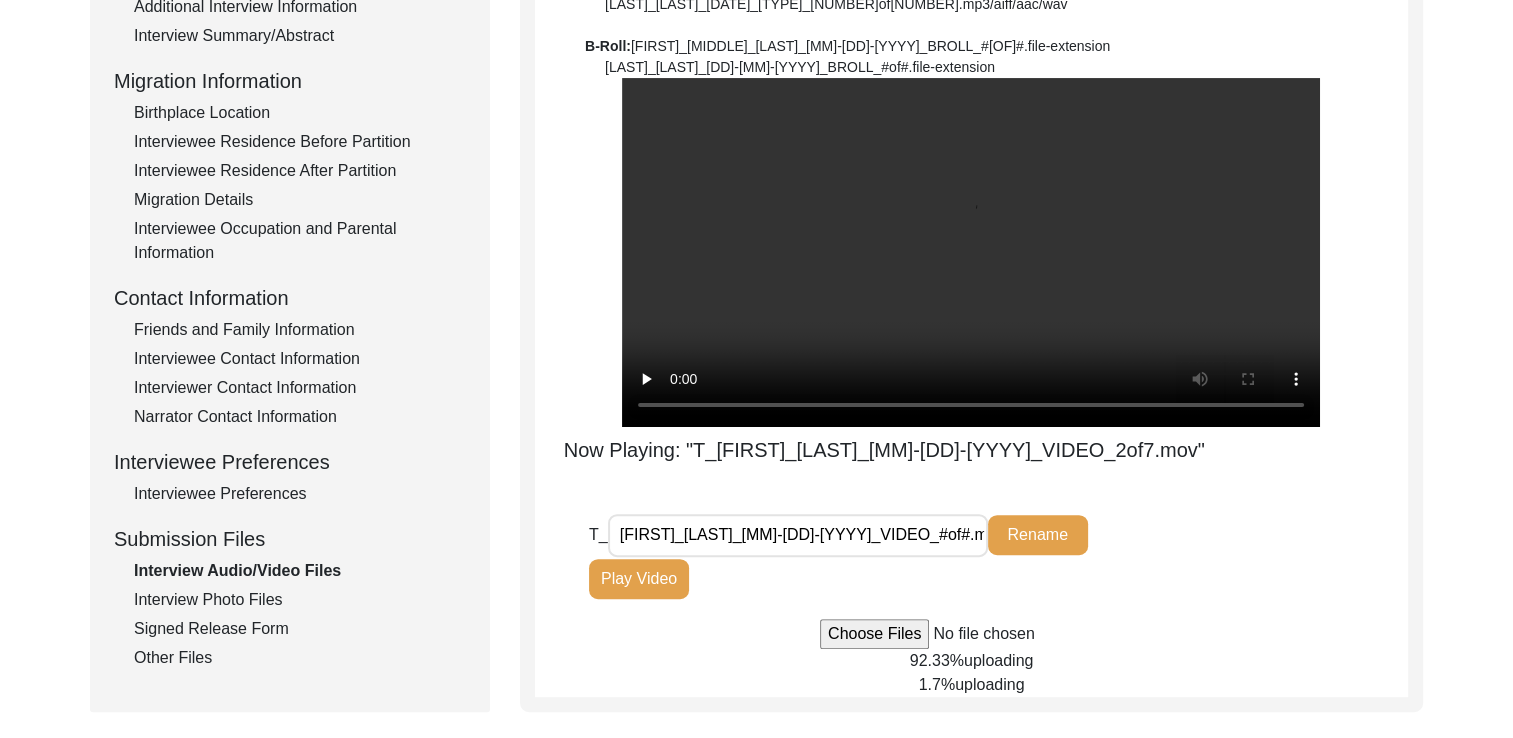 scroll, scrollTop: 476, scrollLeft: 0, axis: vertical 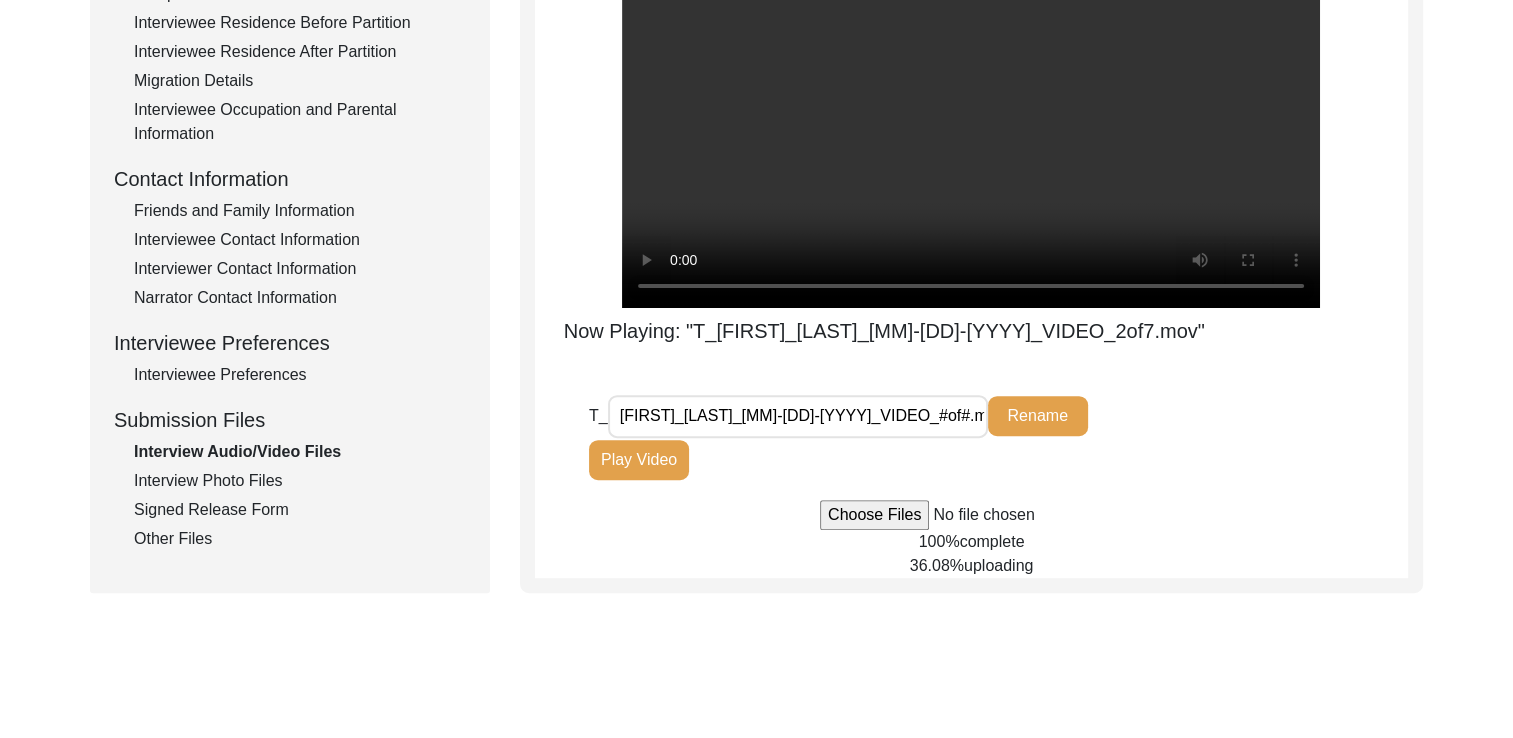 click on "Interviewee Preferences" at bounding box center [300, 375] 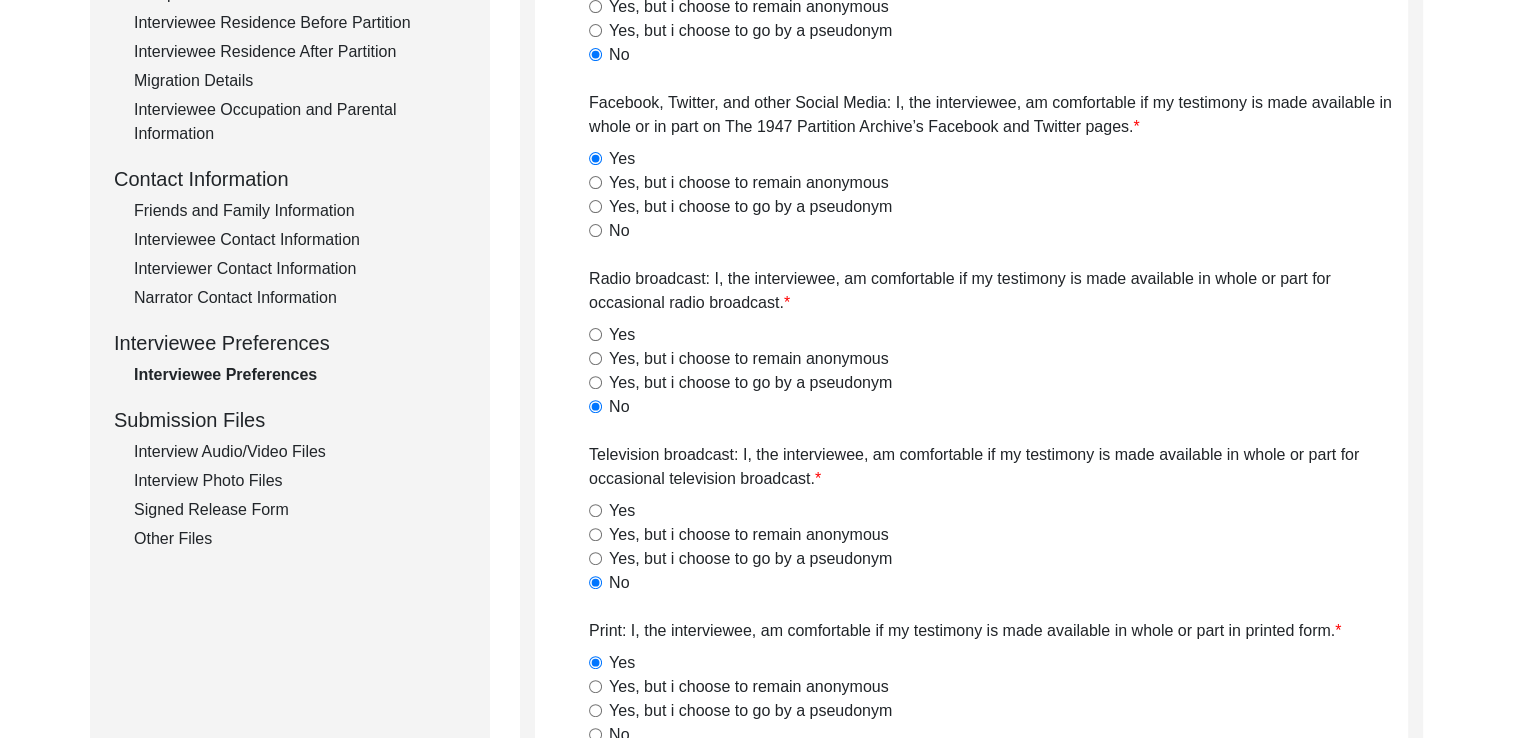 click on "Interview Audio/Video Files" at bounding box center [300, 452] 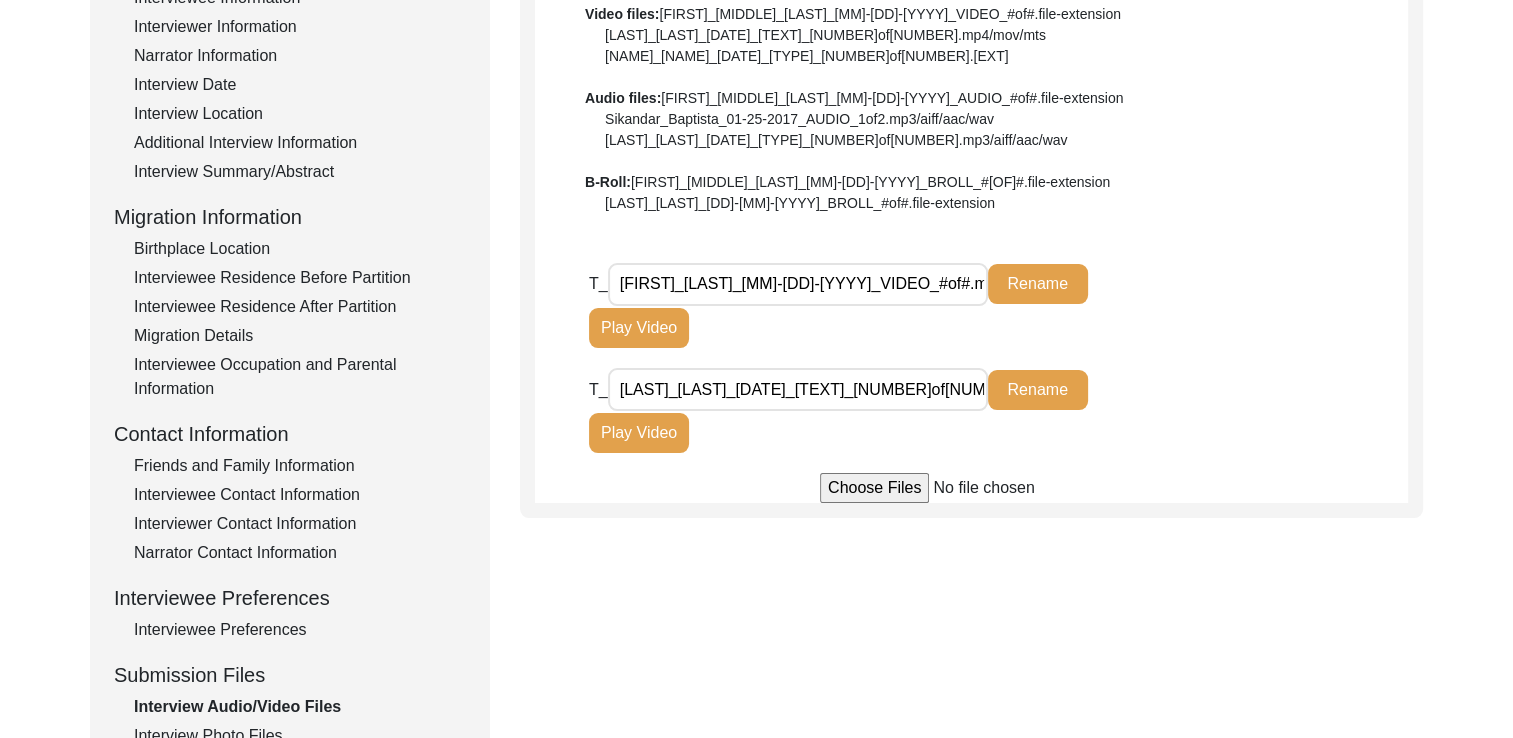 scroll, scrollTop: 336, scrollLeft: 0, axis: vertical 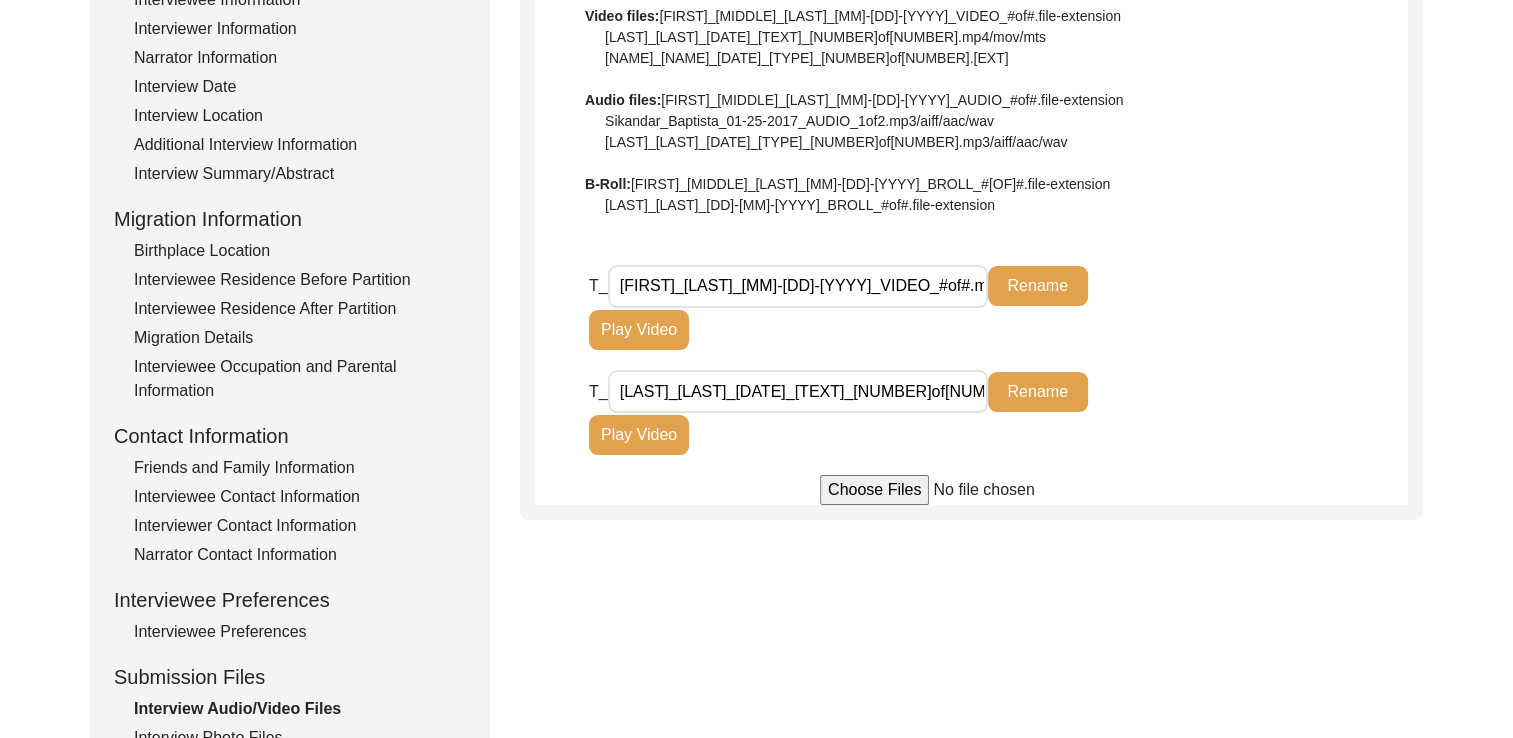 click on "[LAST]_[LAST]_[DATE]_[TEXT]_[NUMBER]of[NUMBER].mov.mov" at bounding box center (798, 391) 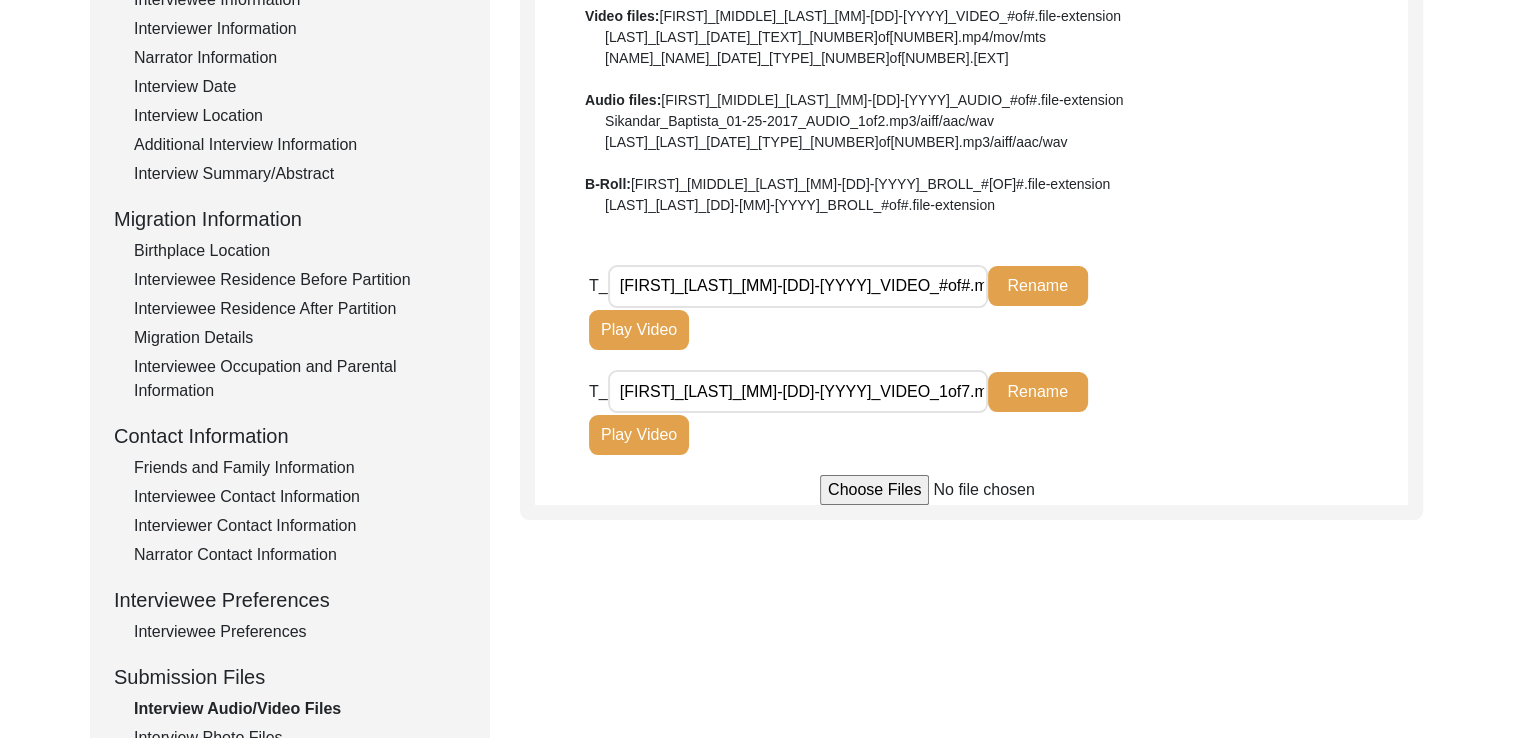 type on "[FIRST]_[LAST]_[MM]-[DD]-[YYYY]_VIDEO_1of7.mov" 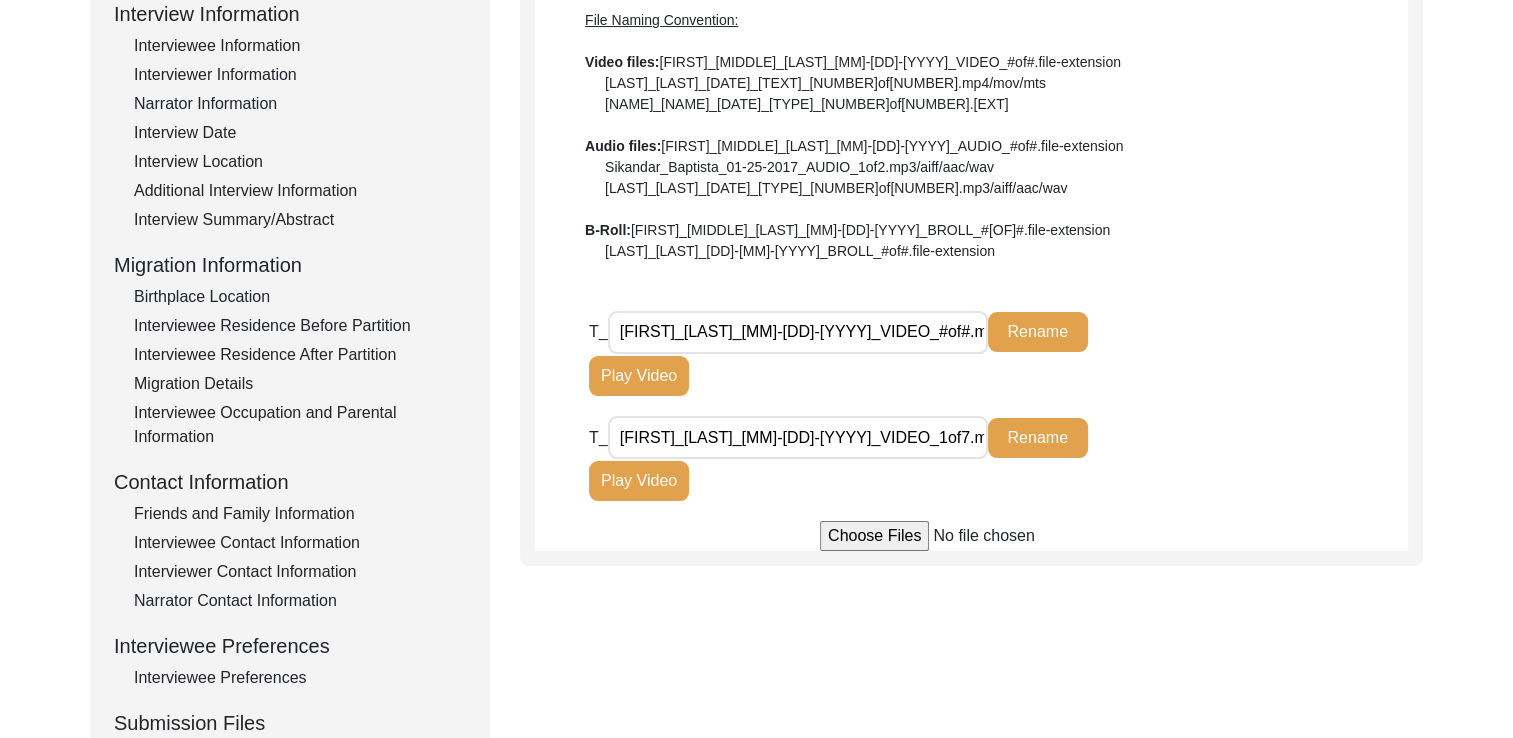 scroll, scrollTop: 288, scrollLeft: 0, axis: vertical 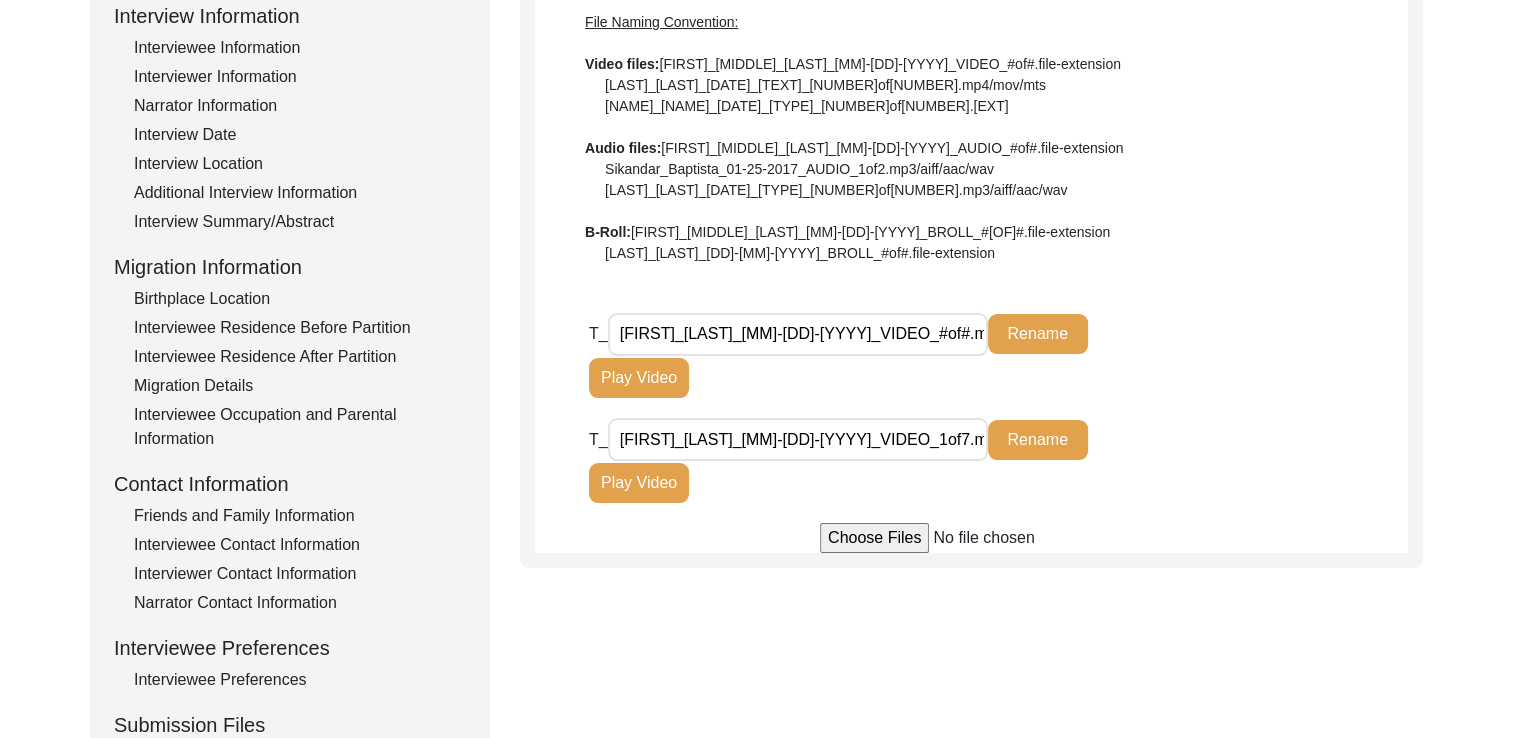 click at bounding box center (971, 538) 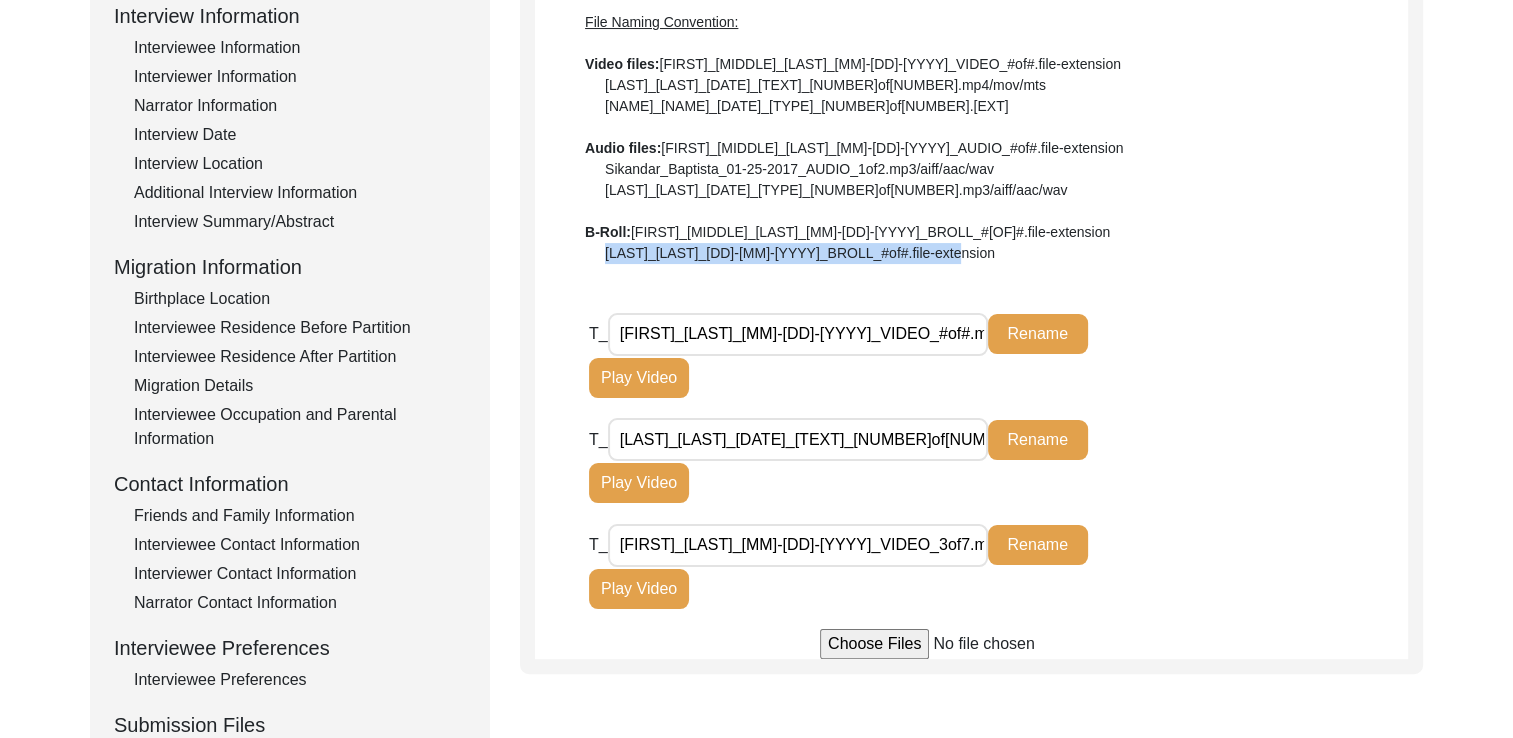 drag, startPoint x: 608, startPoint y: 251, endPoint x: 995, endPoint y: 253, distance: 387.00516 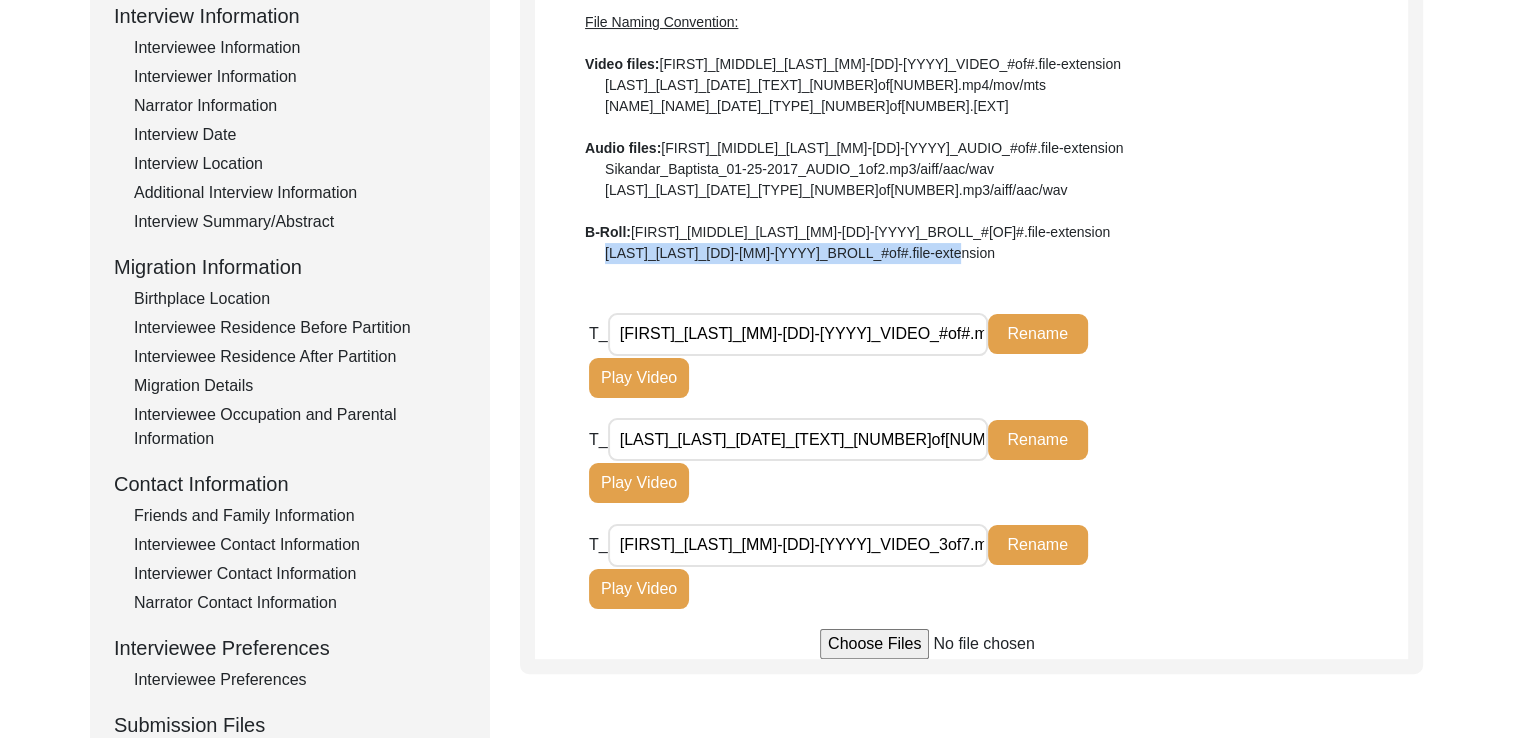 click on "[FIRST]_[MIDDLENAME]_[LAST]_[MM]-[DD]-[YYYY]_BROLL_#of#.file-extension" at bounding box center [971, 138] 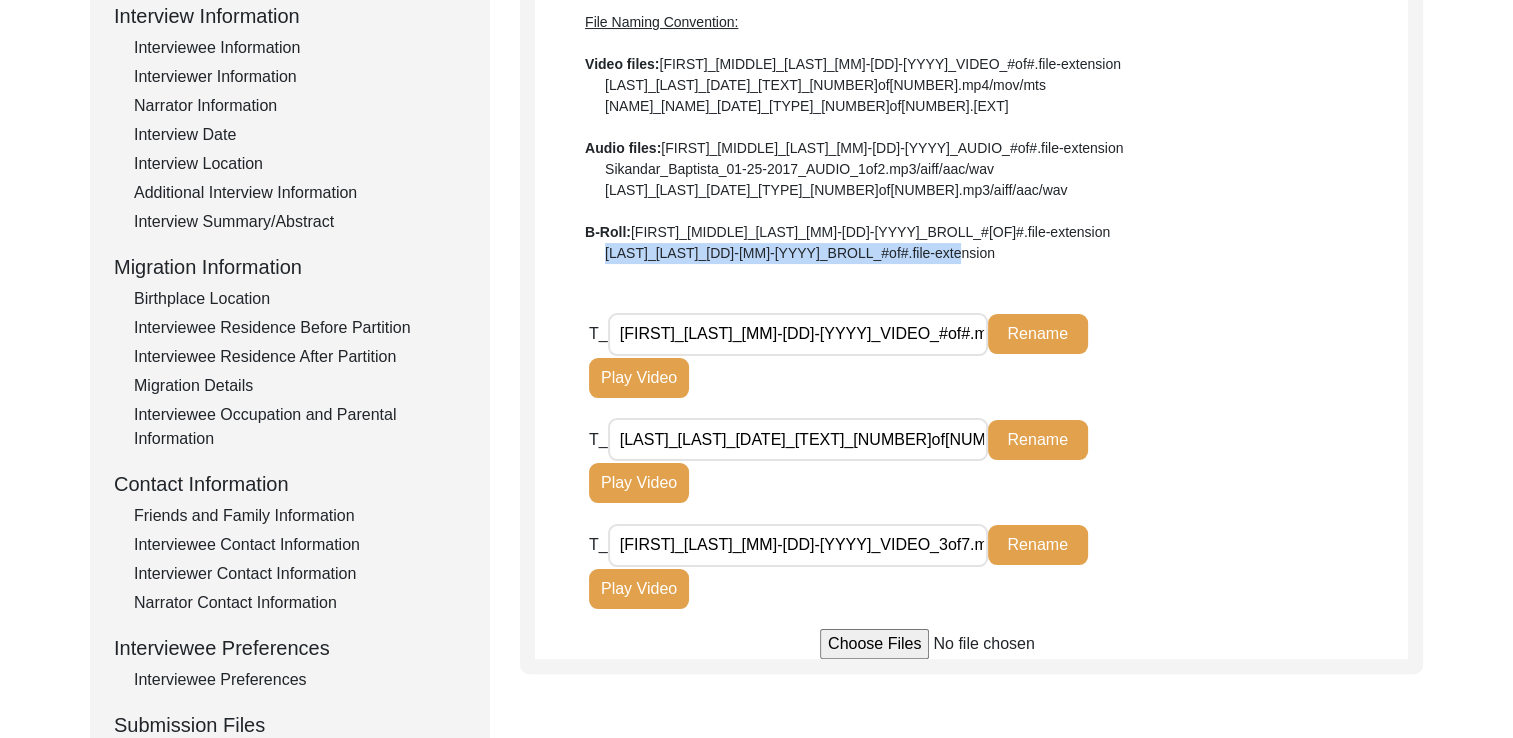 type on "C:\fakepath\Laxmi_Dadlani_[DATE]_BROLL_1of1.mov" 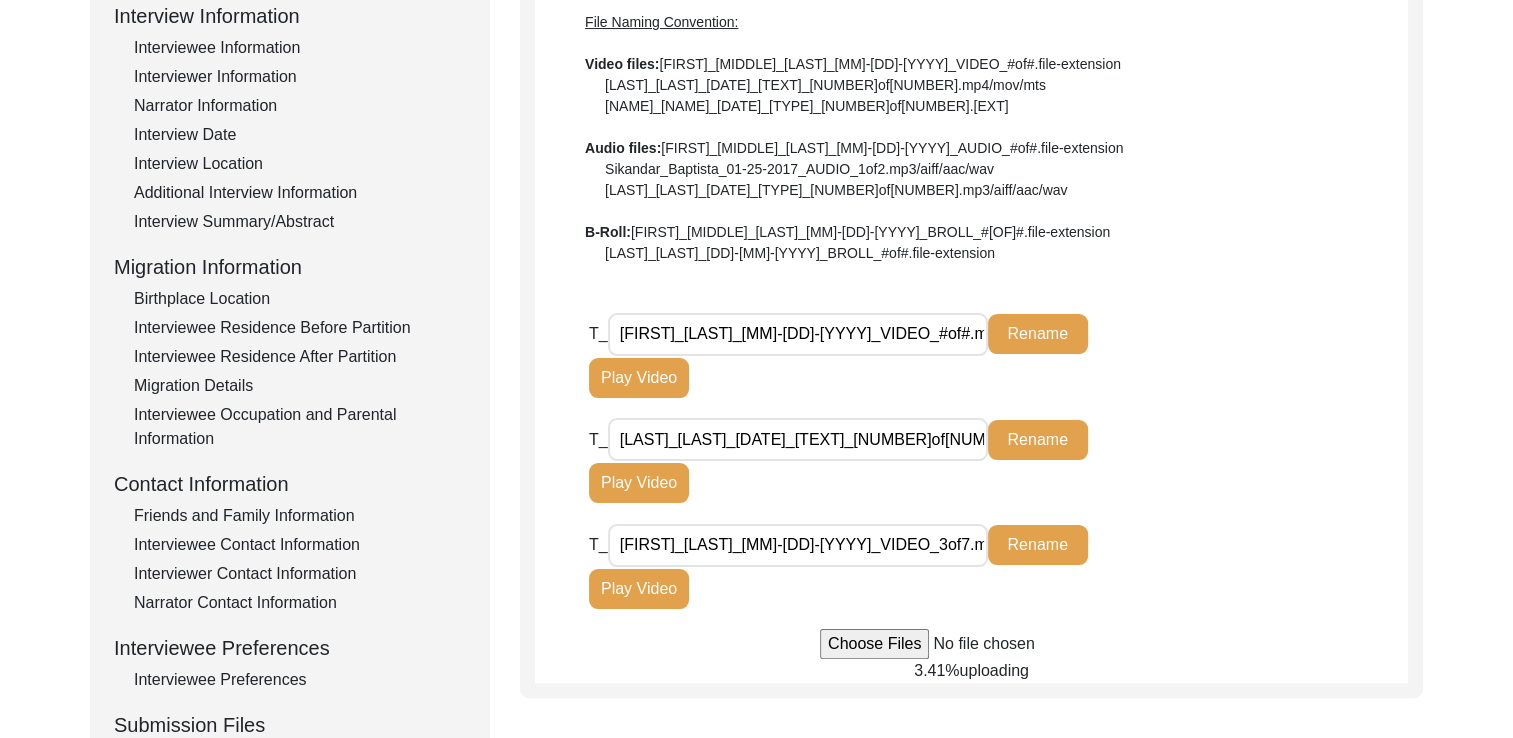 click on "uploading" at bounding box center (993, 670) 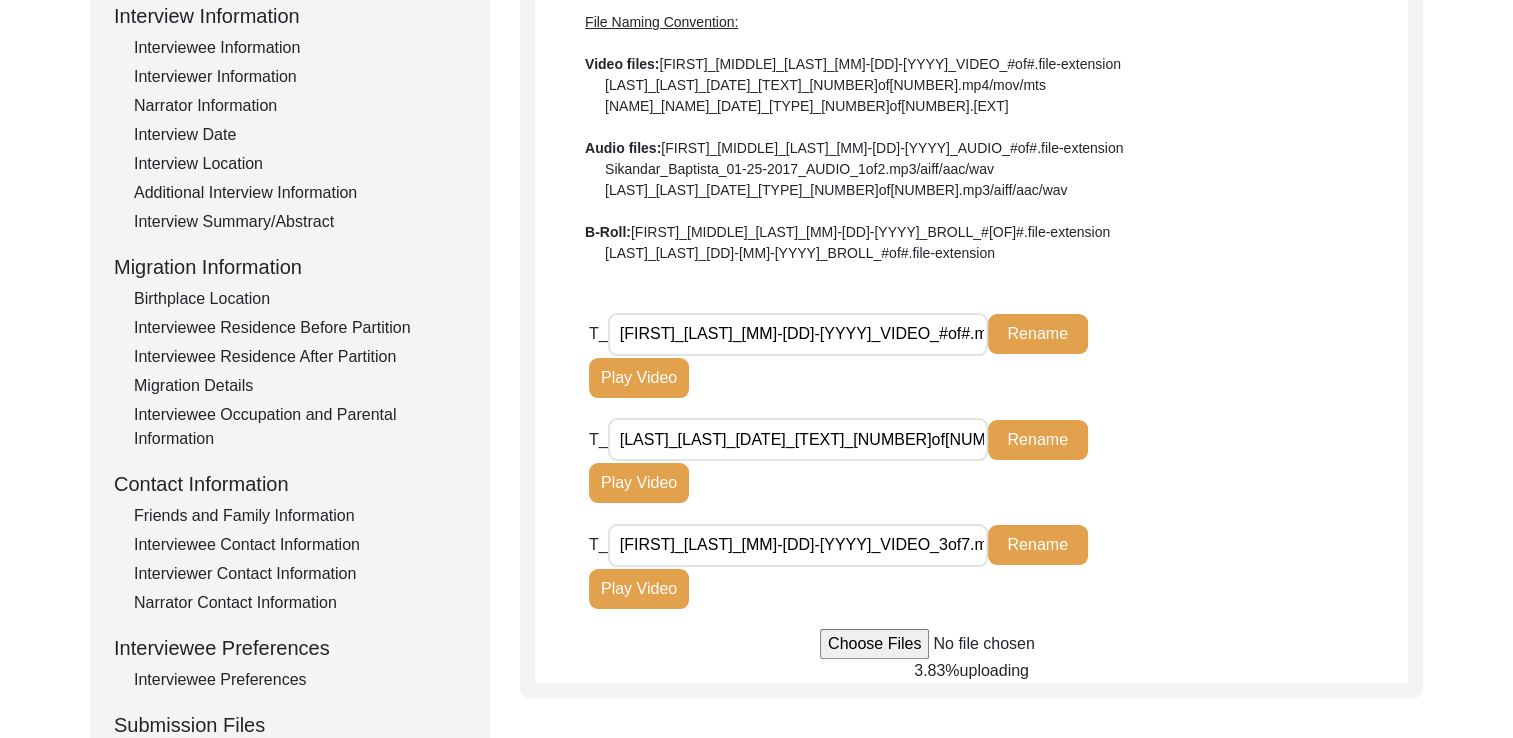 click on "3.83%  uploading" at bounding box center [998, 471] 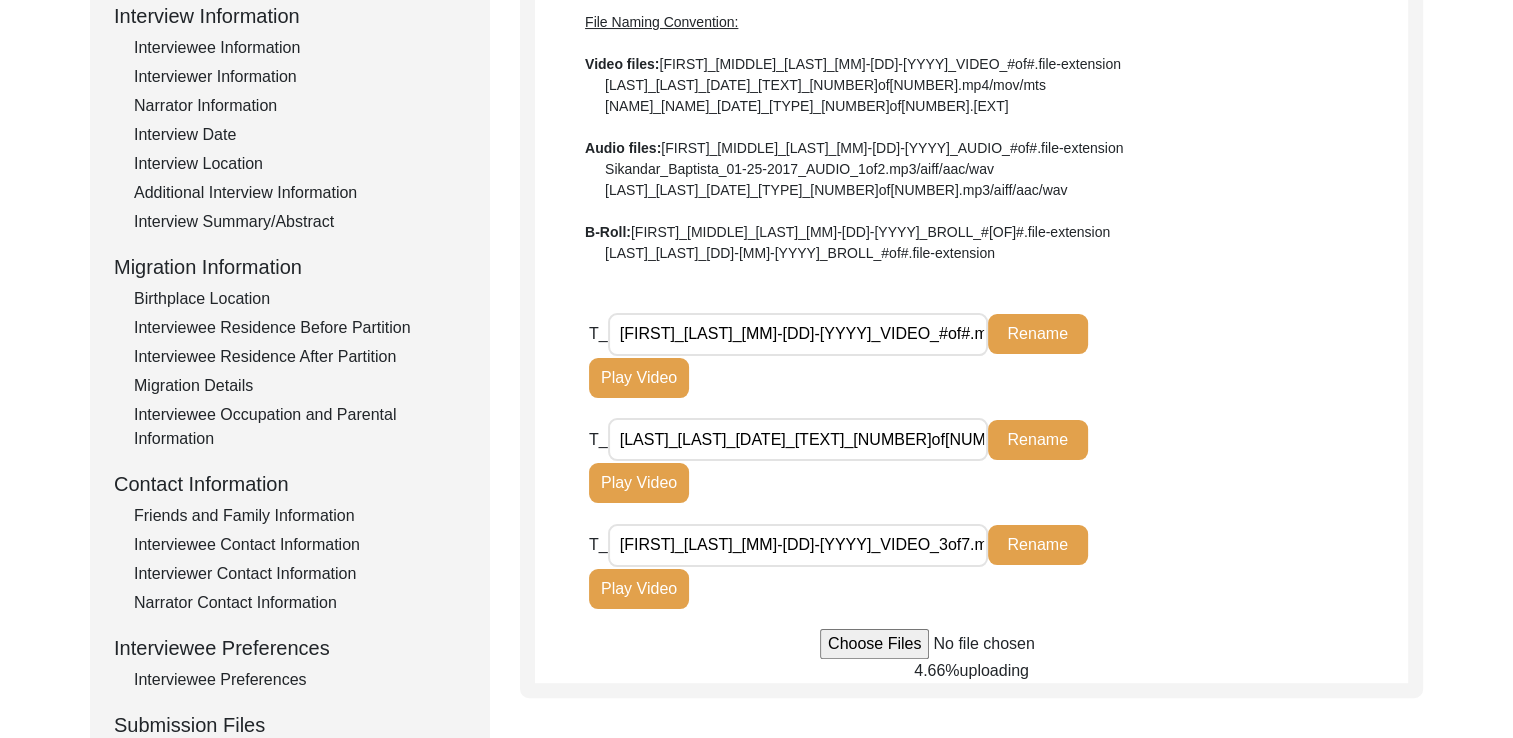 click on "[FIRST]_[LAST]_[MM]-[DD]-[YYYY]_VIDEO_3of7.mov" at bounding box center (798, 545) 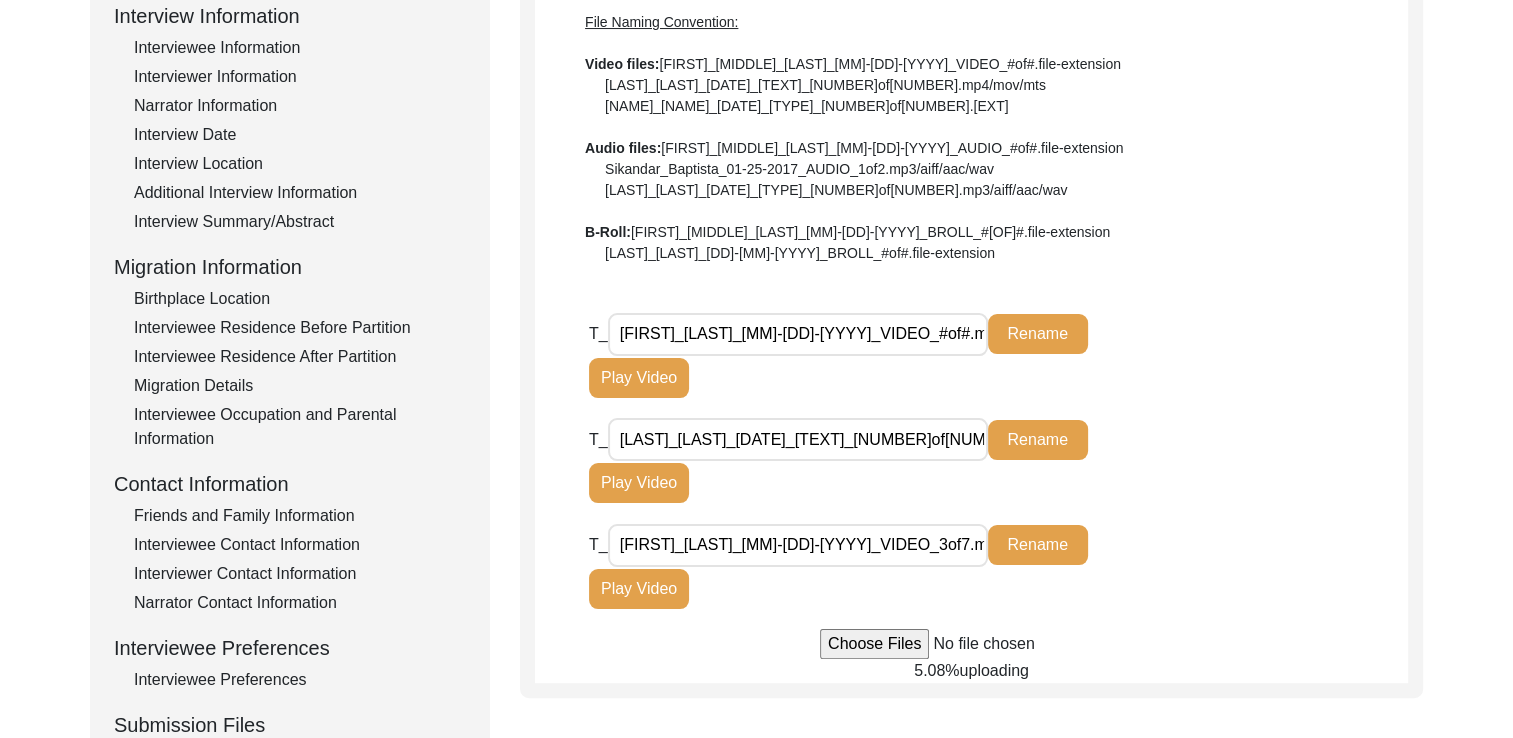 click on "T_" at bounding box center (598, 333) 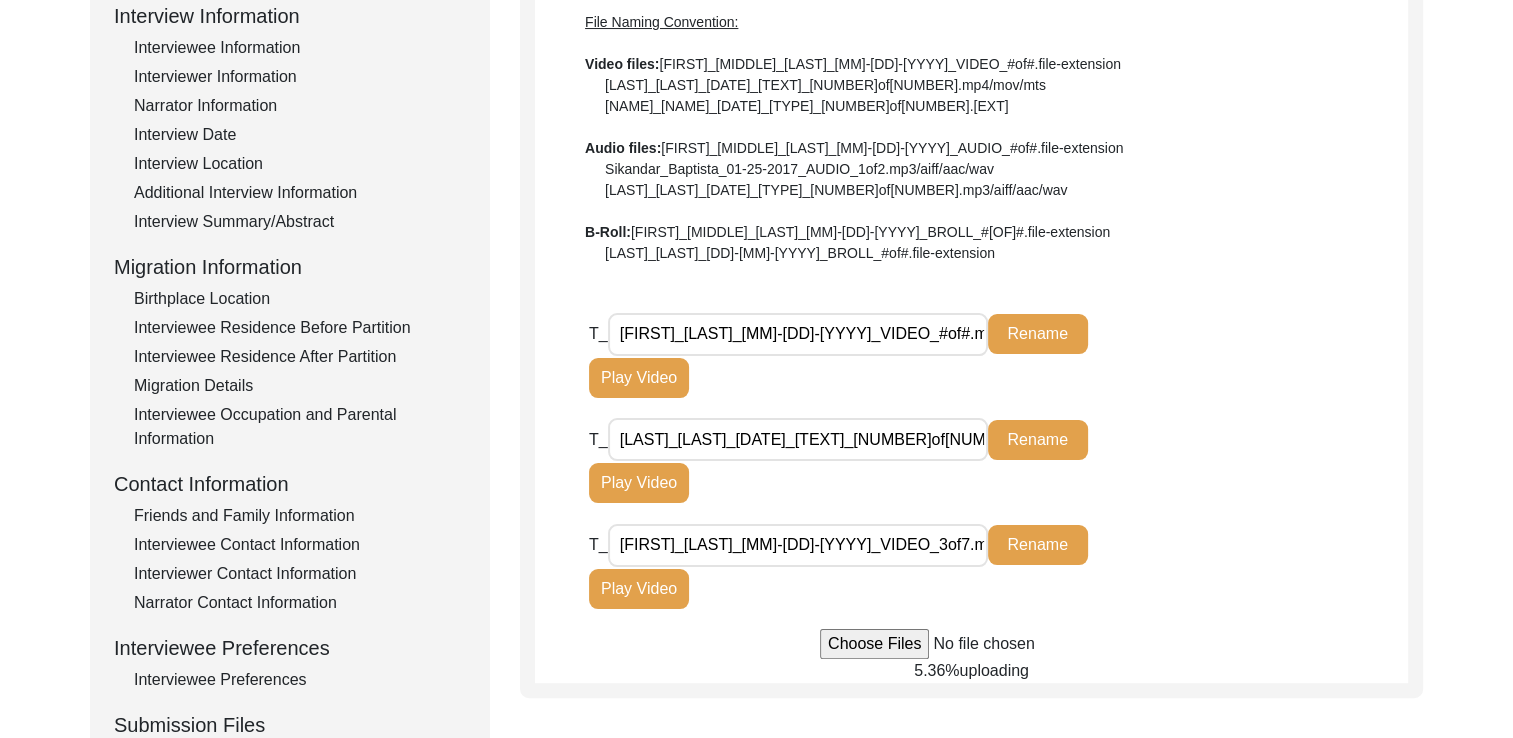 drag, startPoint x: 624, startPoint y: 333, endPoint x: 730, endPoint y: 326, distance: 106.23088 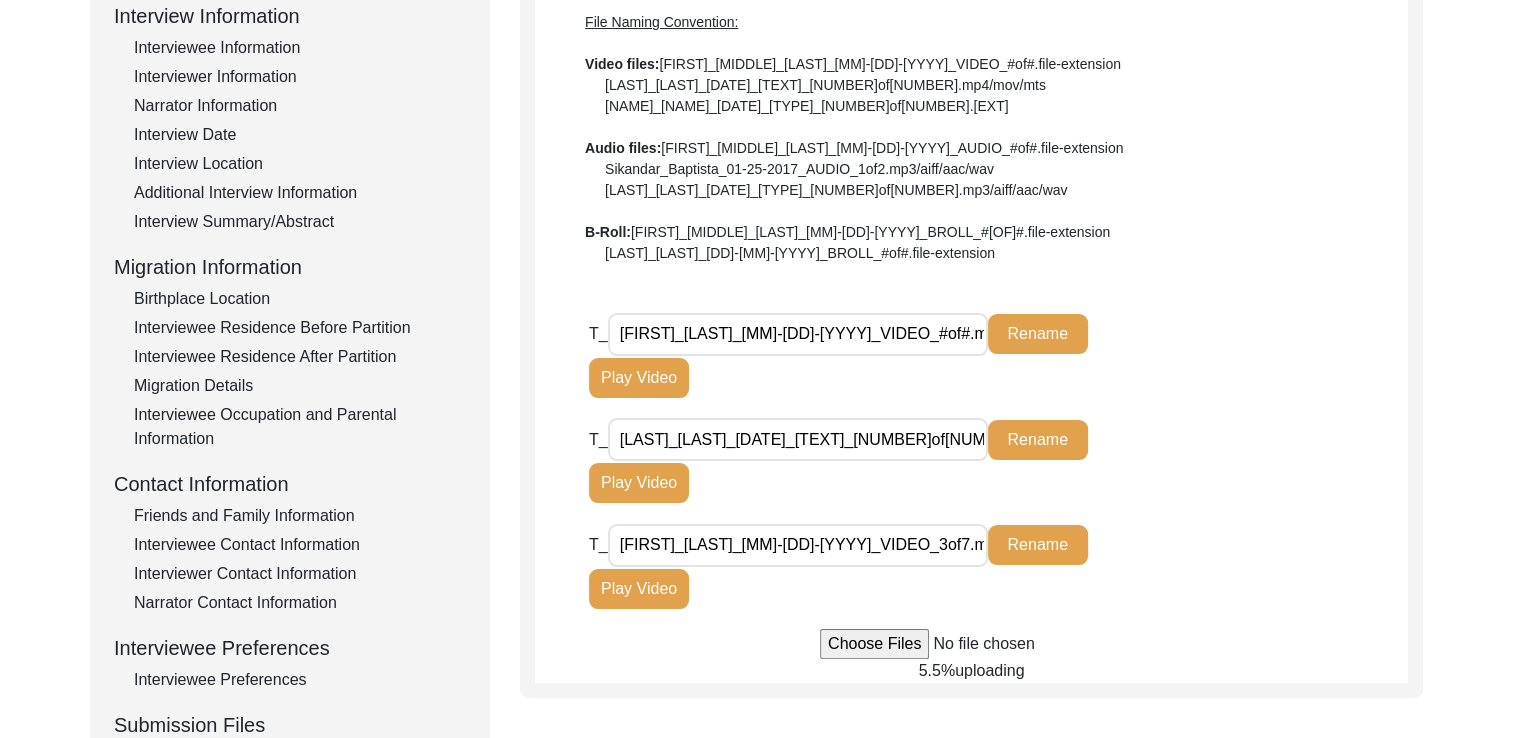 click on "Interview Audio/Video Files  File Naming Convention: Video files:  [FIRST]_[MIDDLE]_[LAST]_[MM]-[DD]-[YYYY]_VIDEO_#of#.file-extension  [FIRST]_[MIDDLE]_[LAST]_[MM]-[DD]-[YYYY]_VIDEO_#of#.mp4/mov/mts  [FIRST]_[MIDDLE]_[LAST]_[MM]-[DD]-[YYYY]_VIDEO_#of#.mp4/mov/mts  Audio files:  [FIRST]_[MIDDLE]_[LAST]_[MM]-[DD]-[YYYY]_AUDIO_#of#.file-extension  [FIRST]_[MIDDLE]_[LAST]_[MM]-[DD]-[YYYY]_AUDIO_#of#.mp3/aiff/aac/wav  [FIRST]_[MIDDLE]_[LAST]_[MM]-[DD]-[YYYY]_AUDIO_#of#.mp3/aiff/aac/wav  B-Roll:  [FIRST]_[MIDDLE]_[LAST]_[MM]-[DD]-[YYYY]_BROLL_#of#.file-extension  [FIRST]_[MIDDLE]_[LAST]_[MM]-[DD]-[YYYY]_BROLL_#of#.waf/mov/mts  T_[FIRST]_[LAST]_[MM]-[DD]-[YYYY]_VIDEO_2of7.mov Rename Play Video T_[FIRST]_[LAST]_[MM]-[DD]-[YYYY]_VIDEO_1of7.mov.mov Rename Play Video T_[FIRST]_[LAST]_[MM]-[DD]-[YYYY]_VIDEO_3of7.mov Rename Play Video 5.5%  uploading" at bounding box center [971, 324] 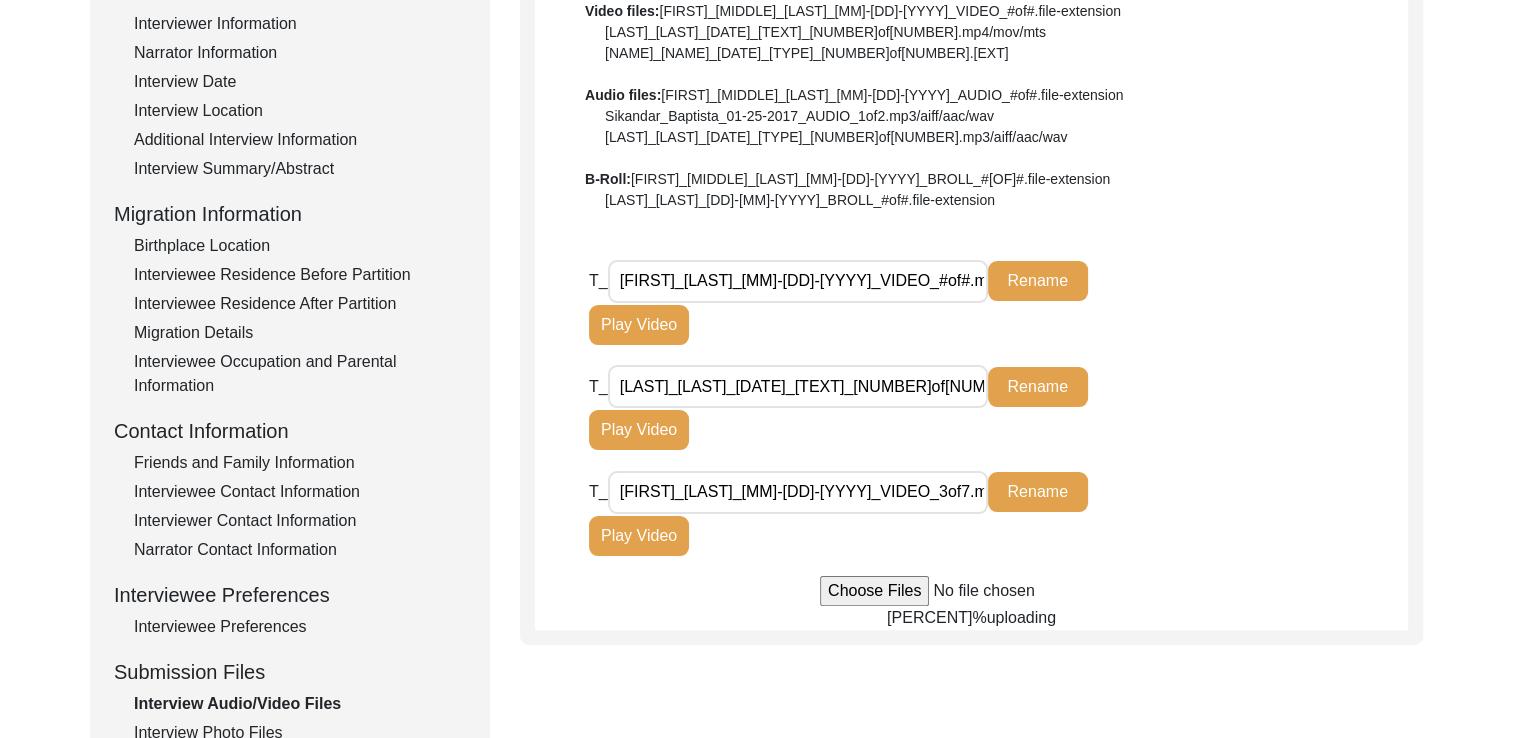 scroll, scrollTop: 360, scrollLeft: 0, axis: vertical 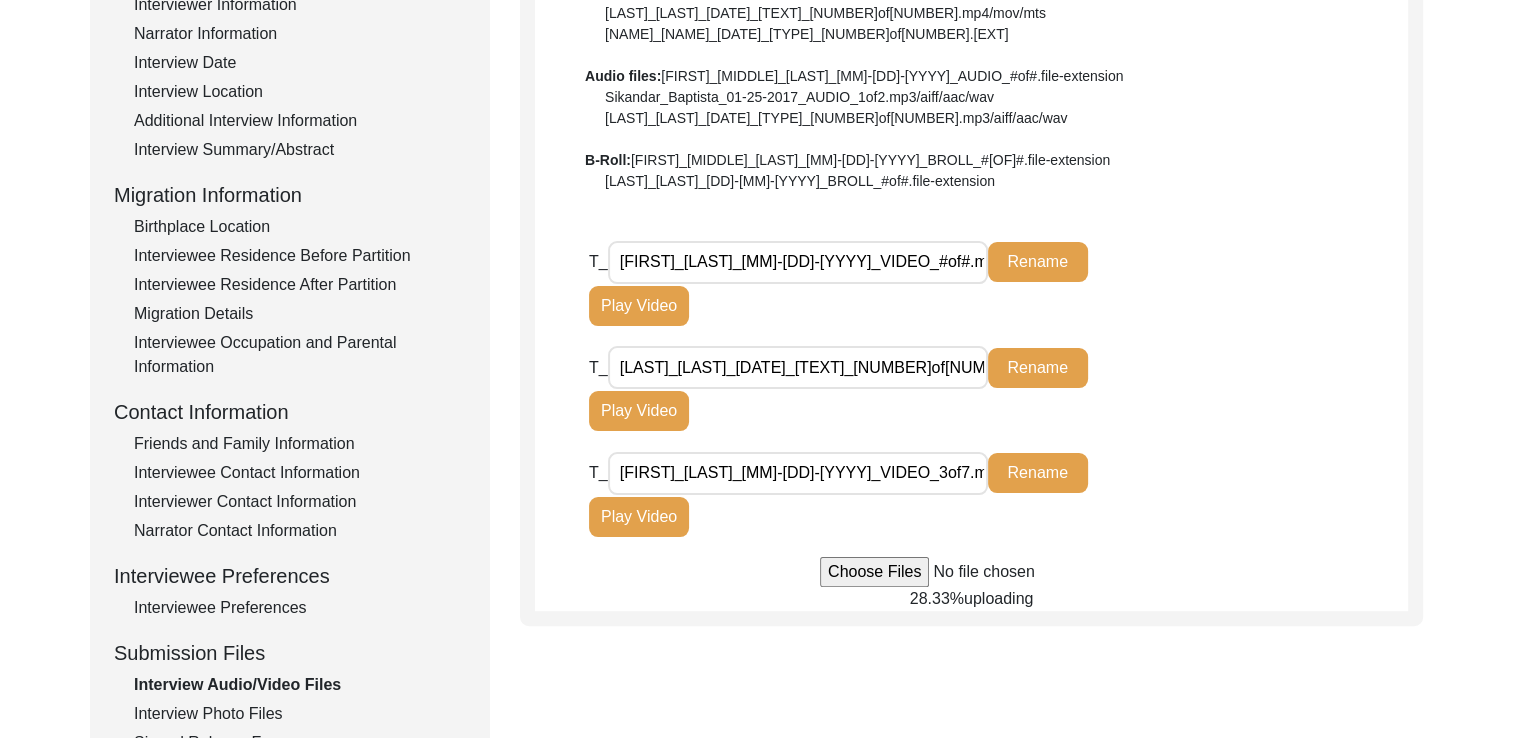click on "T_[FIRST]_[MIDDLENAME]_[LAST]_07-03-2025_VIDEO_1of7.mov.mov Rename Play Video" at bounding box center [875, 290] 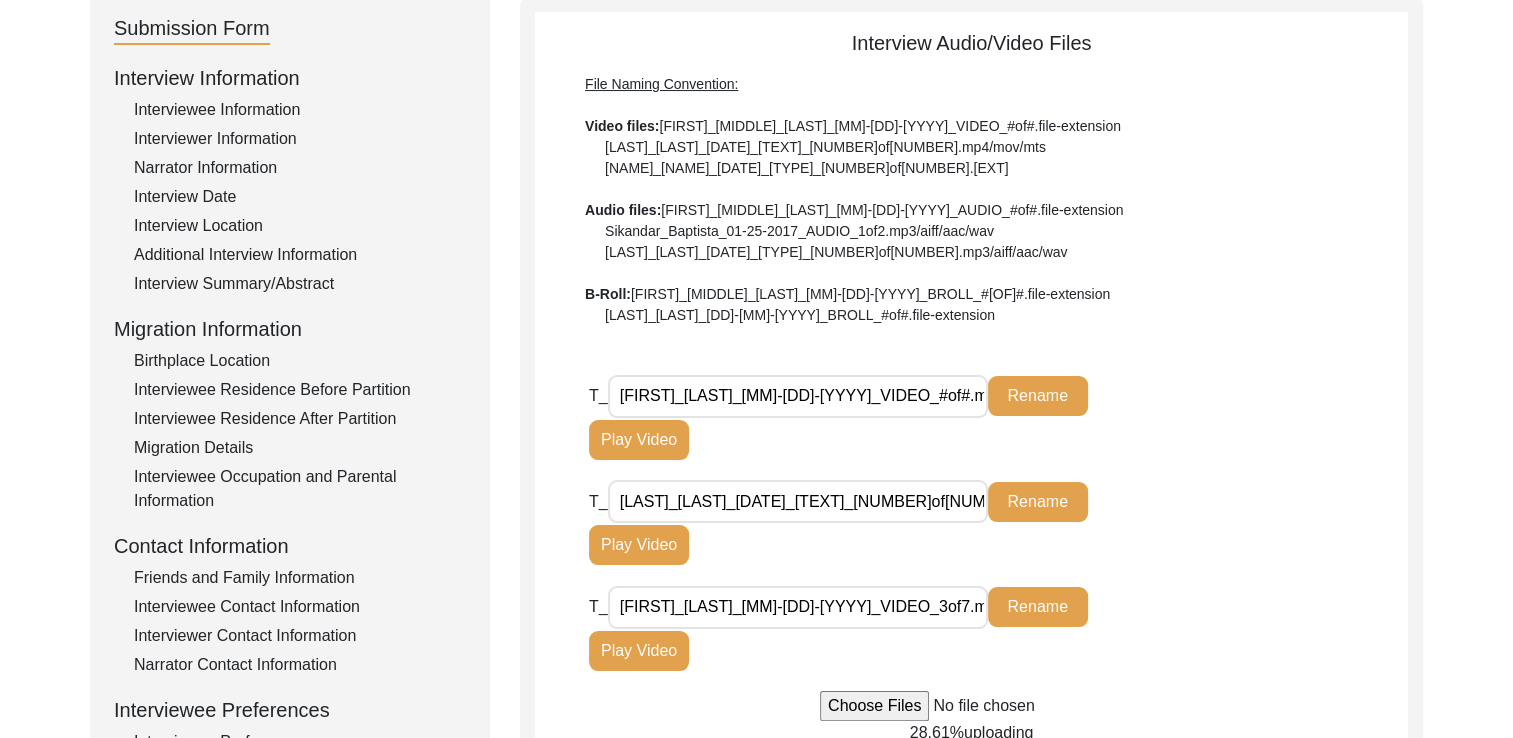 scroll, scrollTop: 214, scrollLeft: 0, axis: vertical 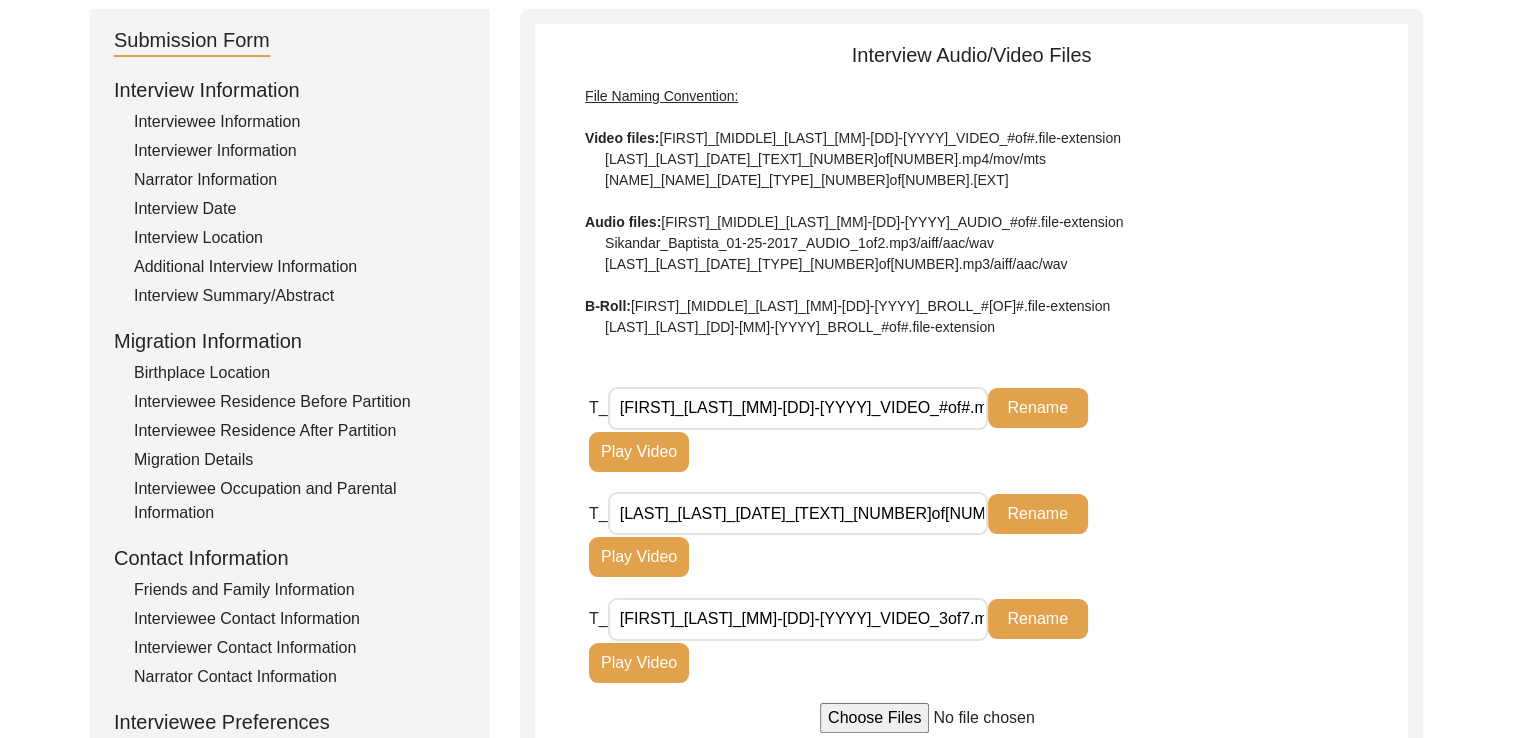click on "[LAST]_[LAST]_[DATE]_[TEXT]_[NUMBER]of[NUMBER].mov.mov" at bounding box center (798, 513) 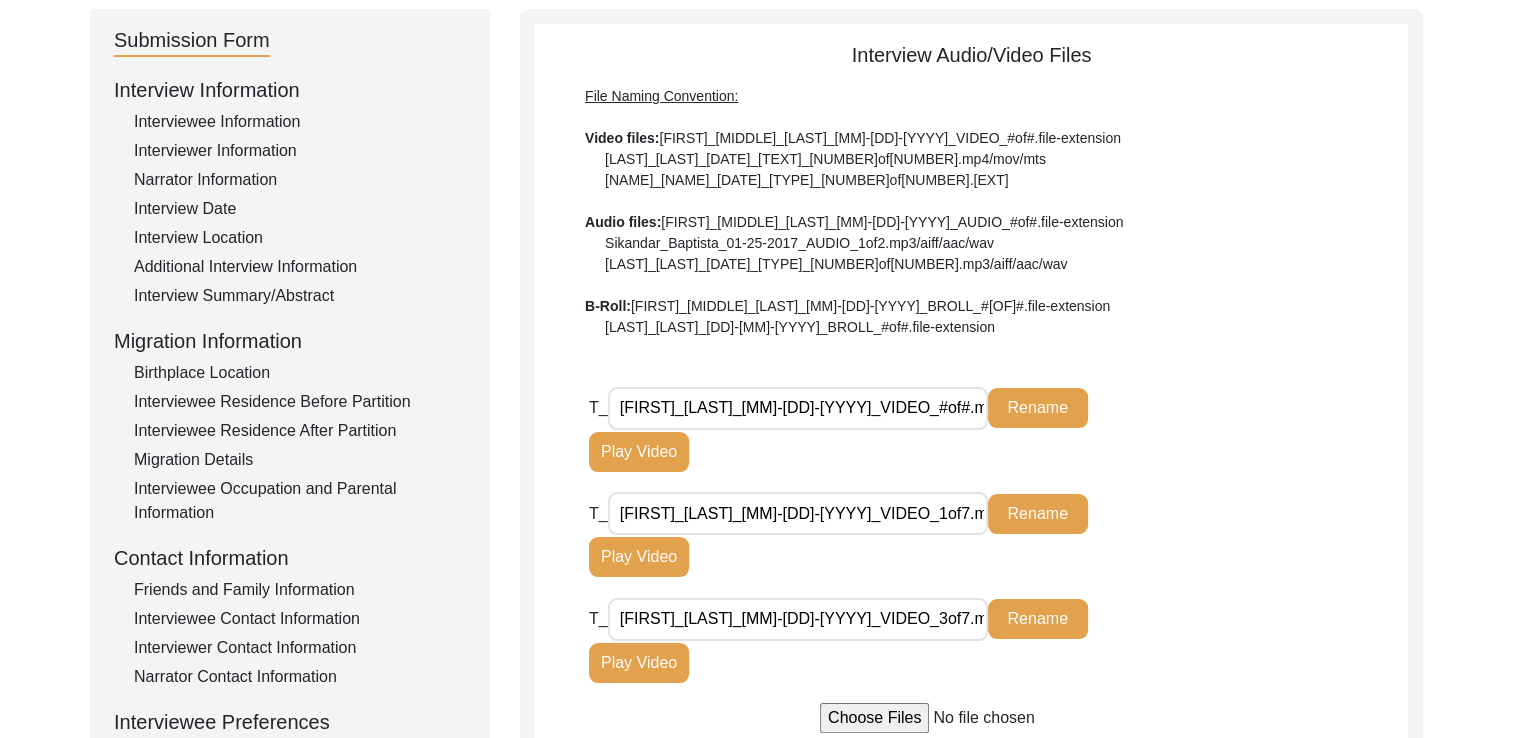 type on "[FIRST]_[LAST]_[MM]-[DD]-[YYYY]_VIDEO_1of7.mov" 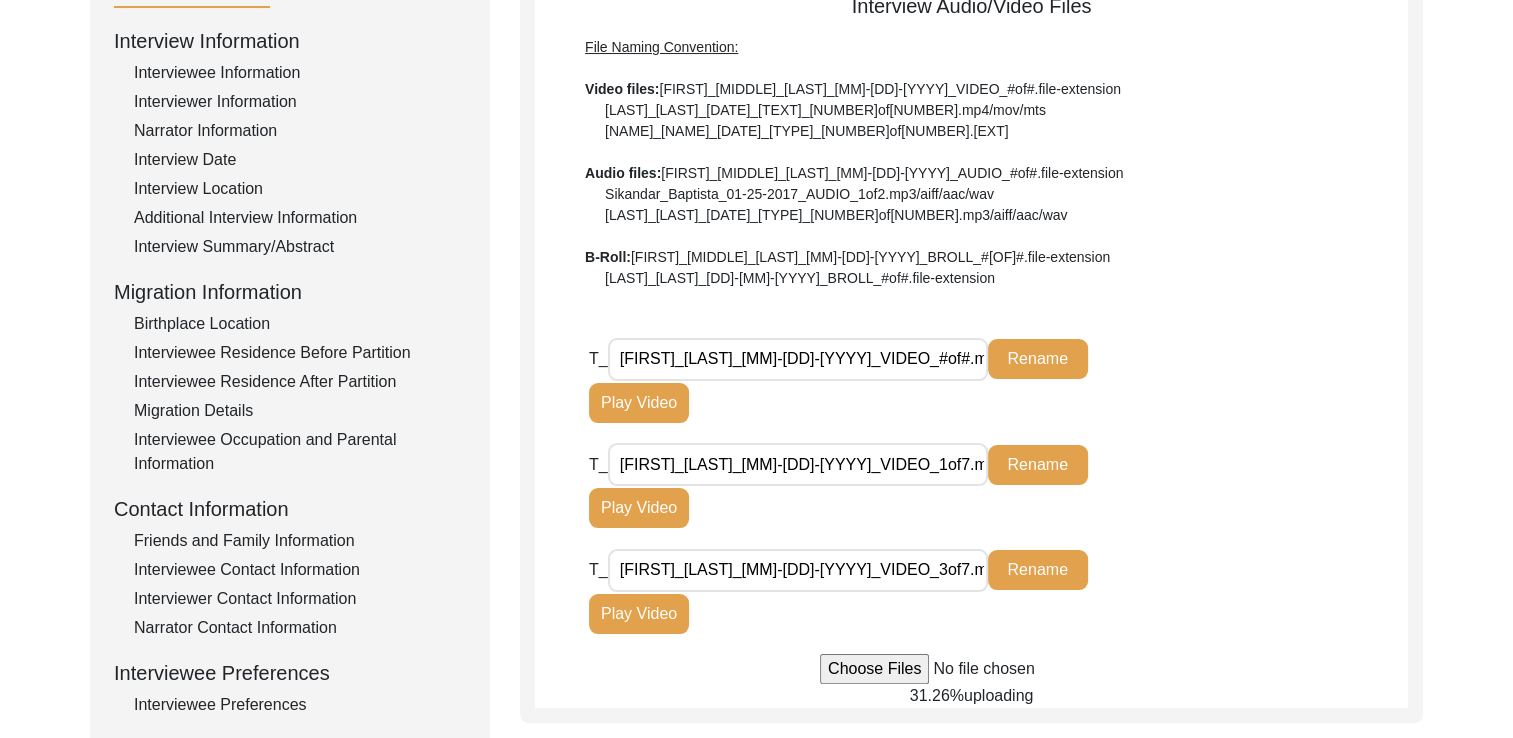 scroll, scrollTop: 264, scrollLeft: 0, axis: vertical 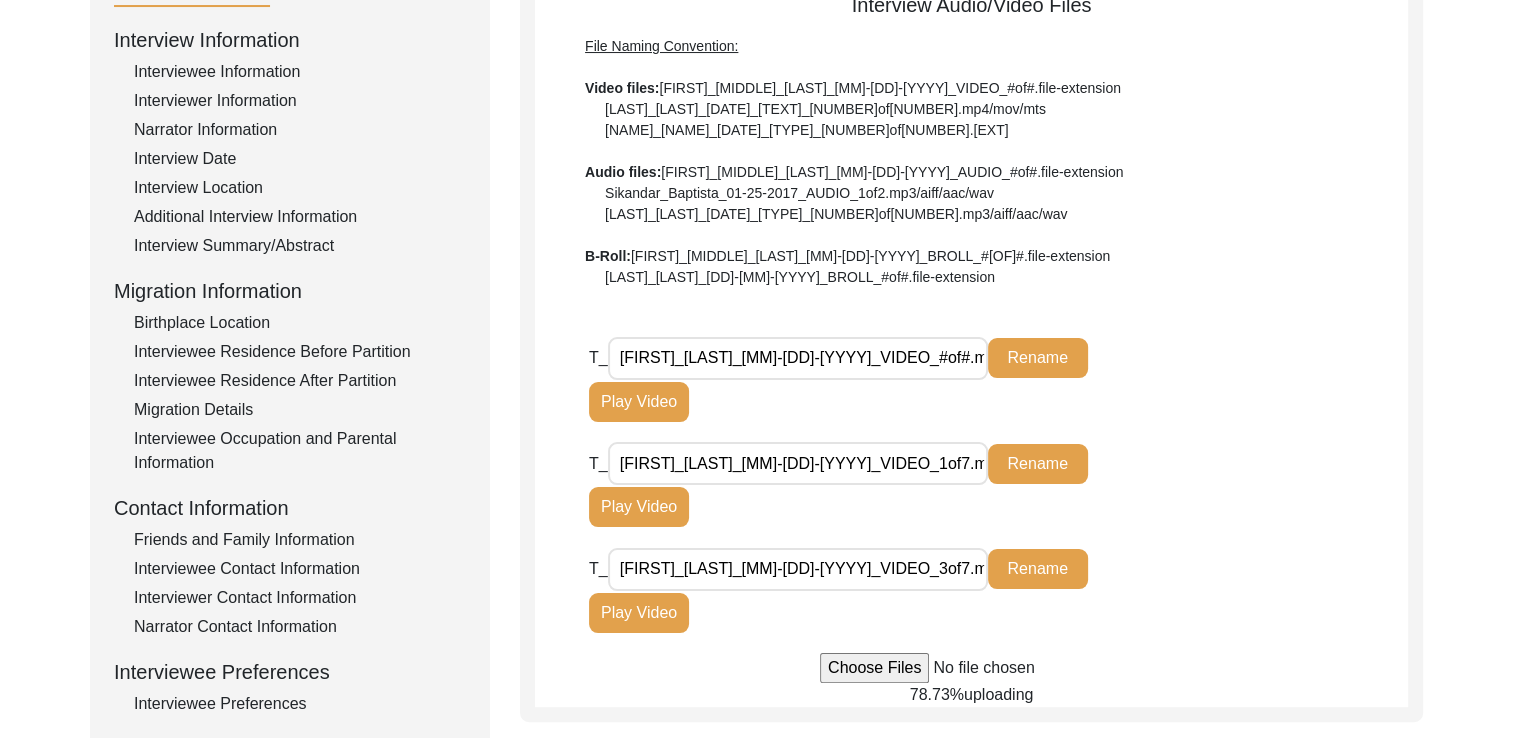 drag, startPoint x: 620, startPoint y: 355, endPoint x: 975, endPoint y: 338, distance: 355.4068 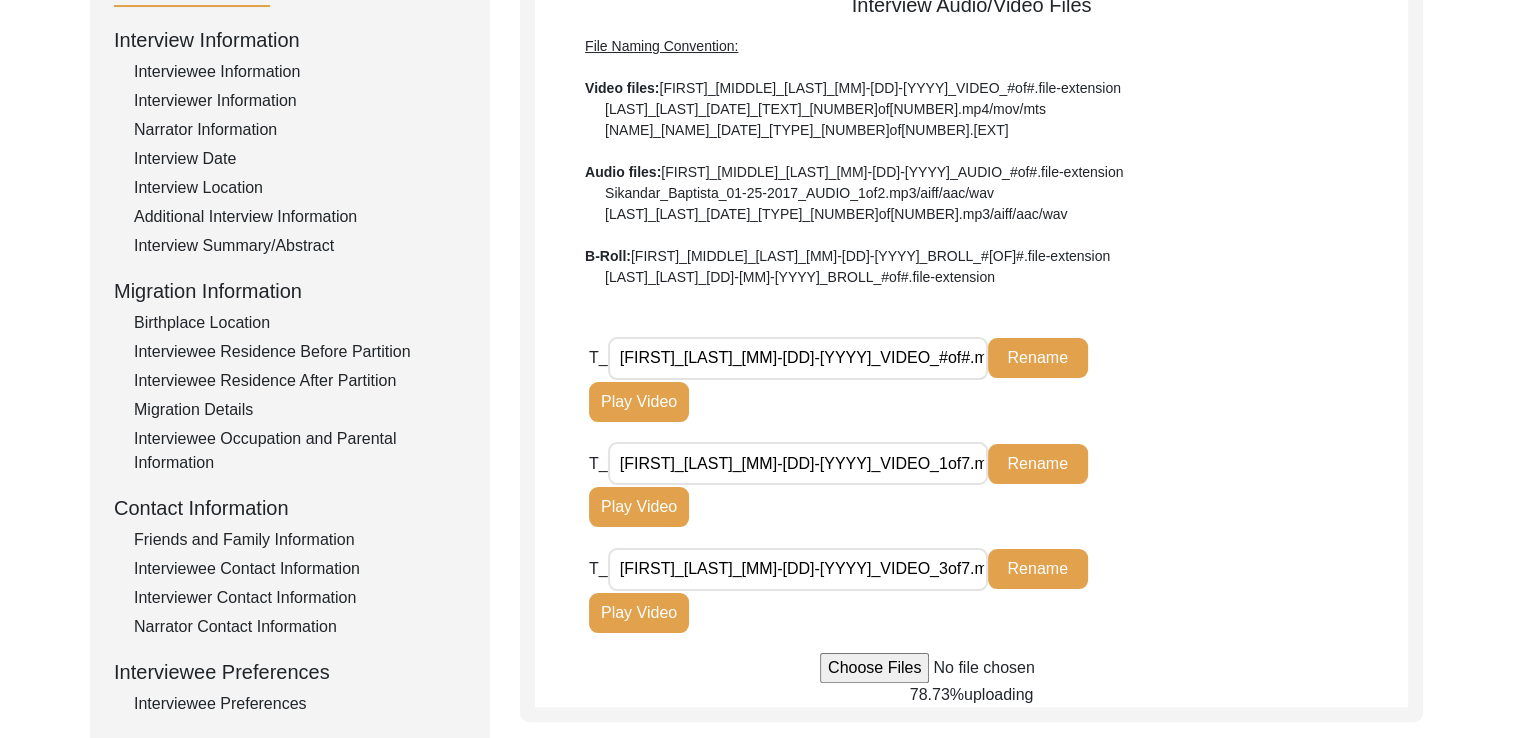 click on "[FIRST]_[LAST]_[MM]-[DD]-[YYYY]_VIDEO_#of#.mov" at bounding box center (798, 358) 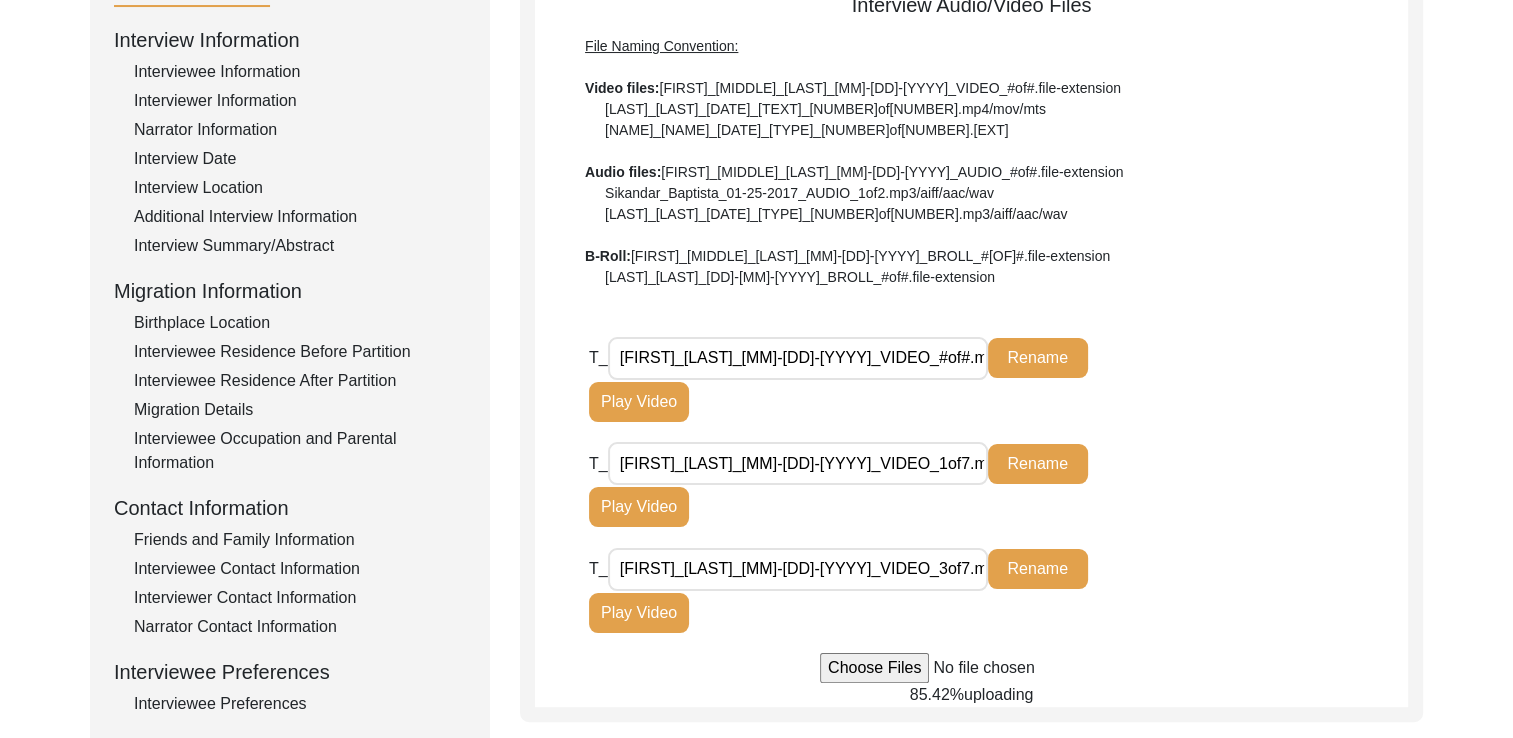 click on "T_ [NAME]_[DATE]_[TYPE]_[NUMBER]of7.mov Rename Play Video" at bounding box center (998, 495) 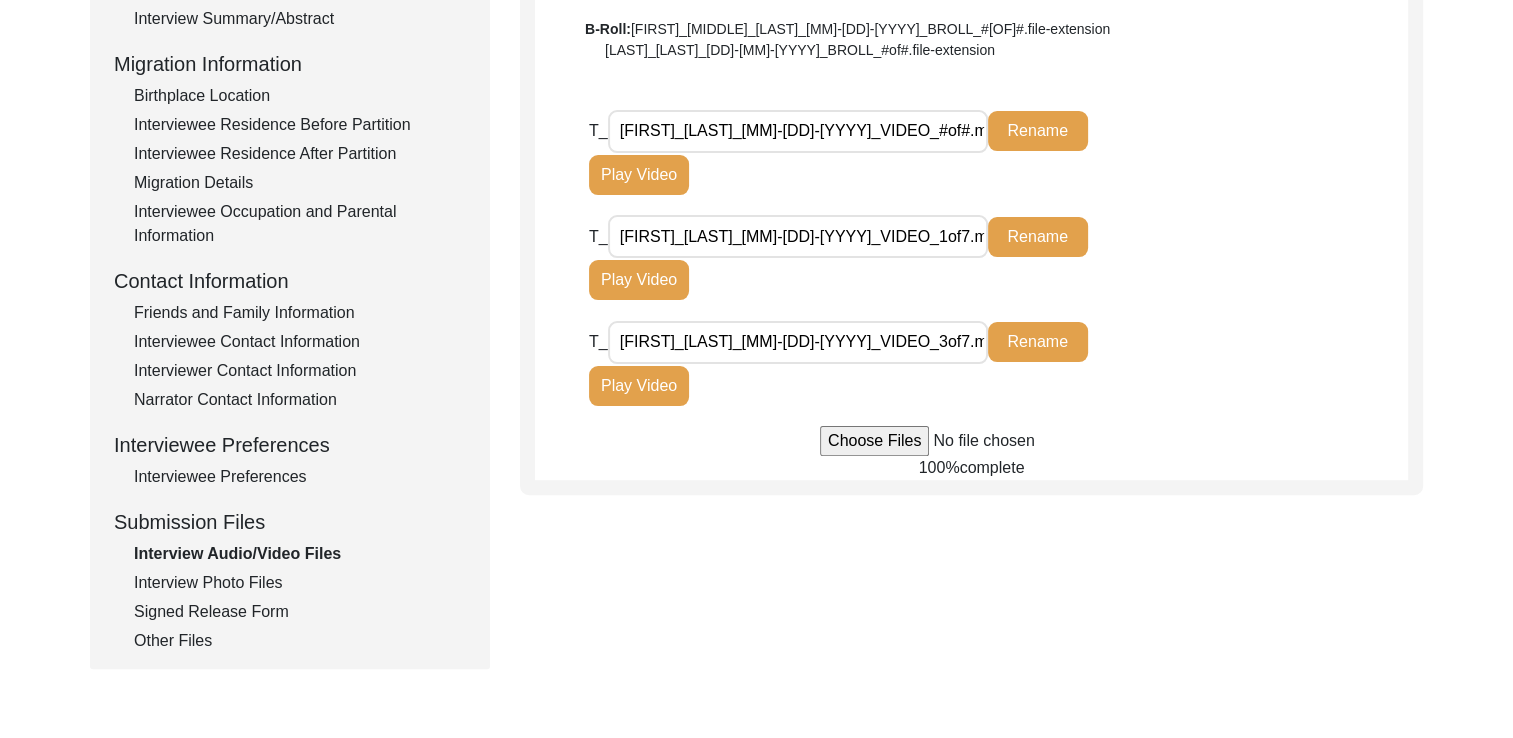 scroll, scrollTop: 494, scrollLeft: 0, axis: vertical 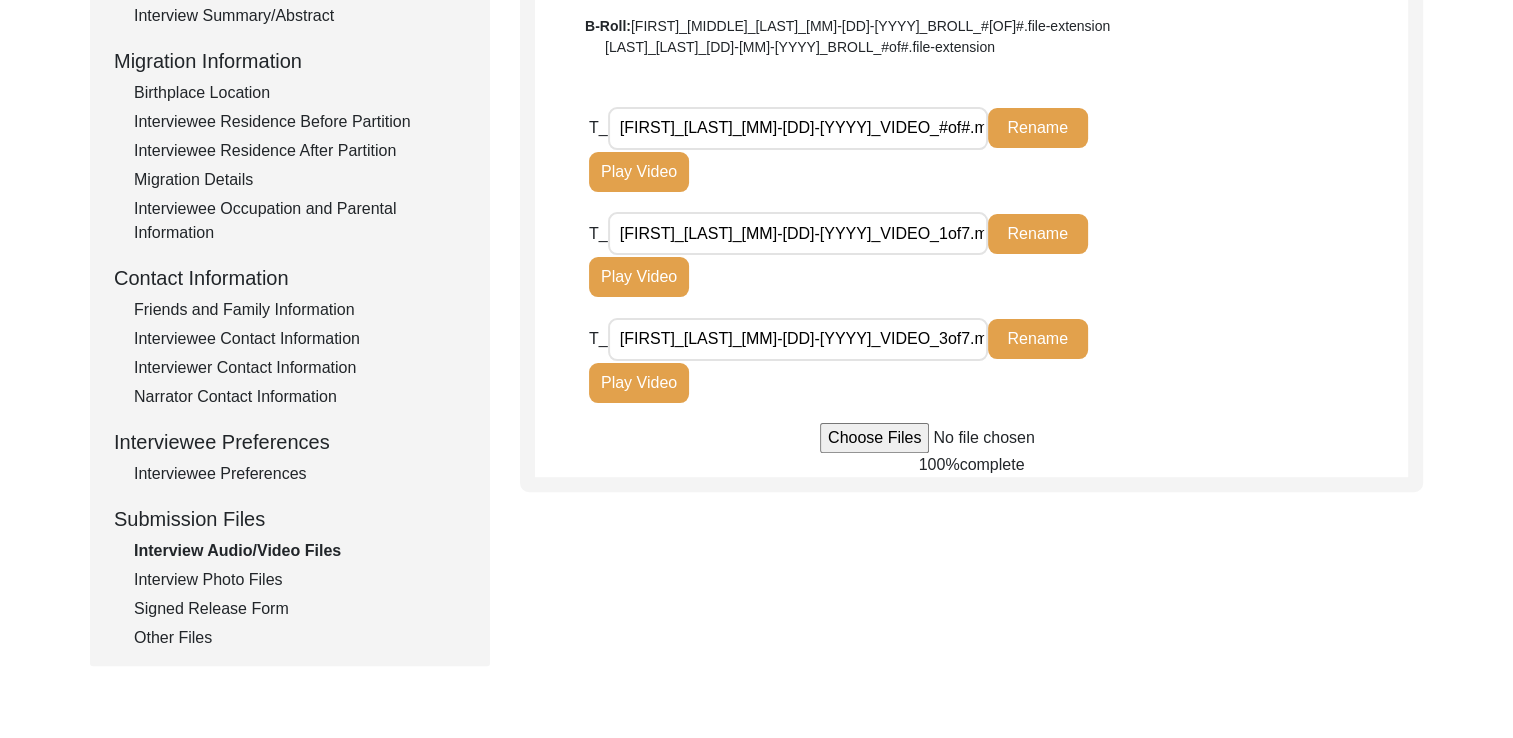 click on "Interview Photo Files" at bounding box center (300, 580) 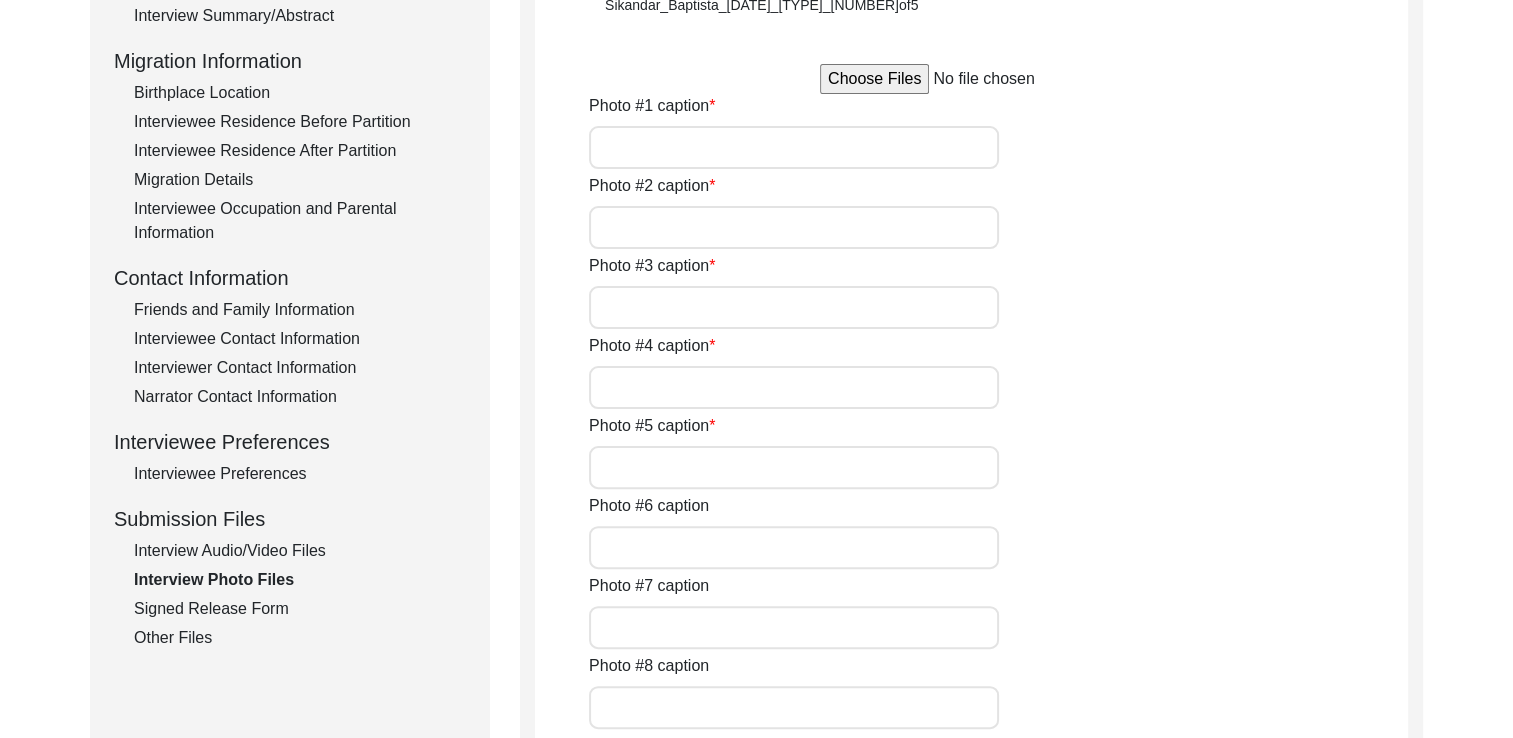 click on "Interview Audio/Video Files" at bounding box center [300, 551] 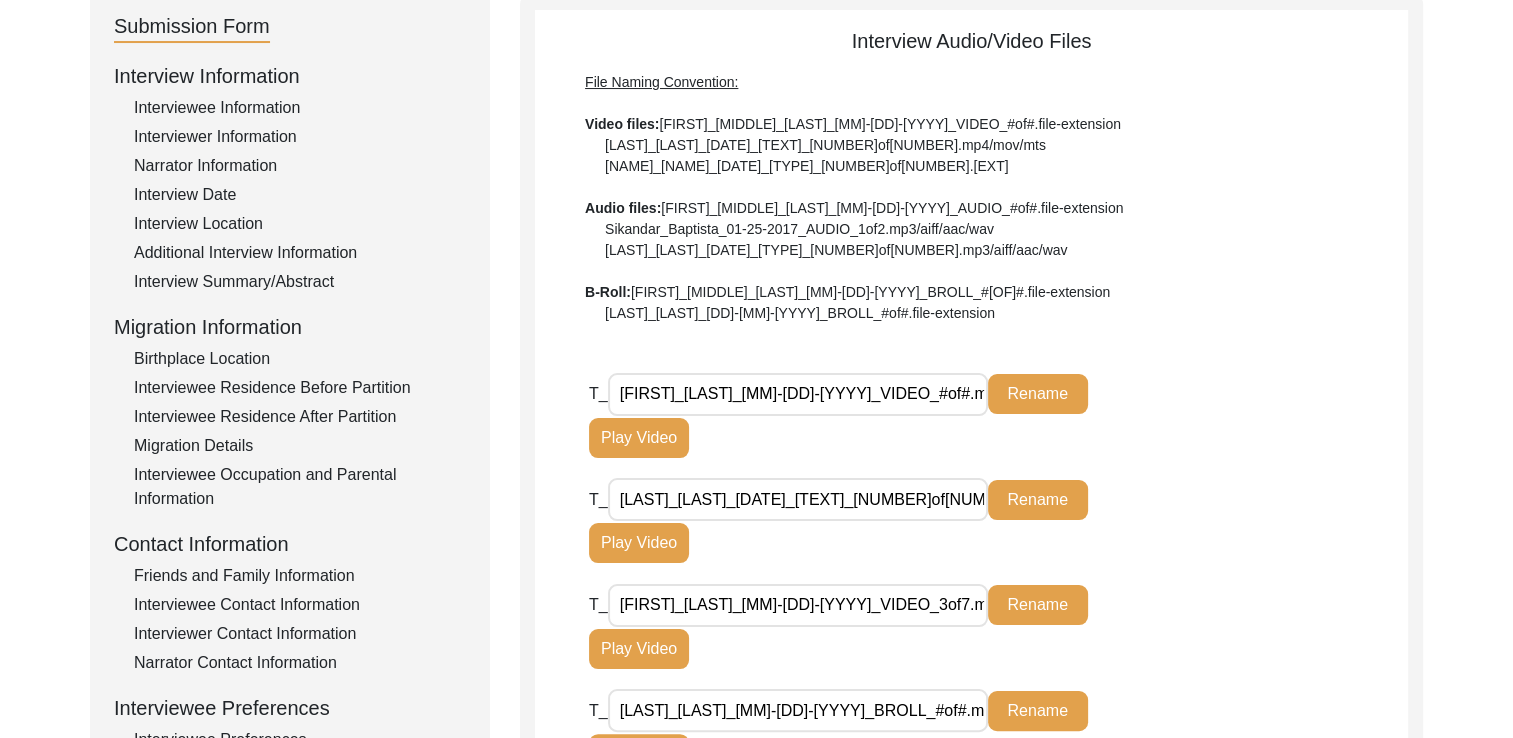 scroll, scrollTop: 224, scrollLeft: 0, axis: vertical 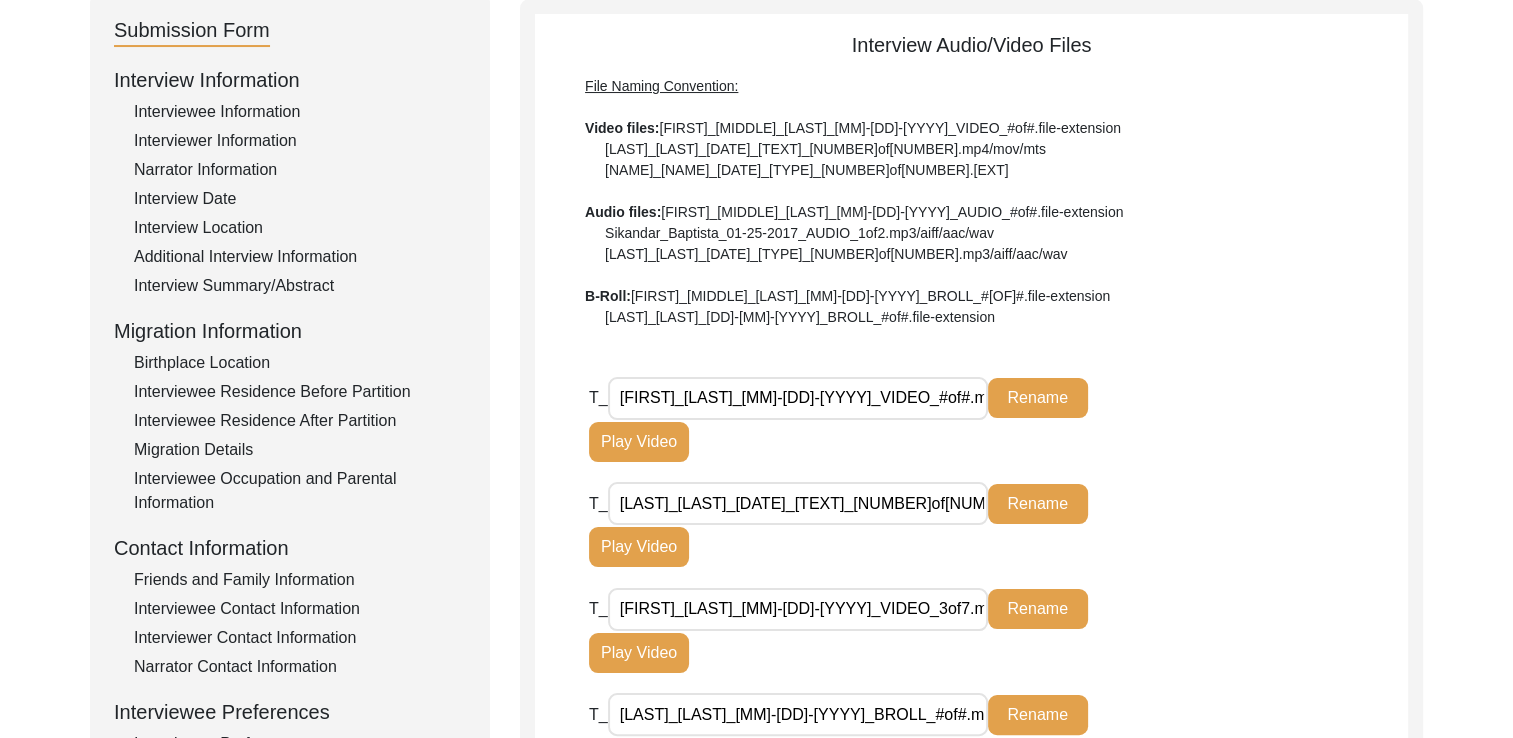 click on "[FIRST]_[LAST]_[MM]-[DD]-[YYYY]_VIDEO_#of#.mov" at bounding box center [798, 398] 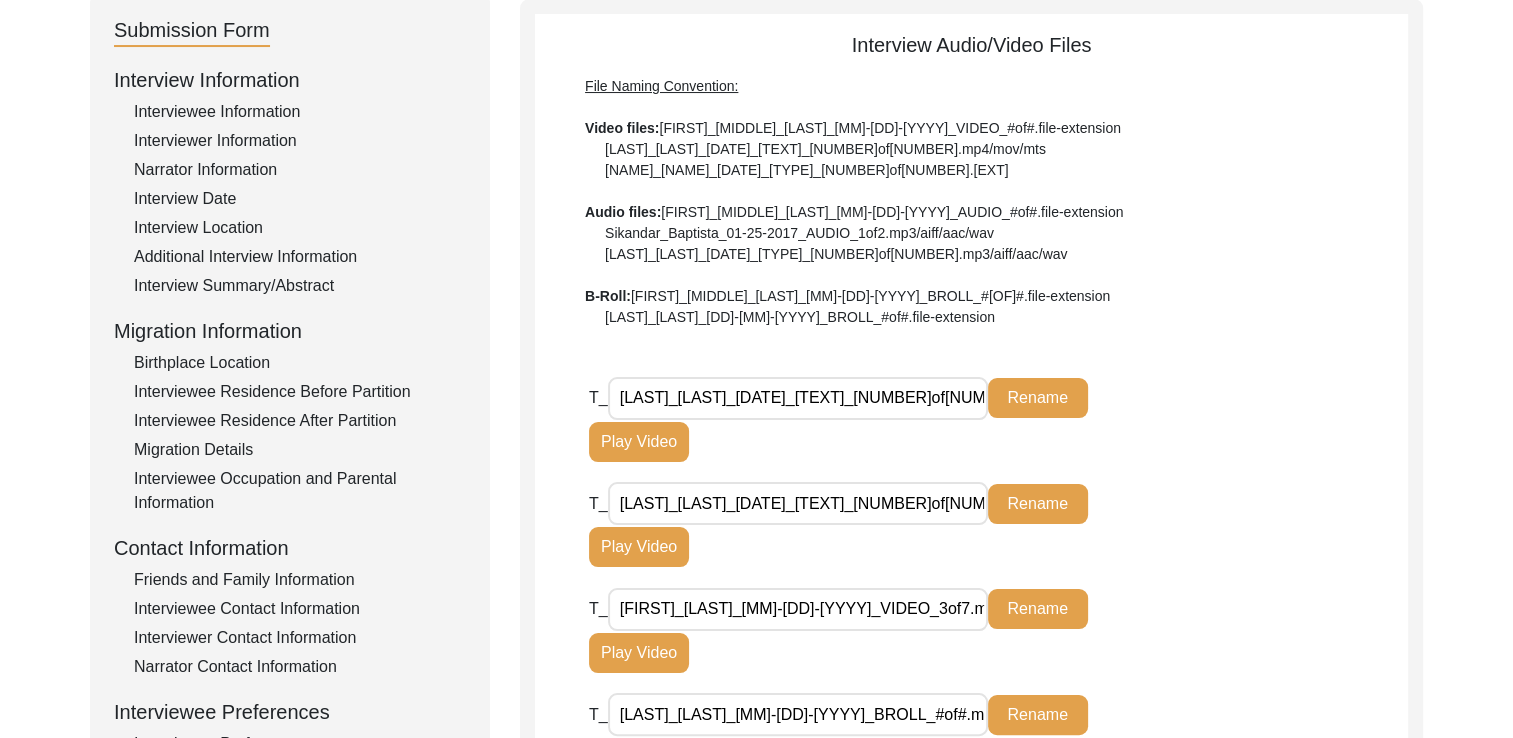 type on "[LAST]_[LAST]_[DATE]_[TEXT]_[NUMBER]of[NUMBER].mov" 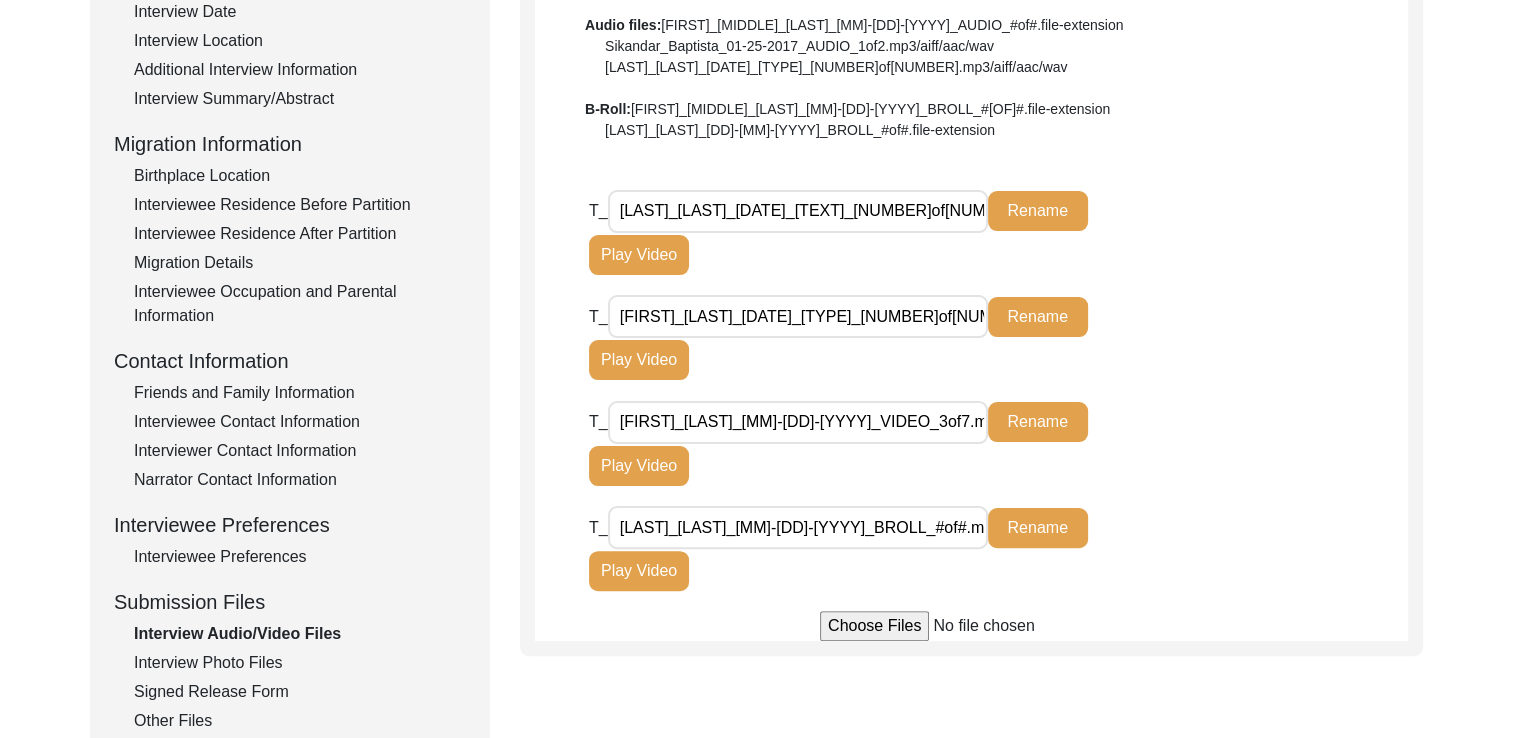 scroll, scrollTop: 406, scrollLeft: 0, axis: vertical 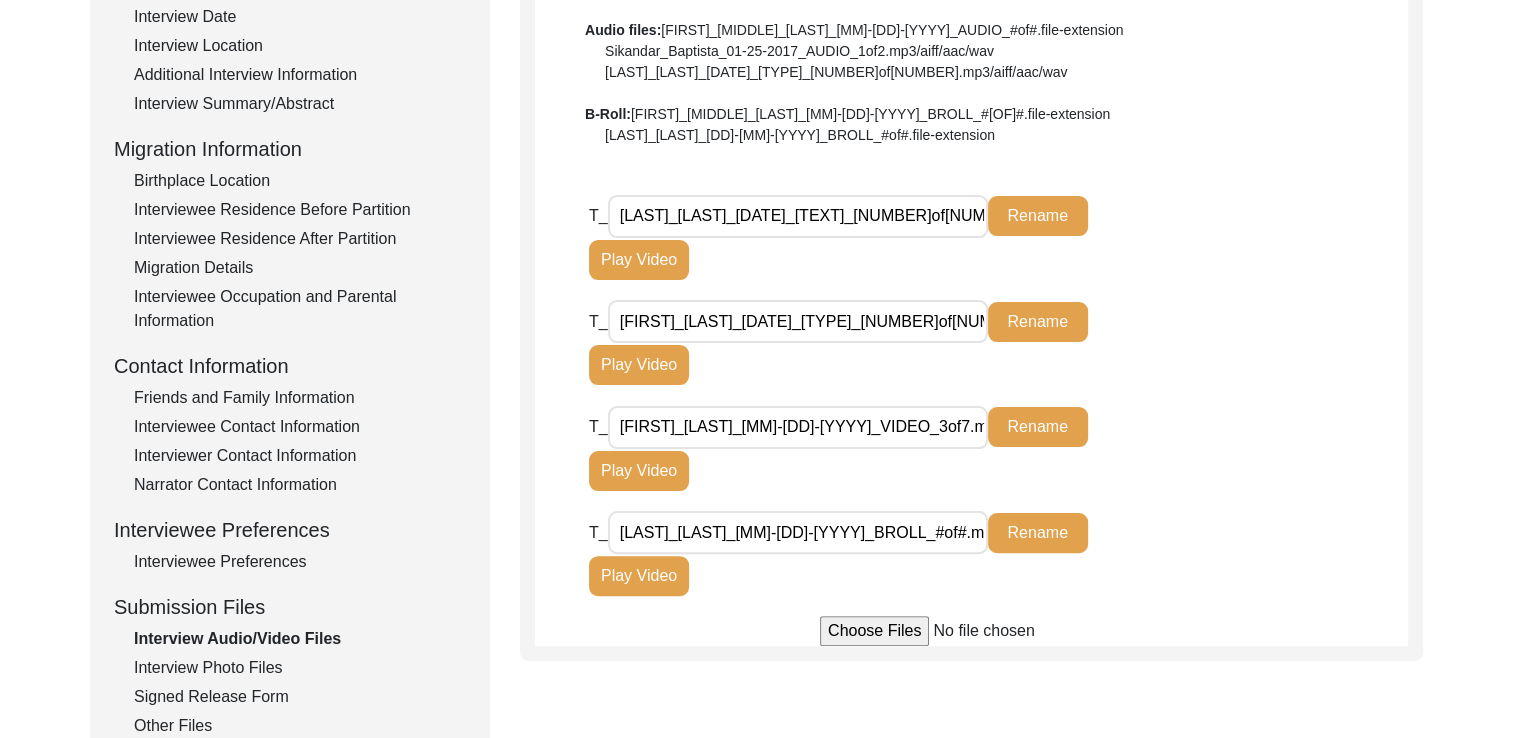 type on "[FIRST]_[LAST]_[DATE]_[TYPE]_[NUMBER]of[NUMBER].mov.mov" 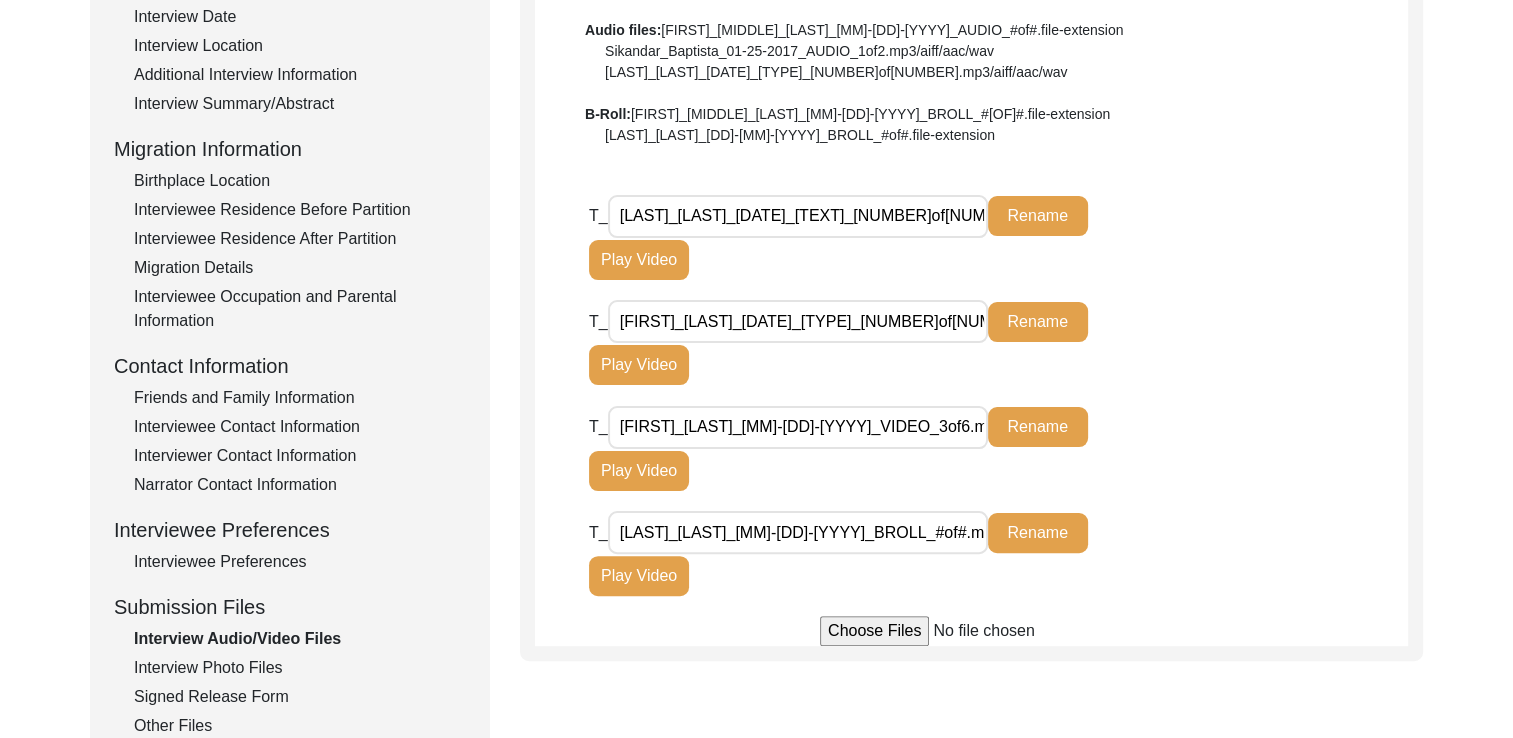 type on "[FIRST]_[LAST]_[MM]-[DD]-[YYYY]_VIDEO_3of6.mov" 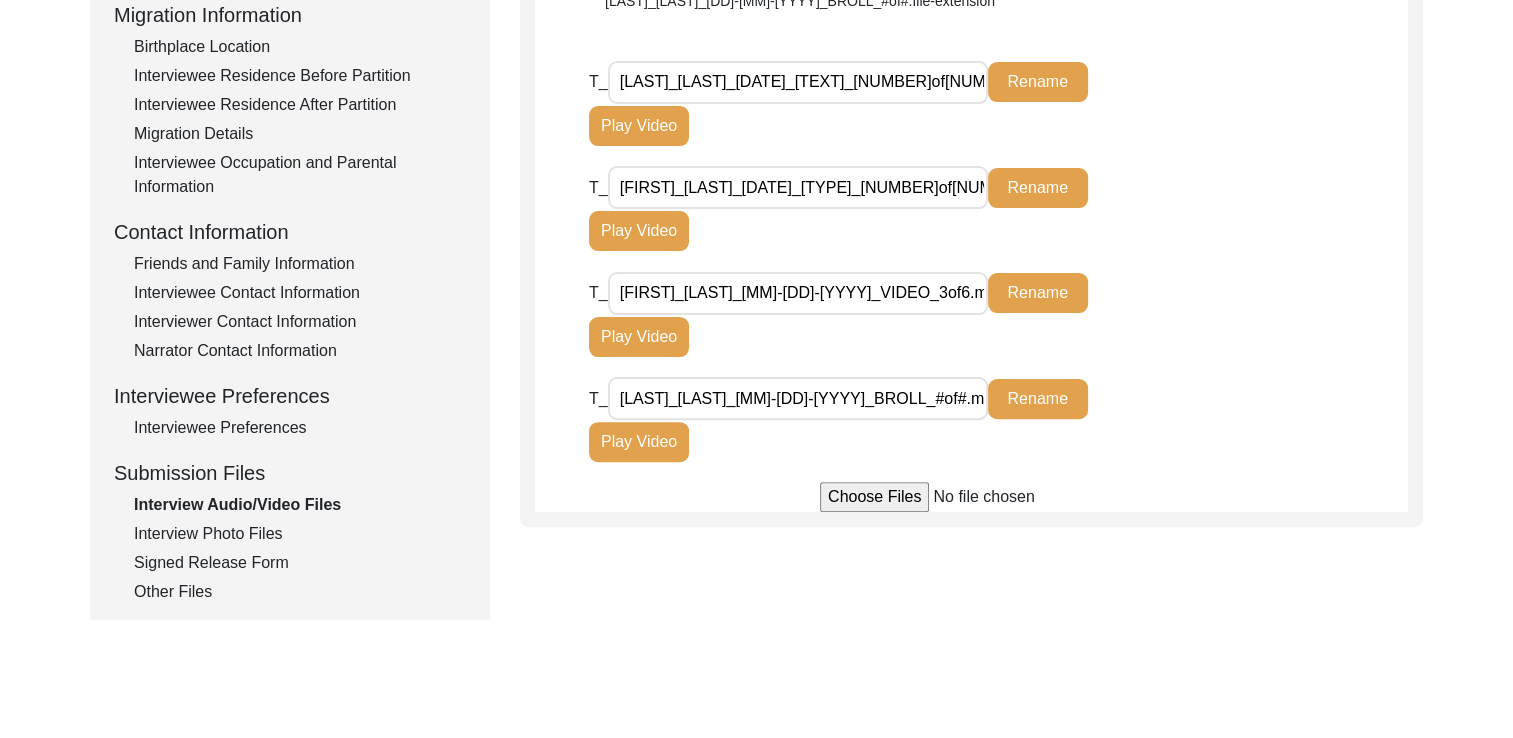 scroll, scrollTop: 524, scrollLeft: 0, axis: vertical 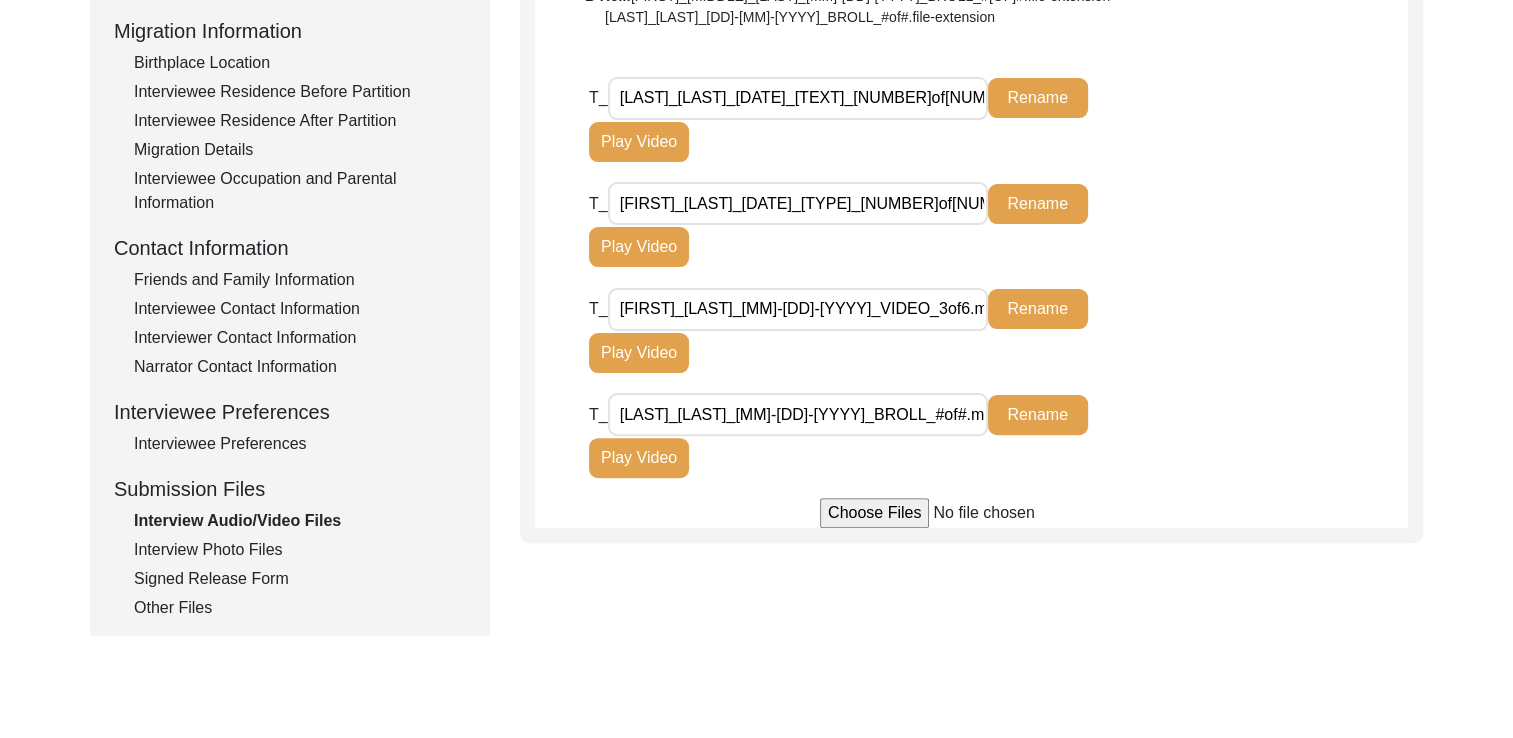 click on "Play Video" at bounding box center (639, 142) 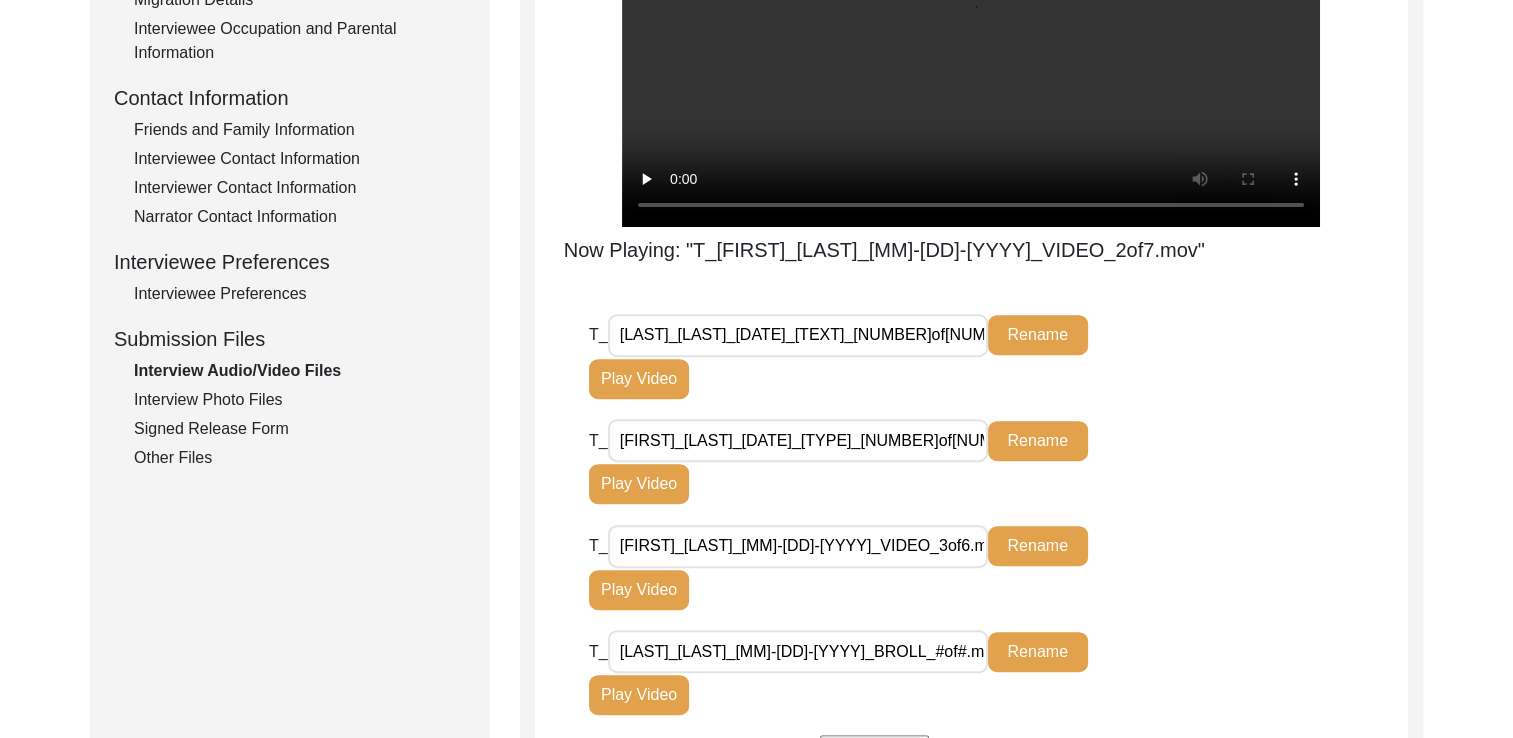 scroll, scrollTop: 684, scrollLeft: 0, axis: vertical 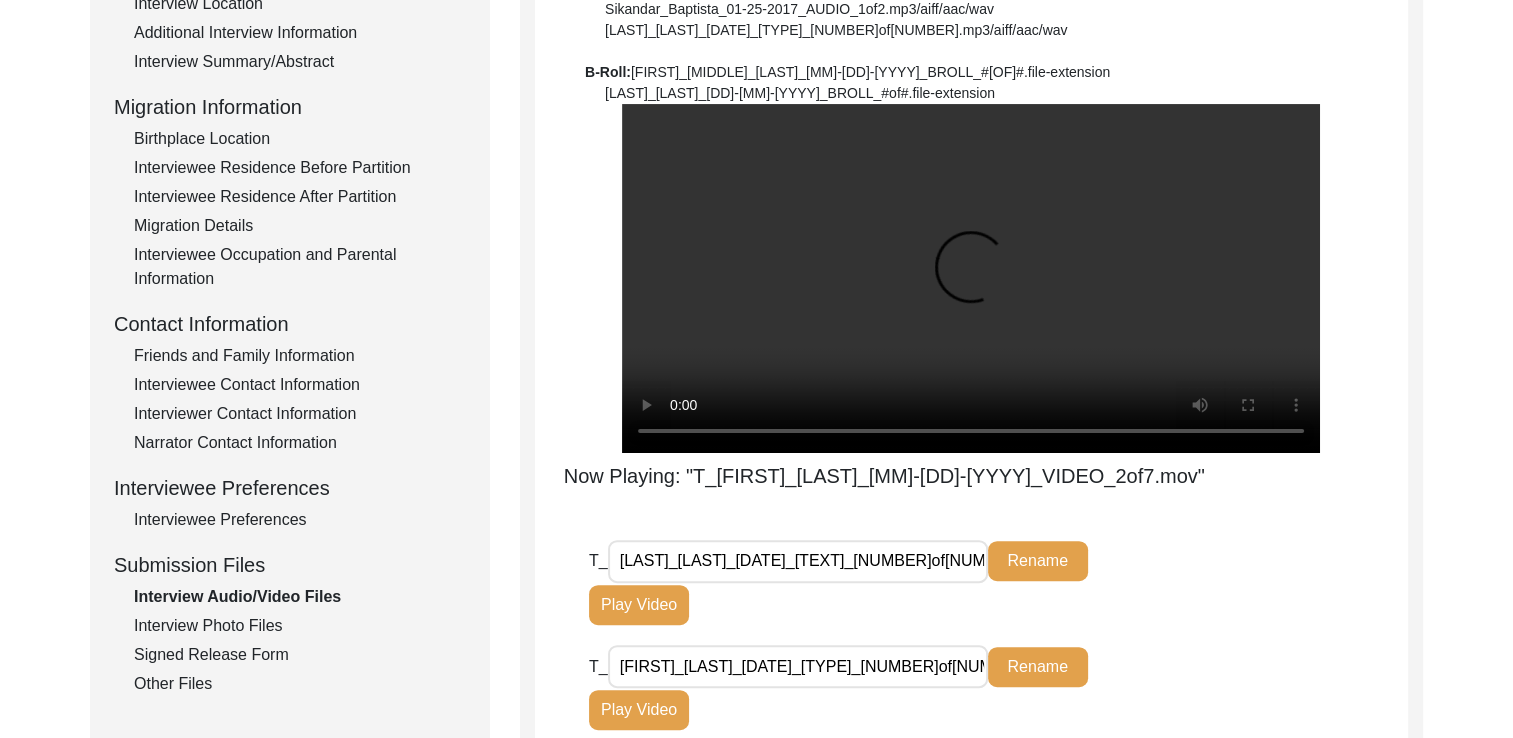 click at bounding box center [971, 278] 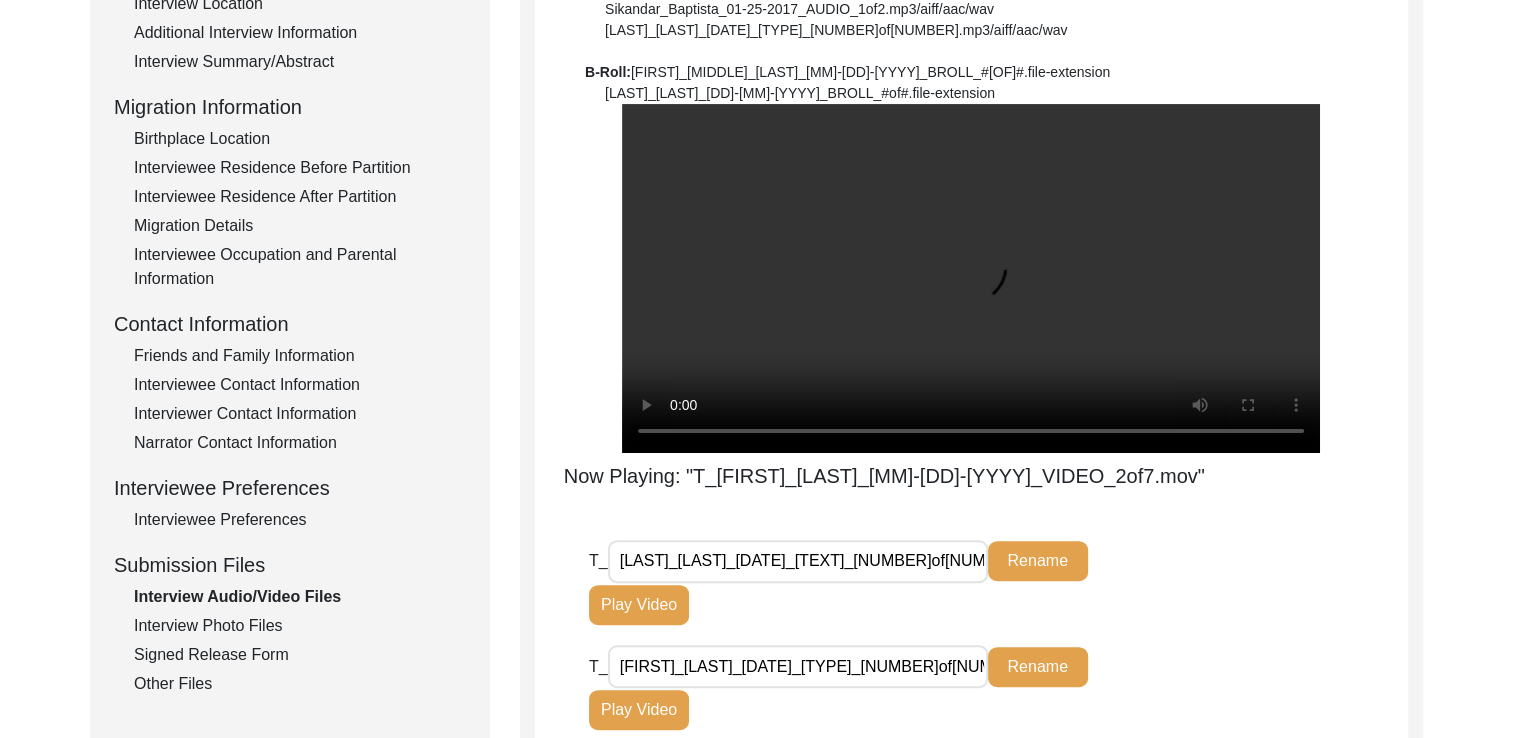 click at bounding box center [971, 278] 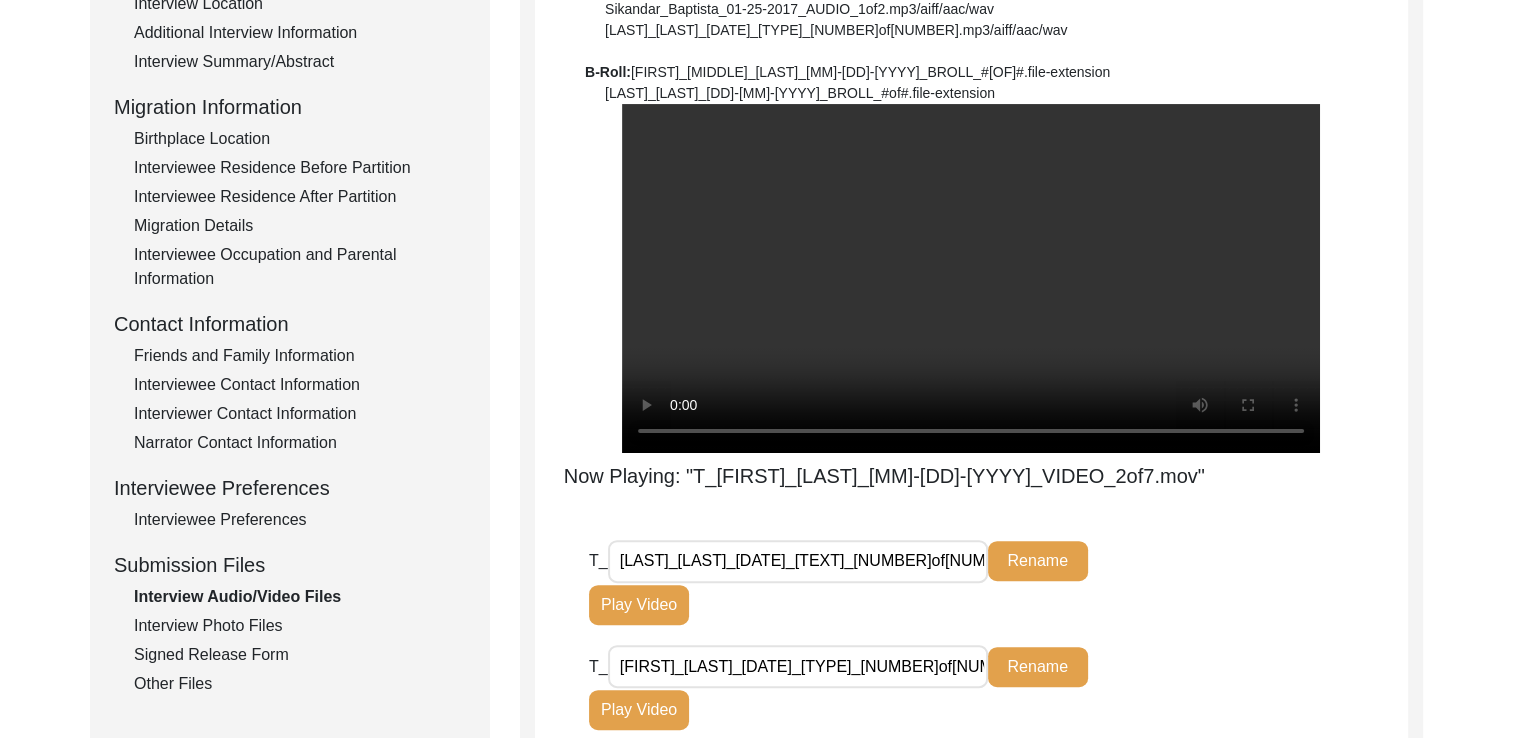 click at bounding box center [971, 278] 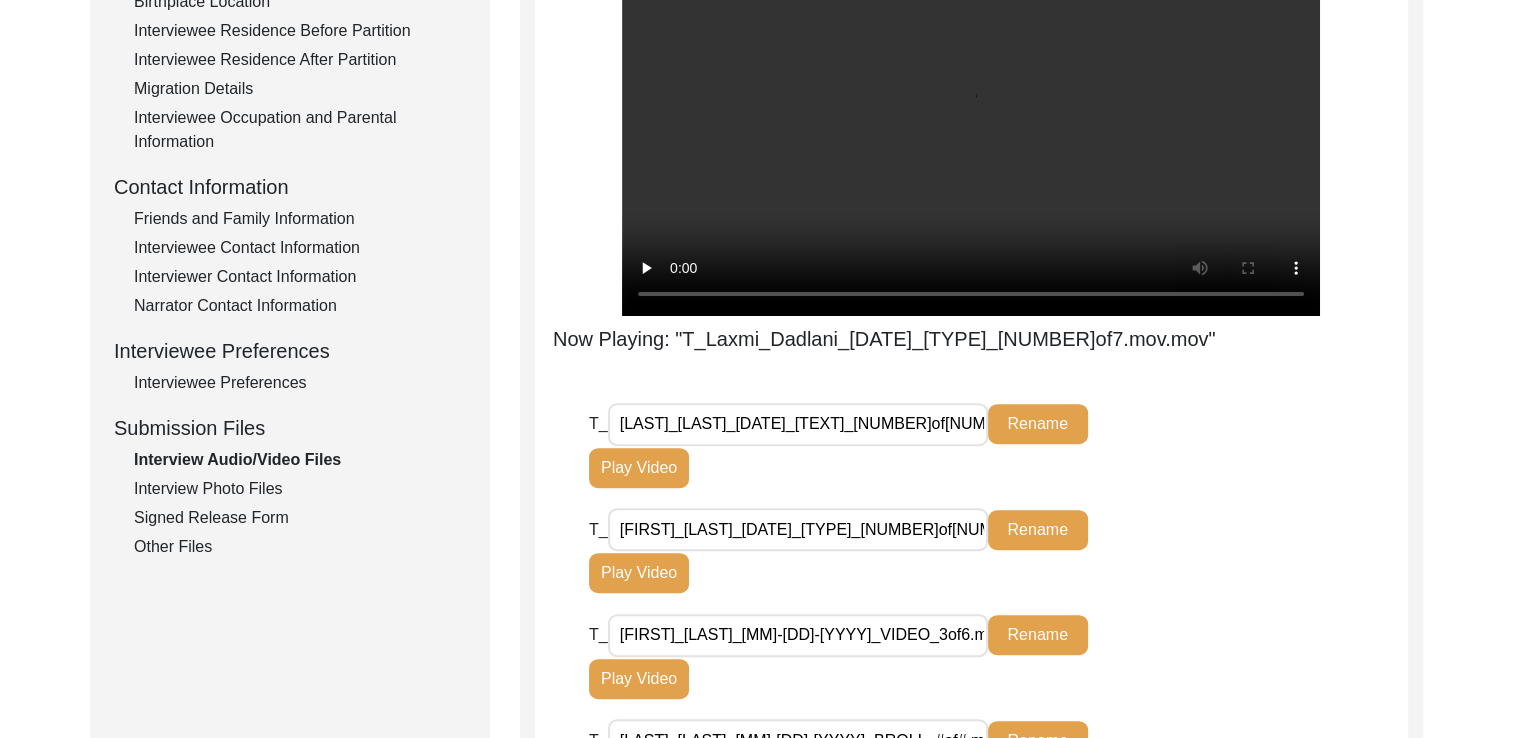 scroll, scrollTop: 584, scrollLeft: 0, axis: vertical 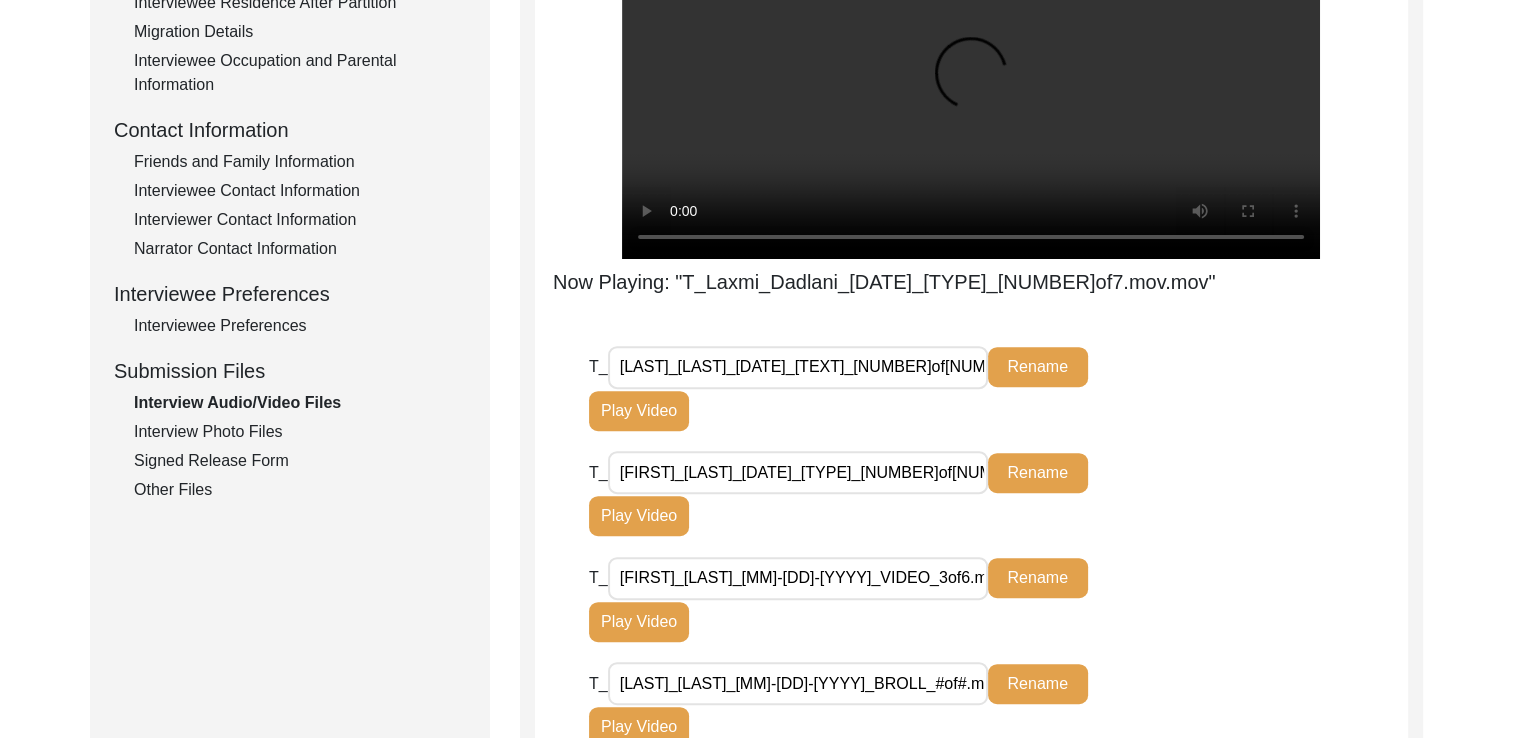 click on "Play Video" at bounding box center (639, 411) 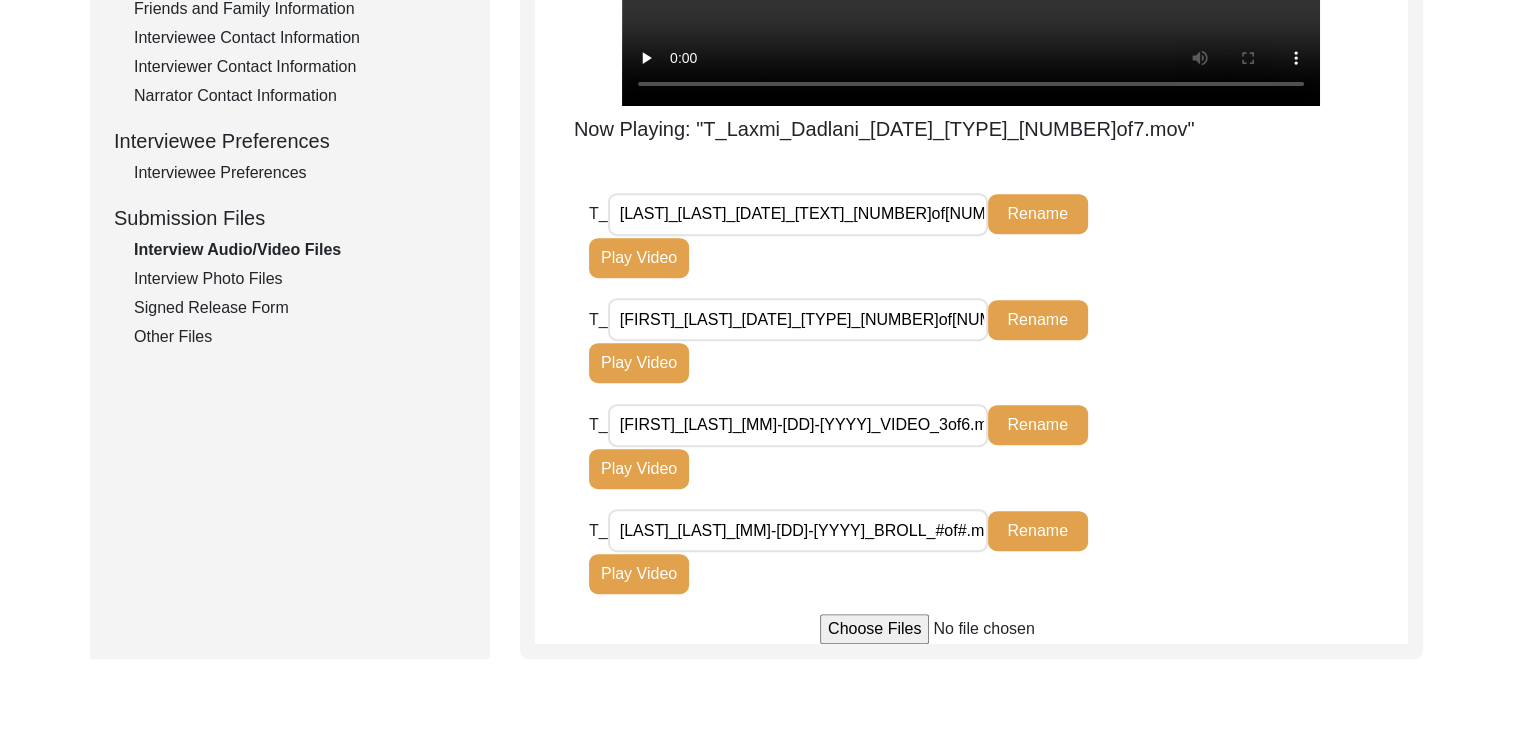 scroll, scrollTop: 860, scrollLeft: 0, axis: vertical 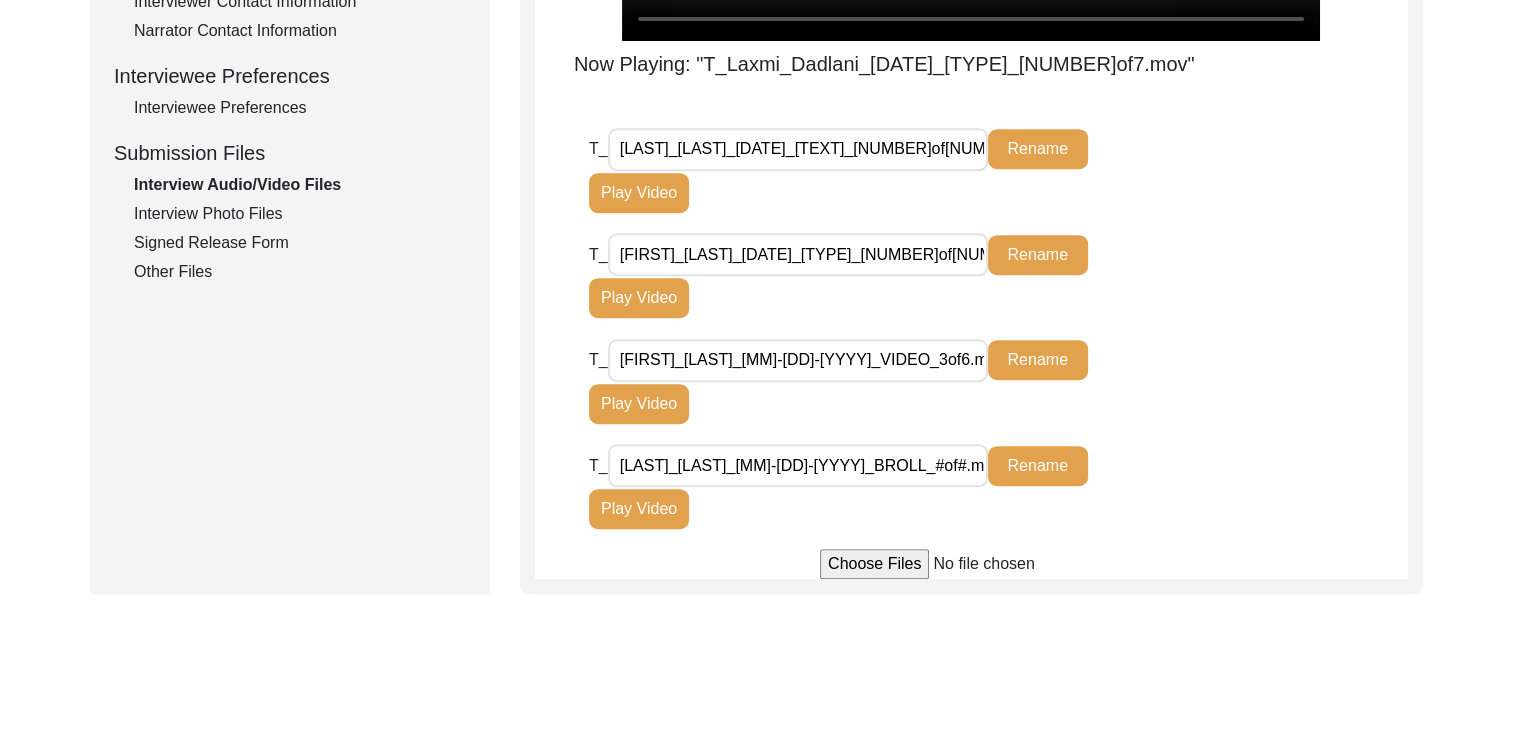 click on "Play Video" at bounding box center [639, 193] 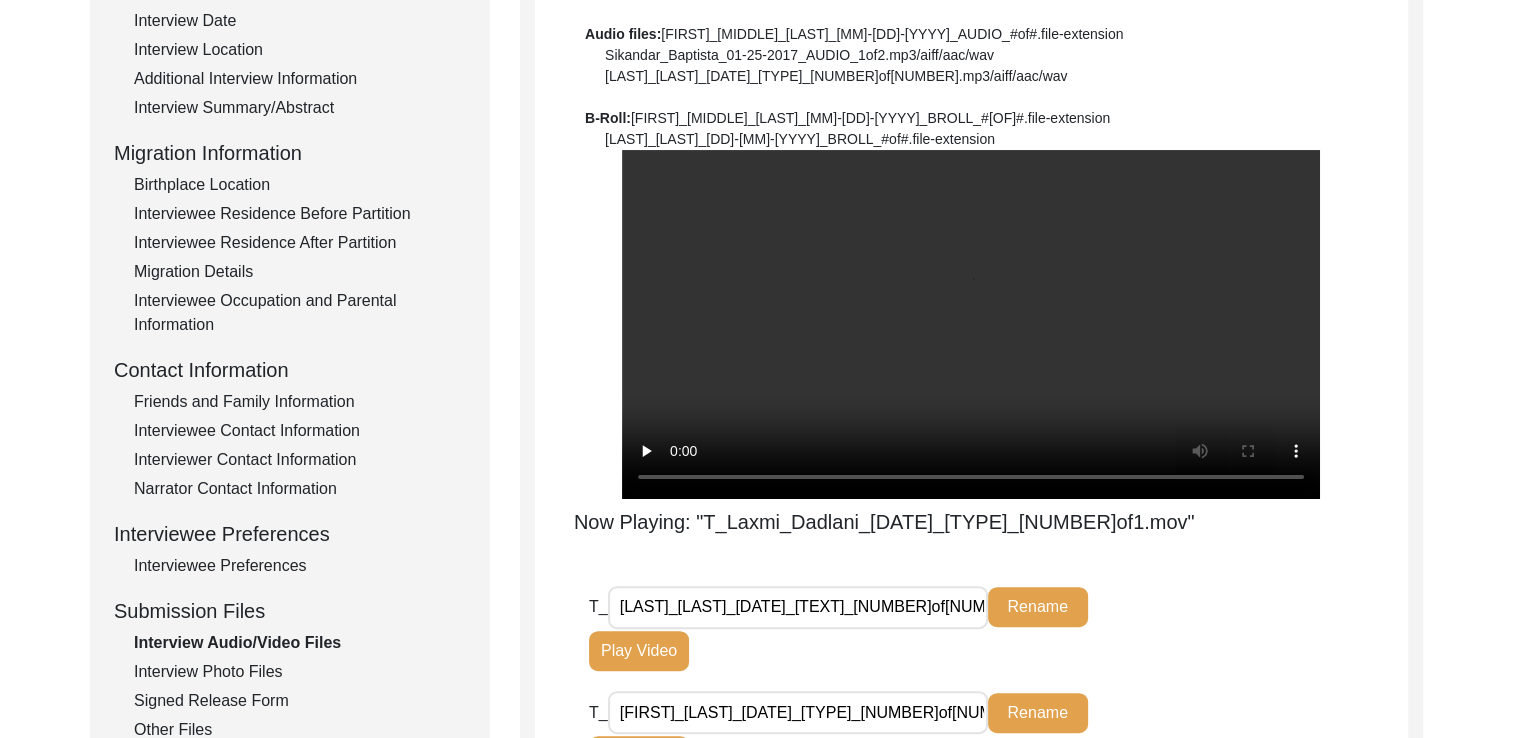 scroll, scrollTop: 401, scrollLeft: 0, axis: vertical 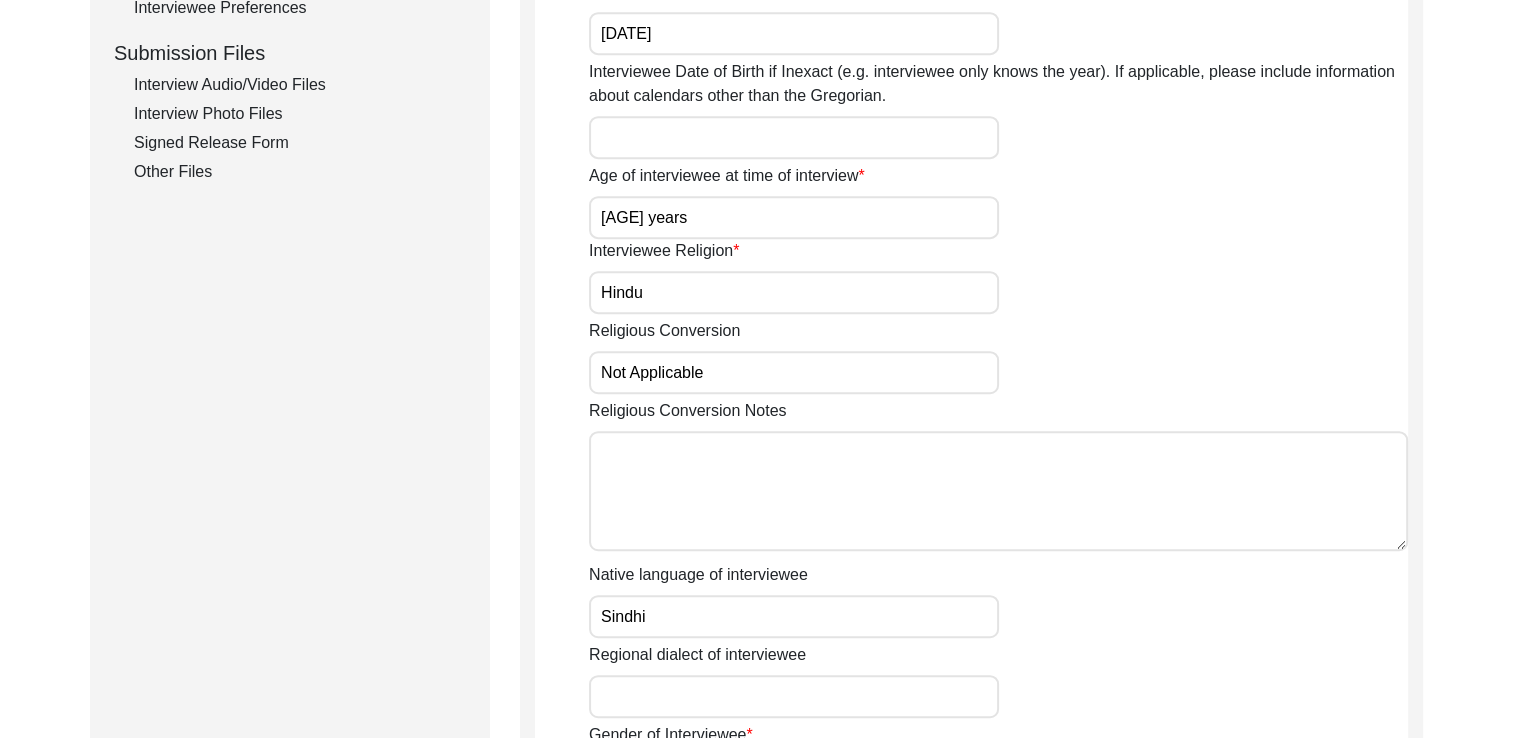 click on "Interview Audio/Video Files" at bounding box center (300, 85) 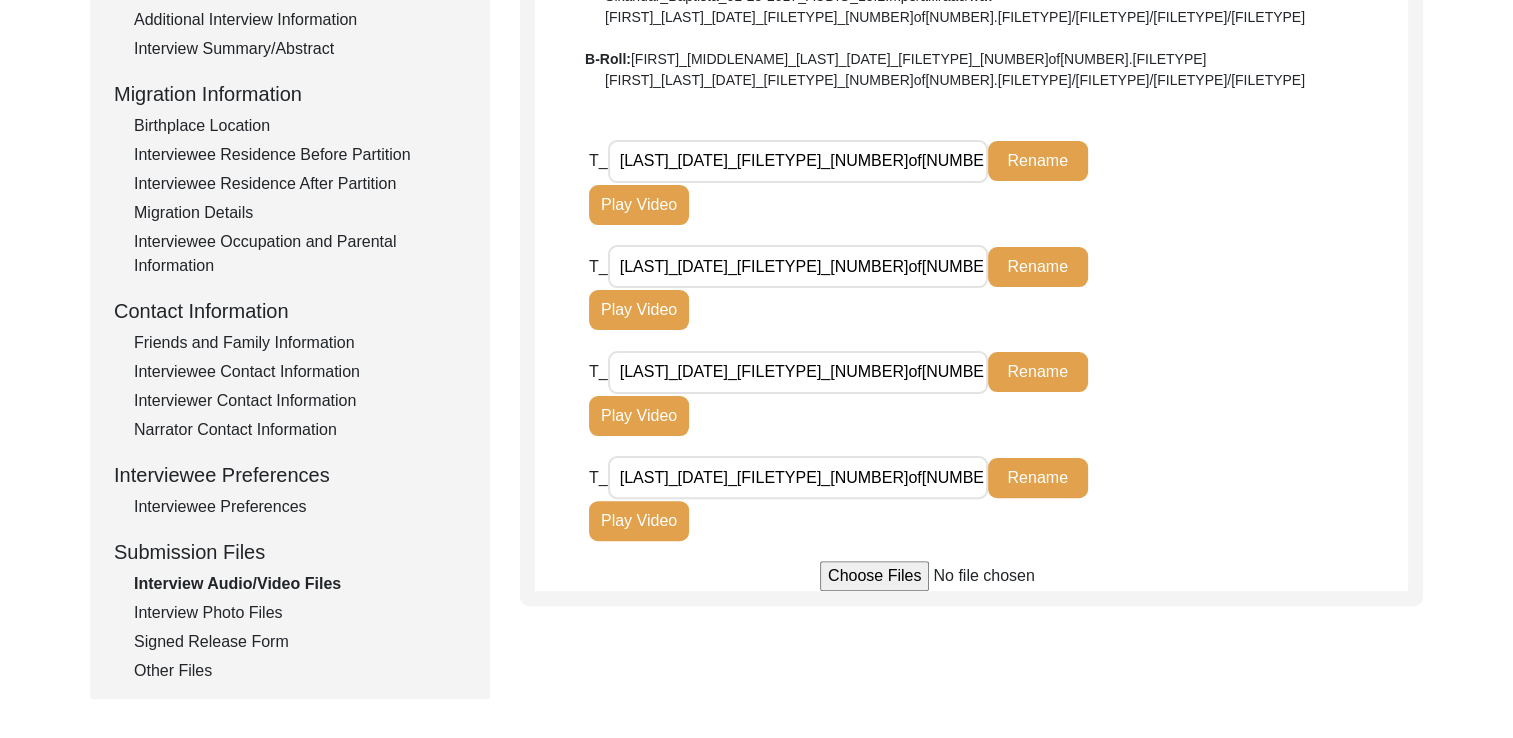 scroll, scrollTop: 460, scrollLeft: 0, axis: vertical 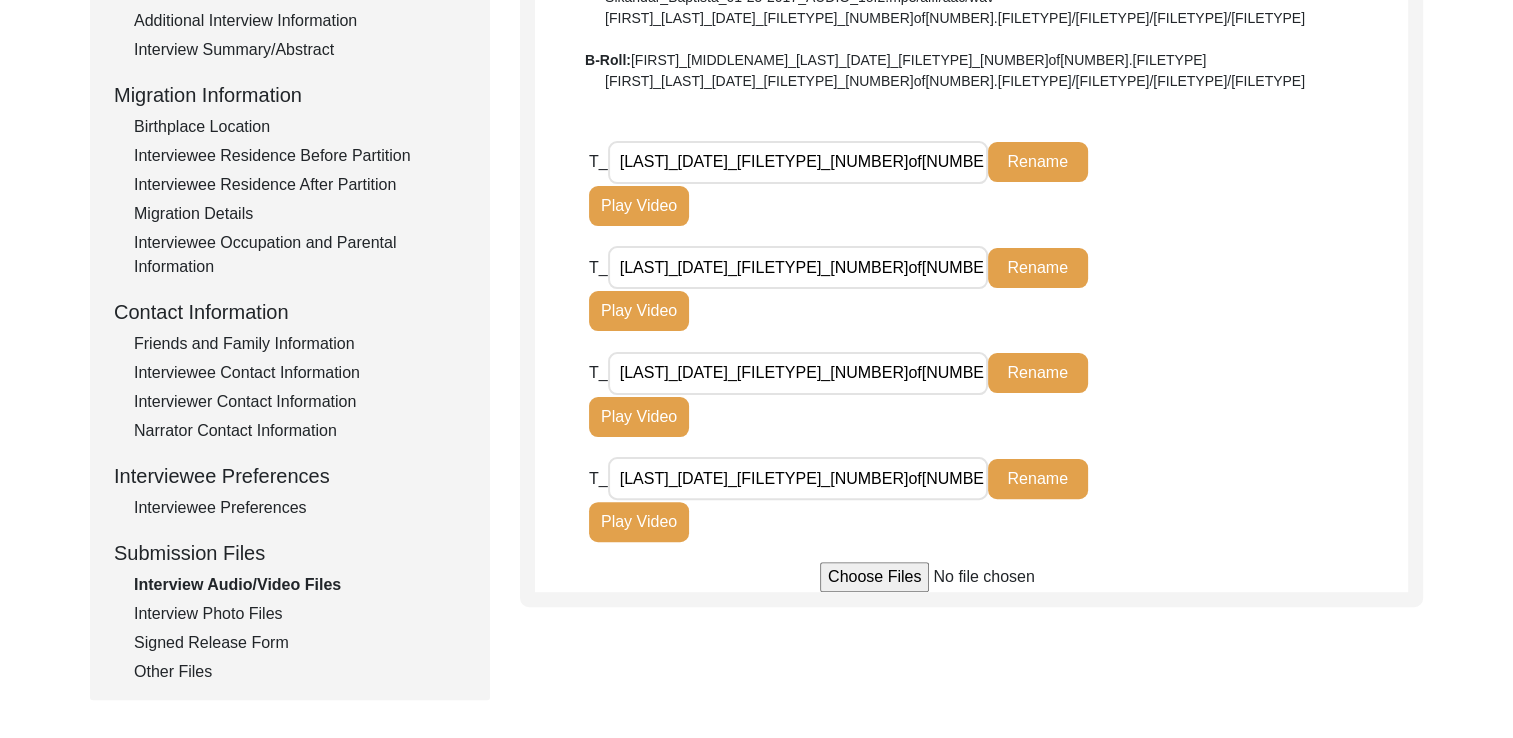 click on "Play Video" at bounding box center (639, 206) 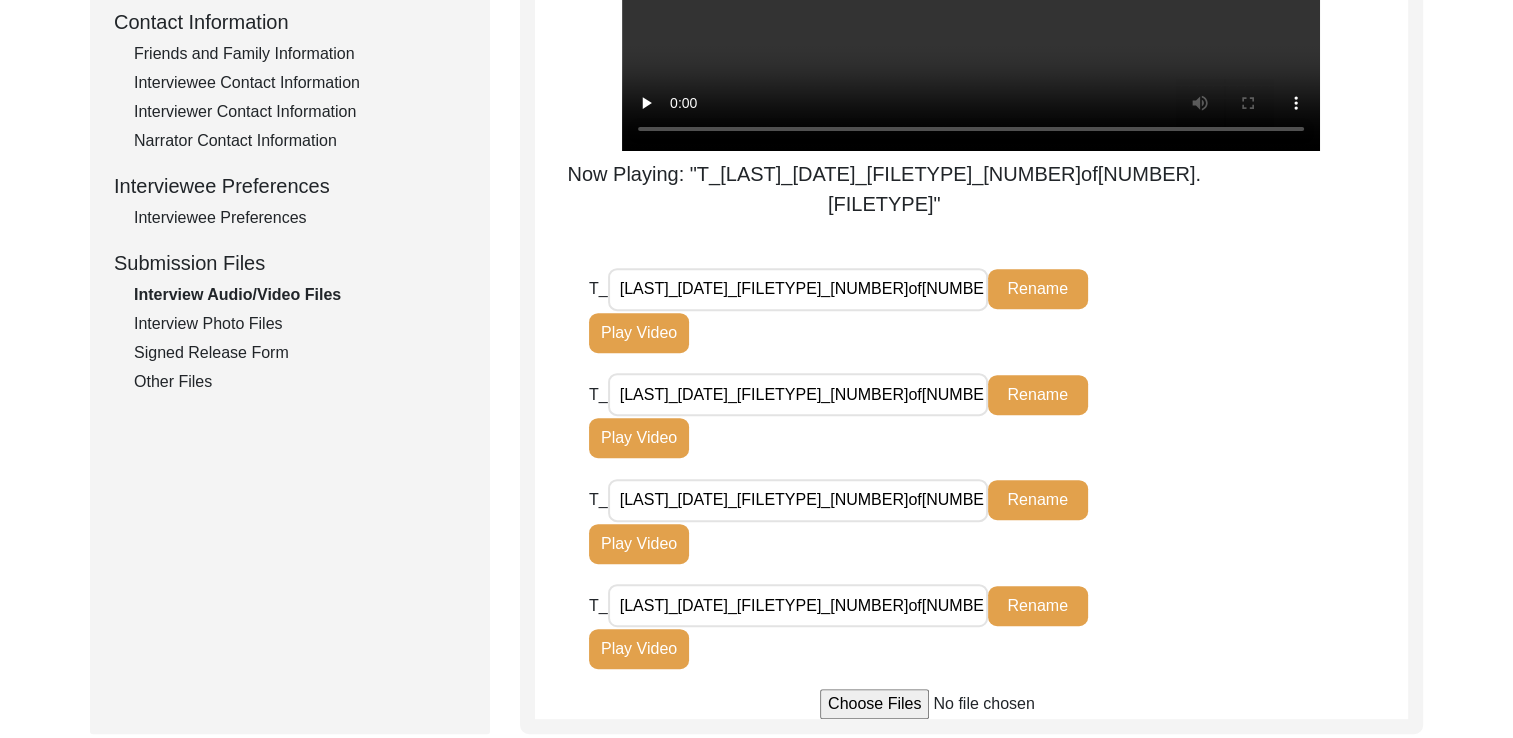 scroll, scrollTop: 754, scrollLeft: 0, axis: vertical 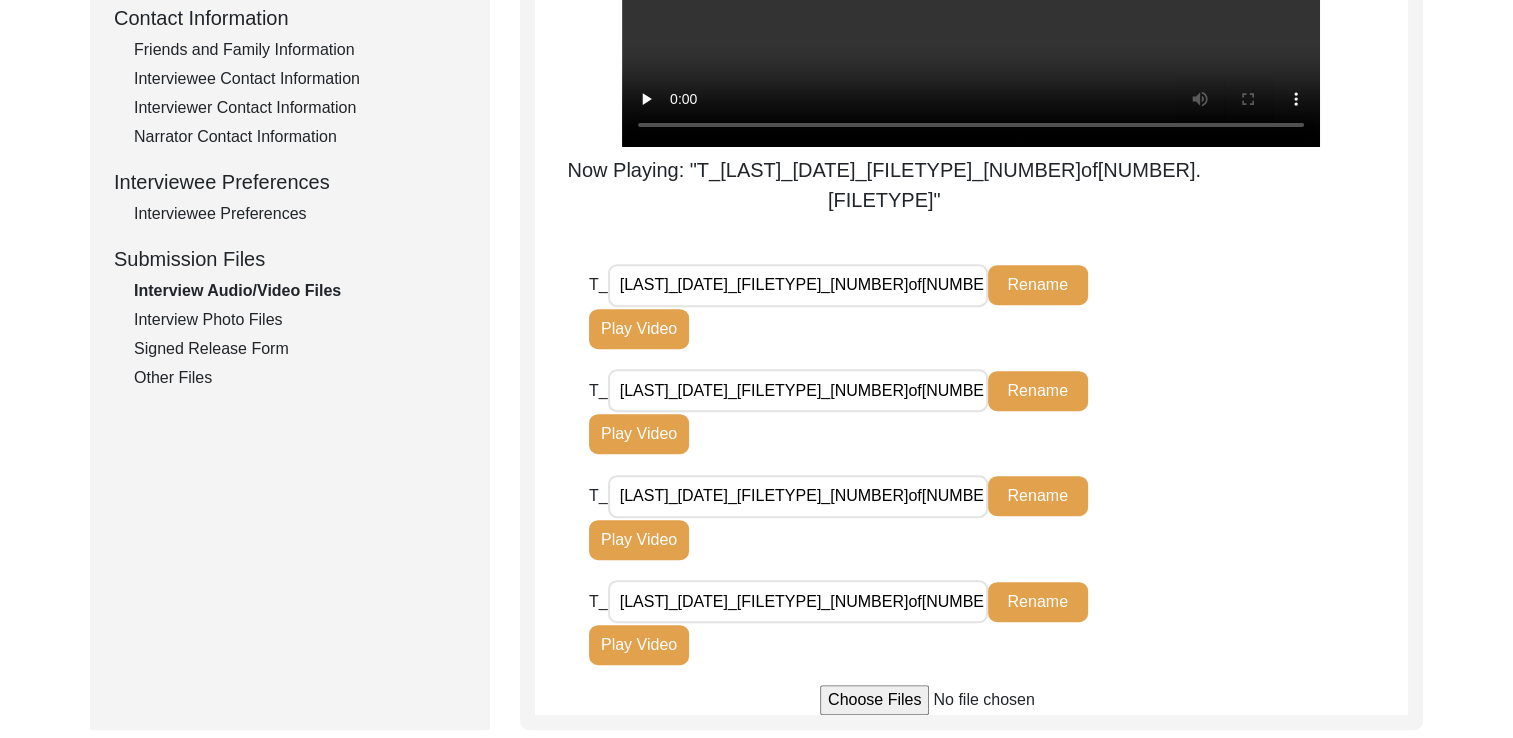 click on "Play Video" at bounding box center (639, 329) 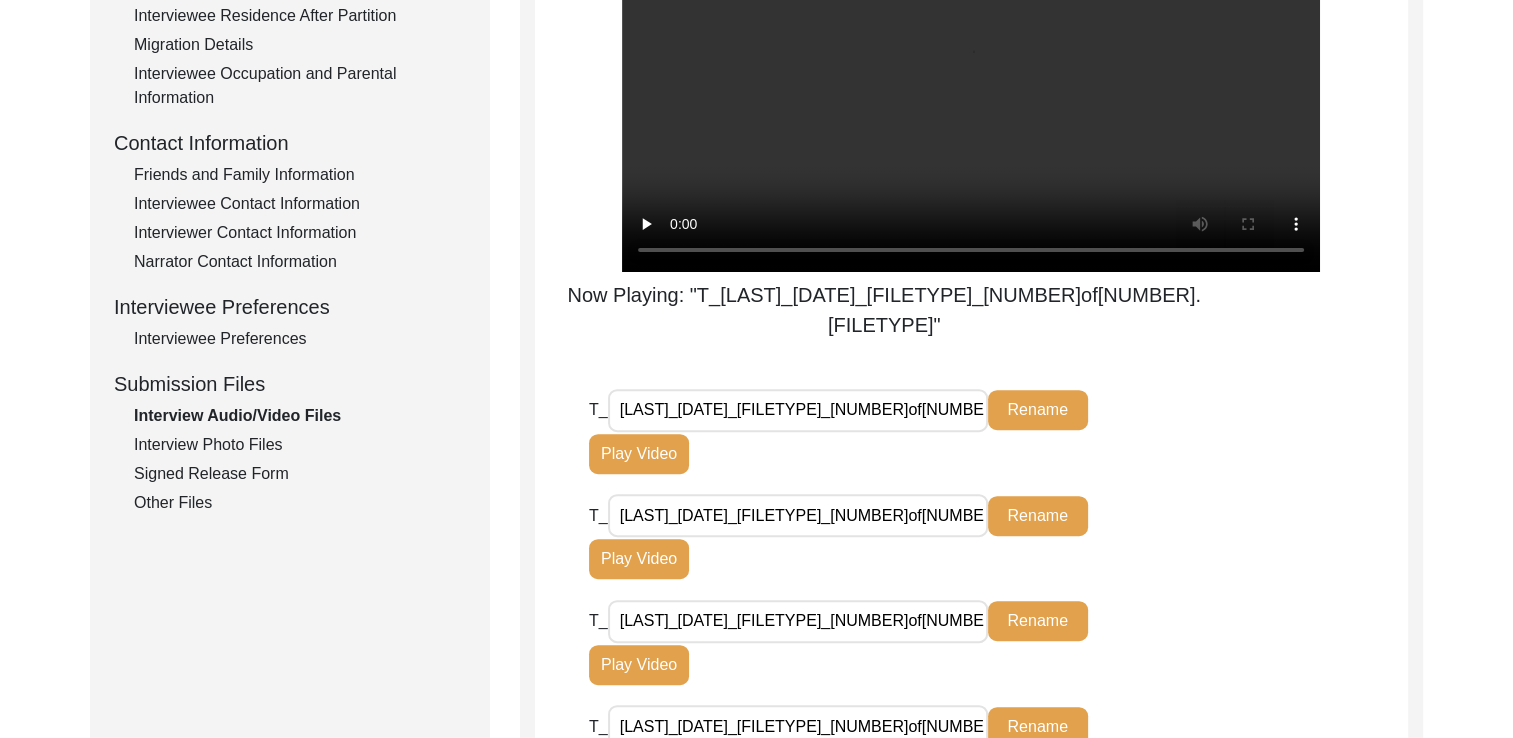 scroll, scrollTop: 628, scrollLeft: 0, axis: vertical 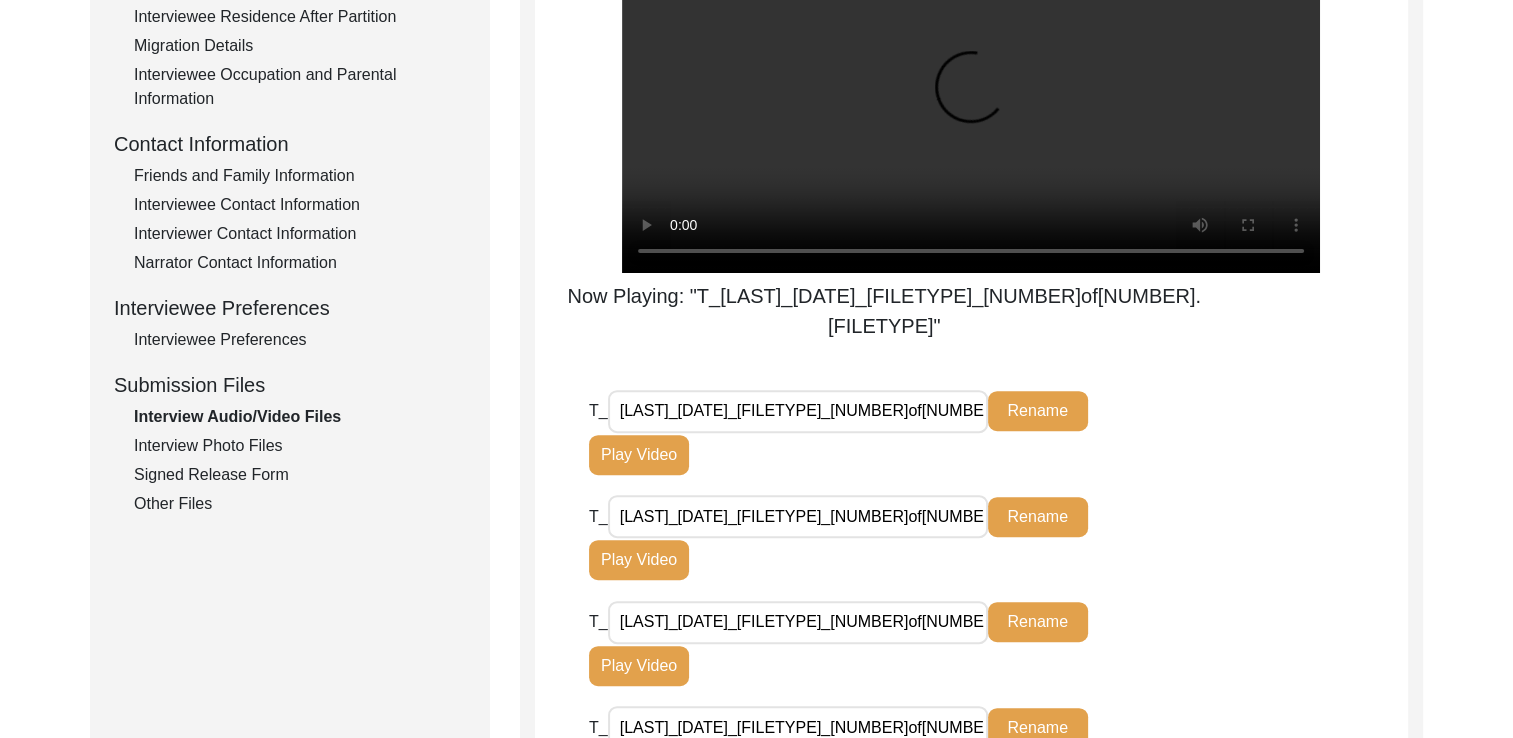 click on "Play Video" at bounding box center (639, 455) 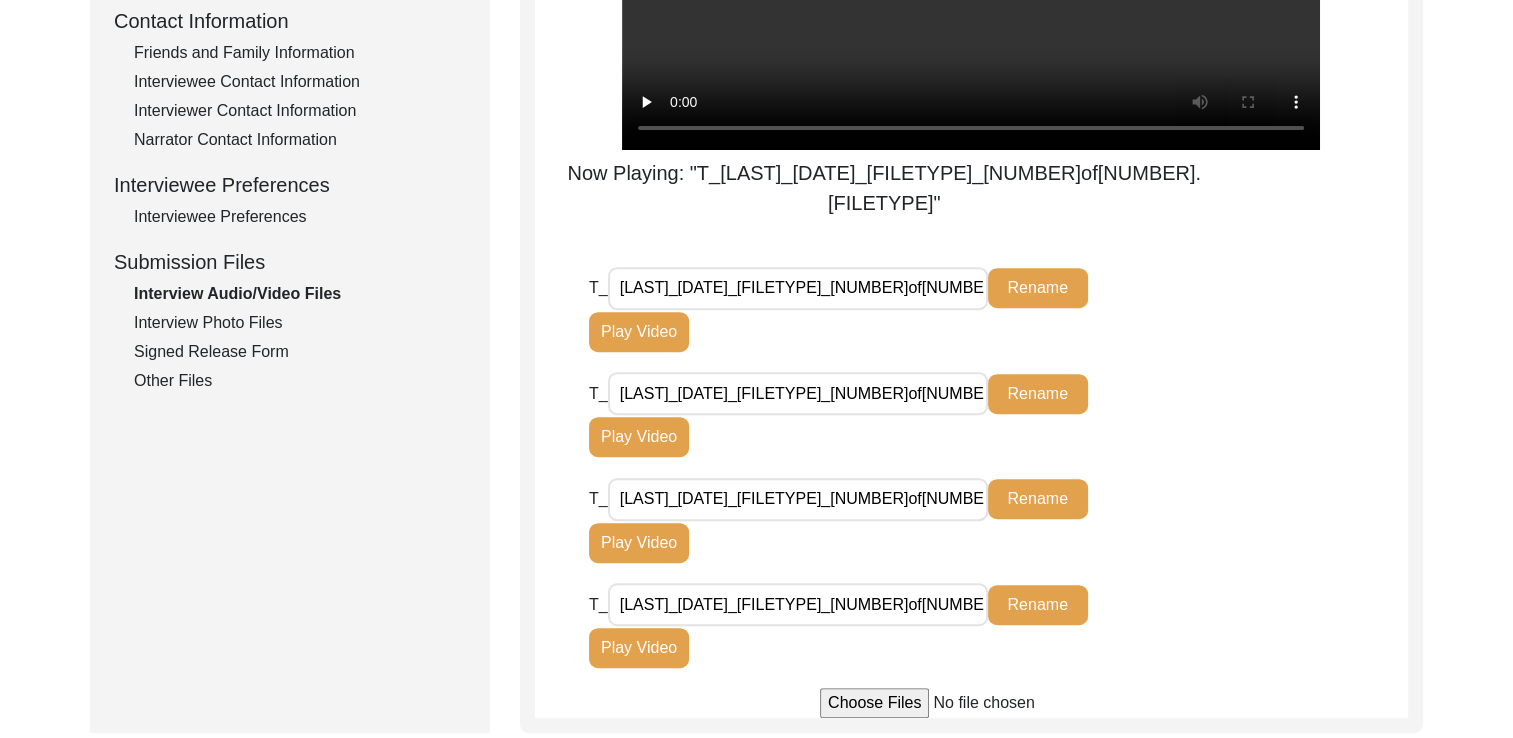 scroll, scrollTop: 754, scrollLeft: 0, axis: vertical 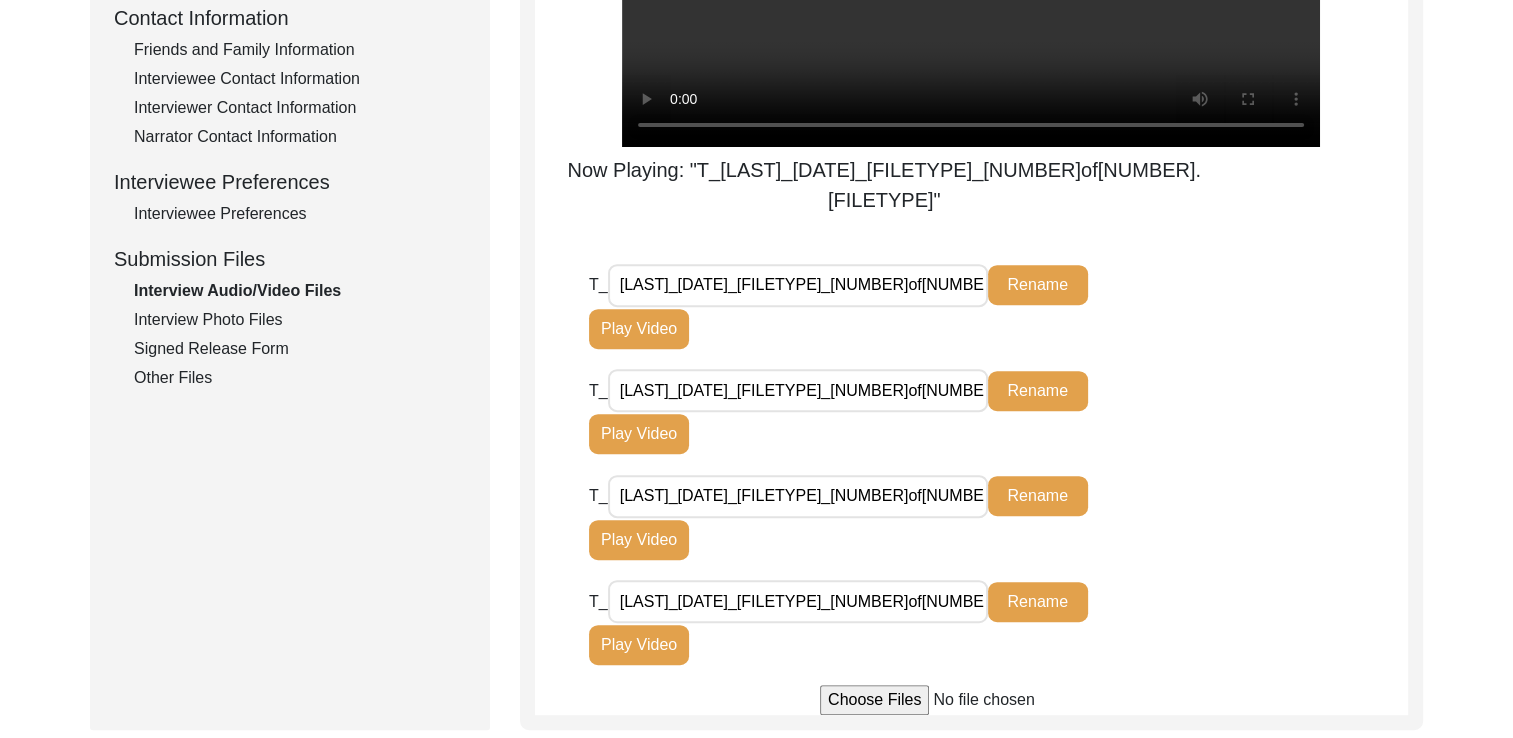 click on "Play Video" at bounding box center (639, 329) 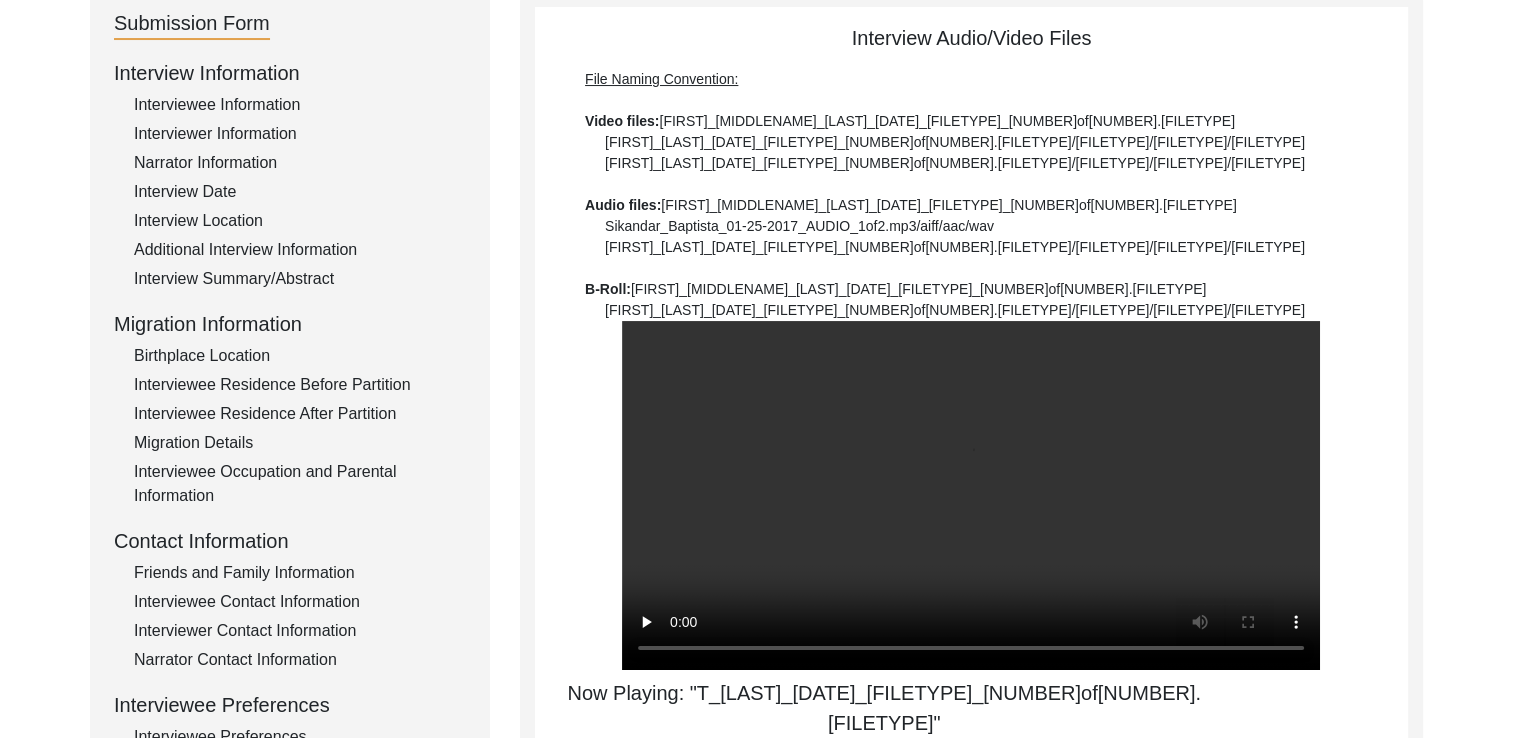 scroll, scrollTop: 0, scrollLeft: 0, axis: both 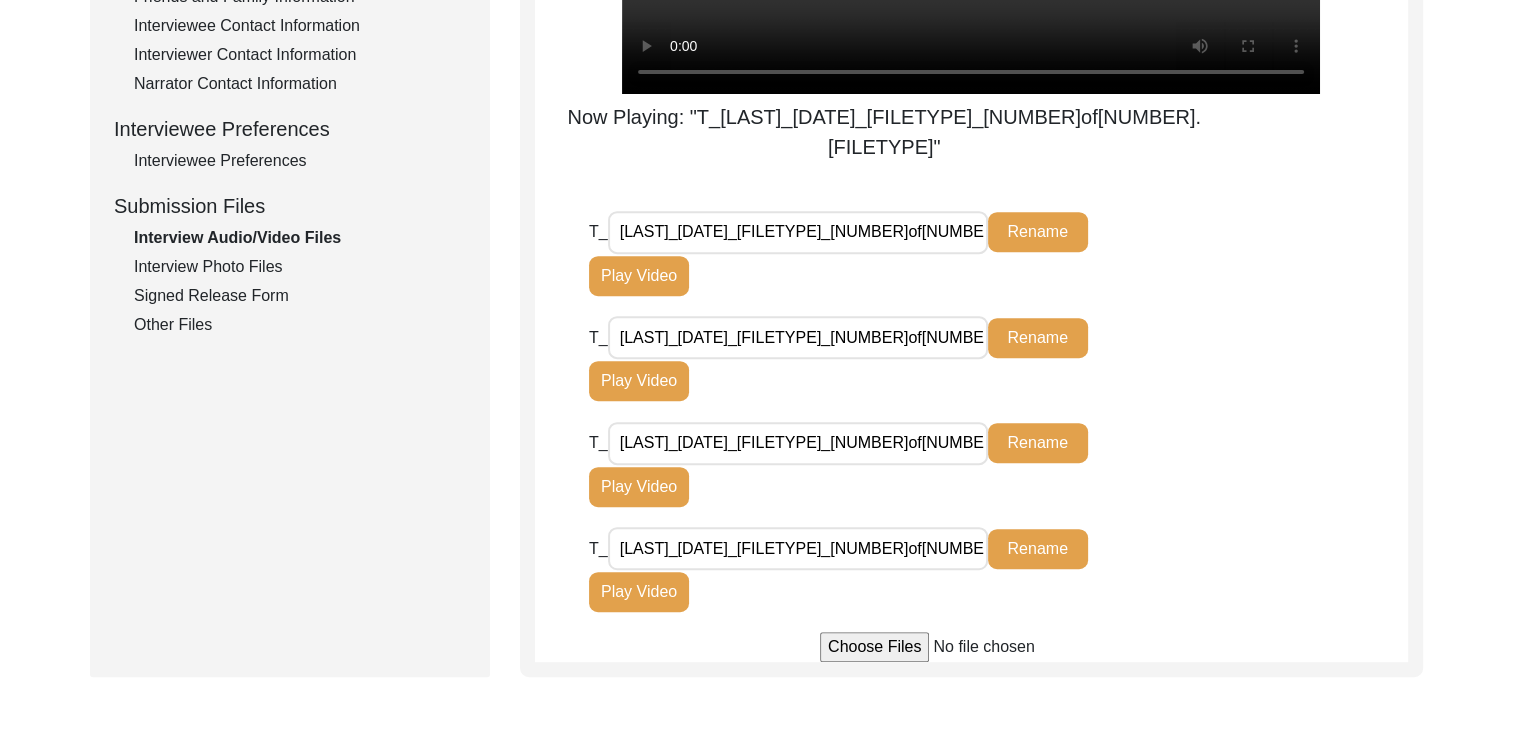 click at bounding box center [971, 647] 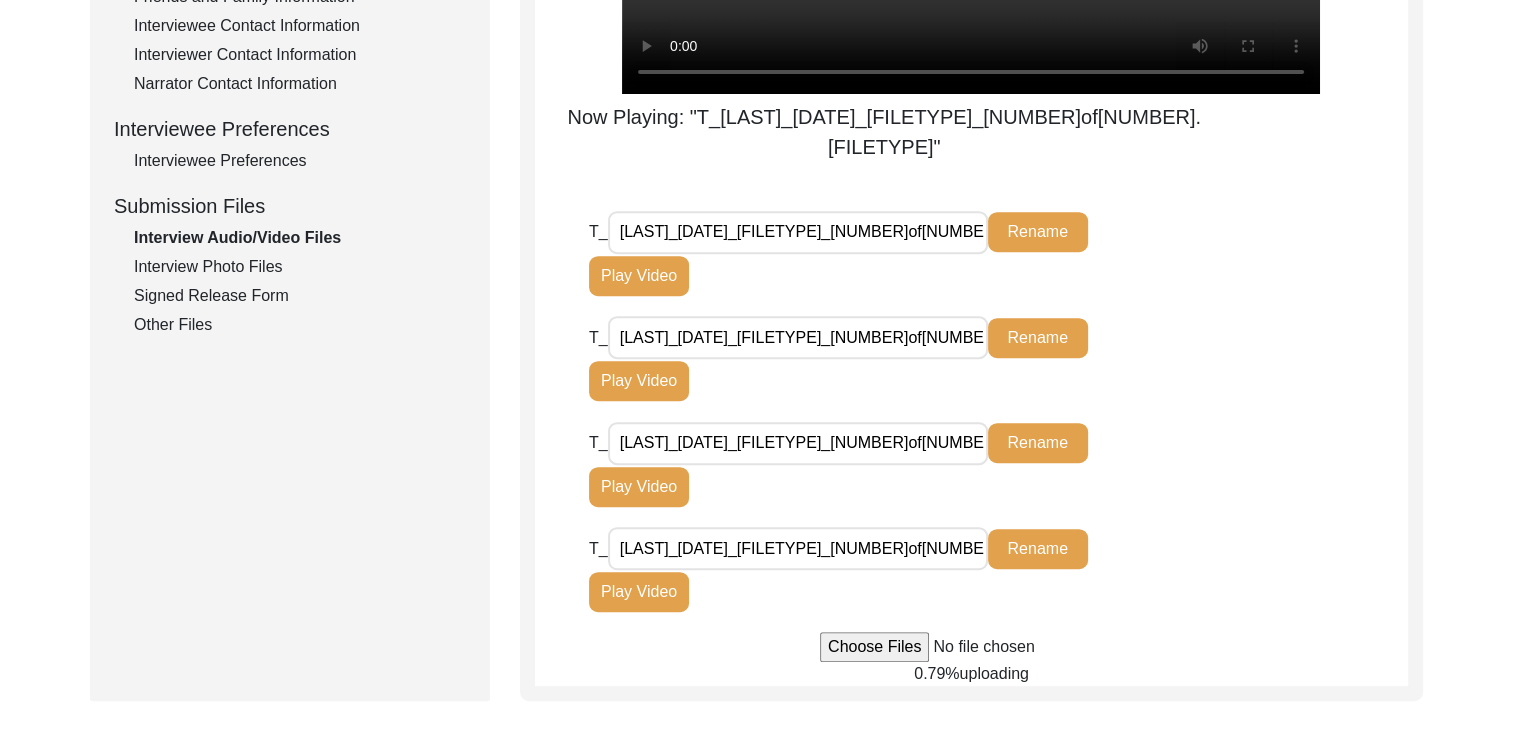 click on "[LAST]_[DATE]_[FILETYPE]_[NUMBER]of[NUMBER].[FILETYPE]" at bounding box center (798, 443) 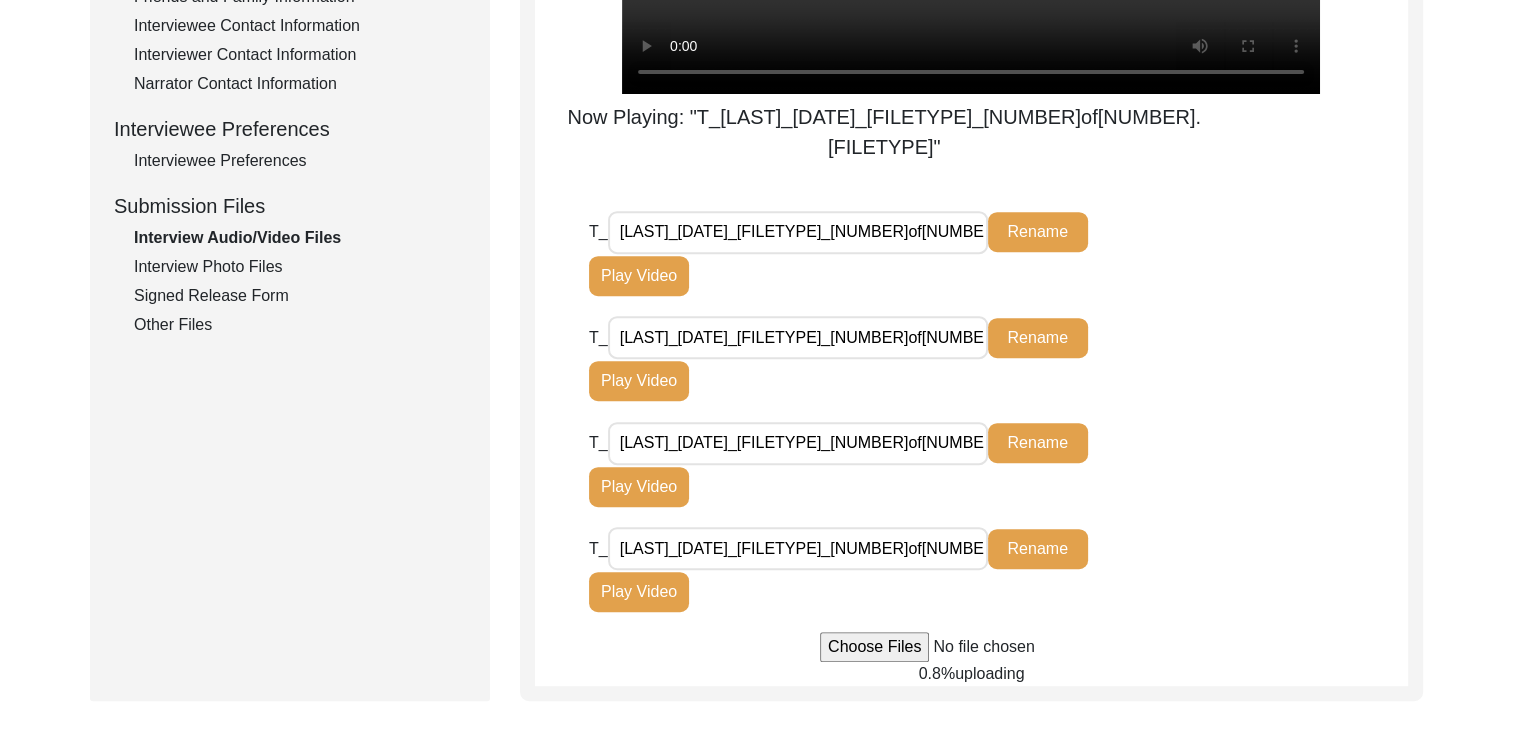 click on "Rename" at bounding box center (1038, 232) 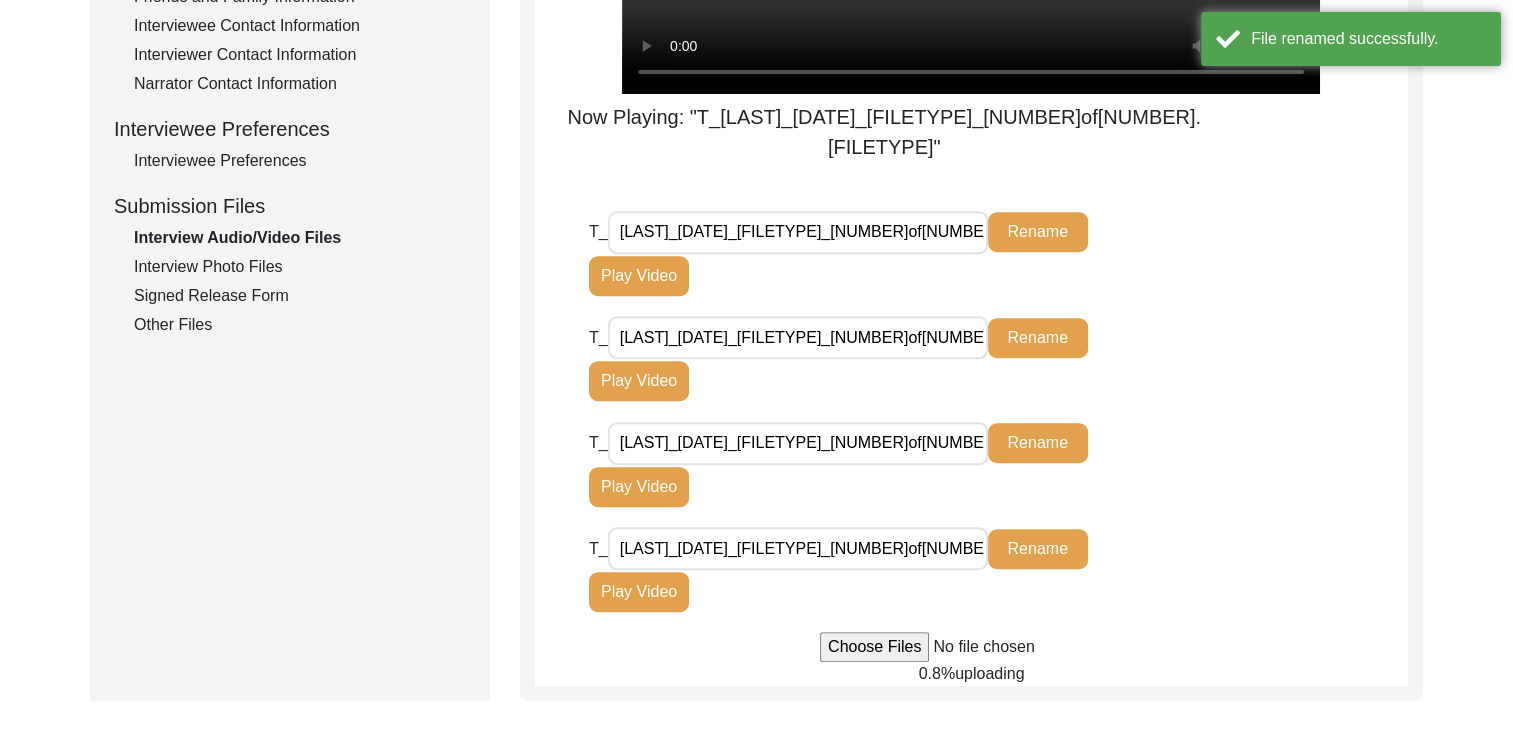 click on "[LAST]_[DATE]_[FILETYPE]_[NUMBER]of[NUMBER].[FILETYPE]" at bounding box center [798, 443] 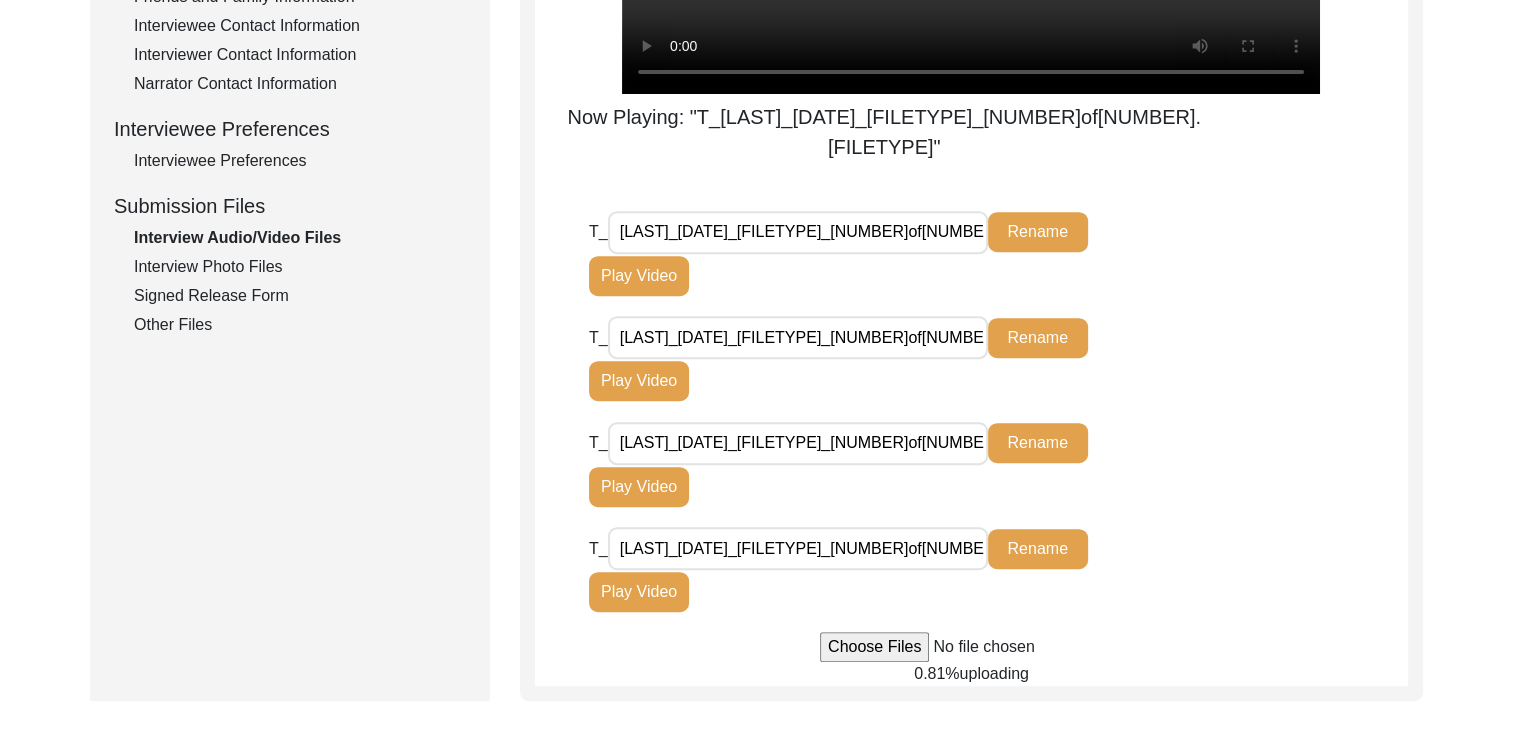 type on "[LAST]_[DATE]_[FILETYPE]_[NUMBER]of[NUMBER].[FILETYPE]" 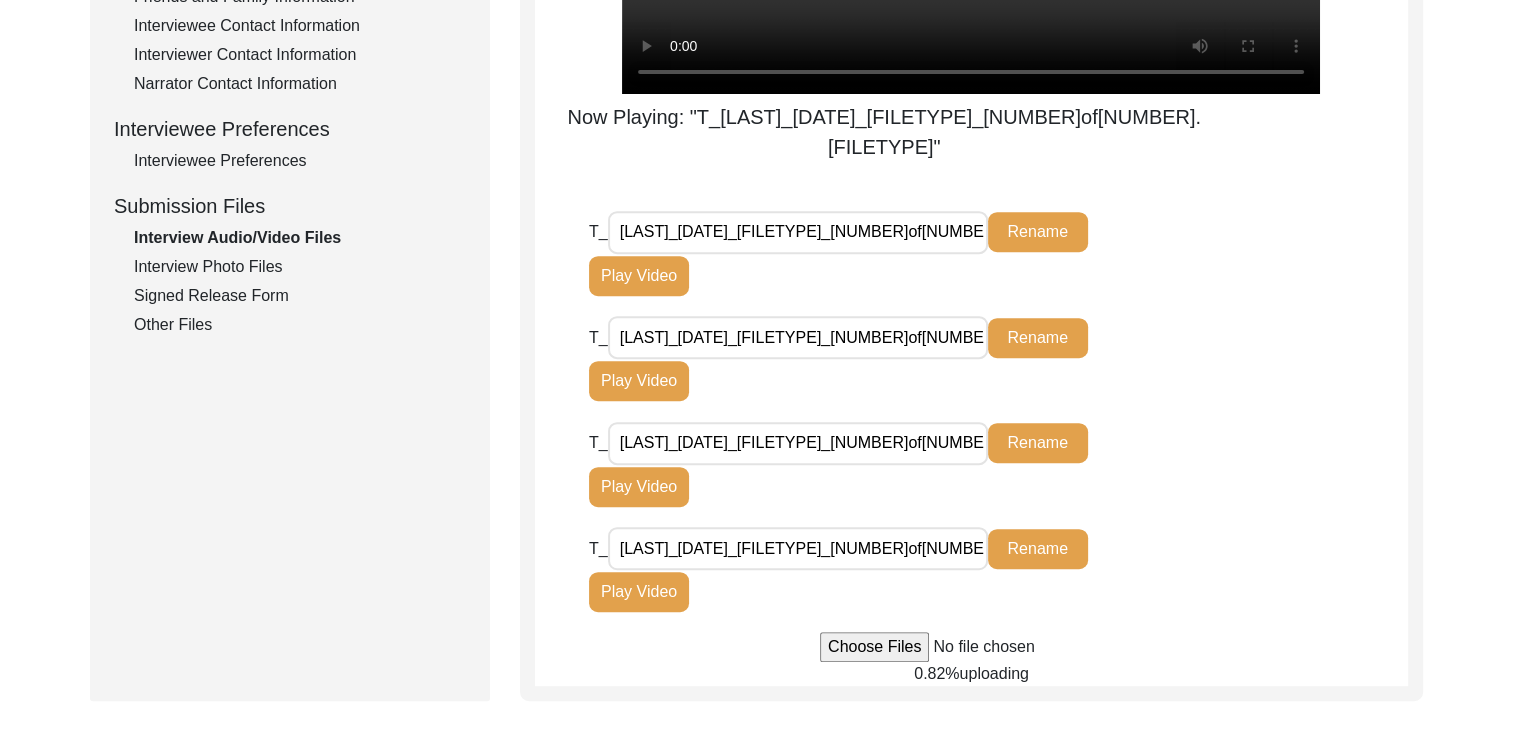 click on "[LAST]_[DATE]_[FILETYPE]_[NUMBER]of[NUMBER].[FILETYPE].[FILETYPE]" at bounding box center (798, 337) 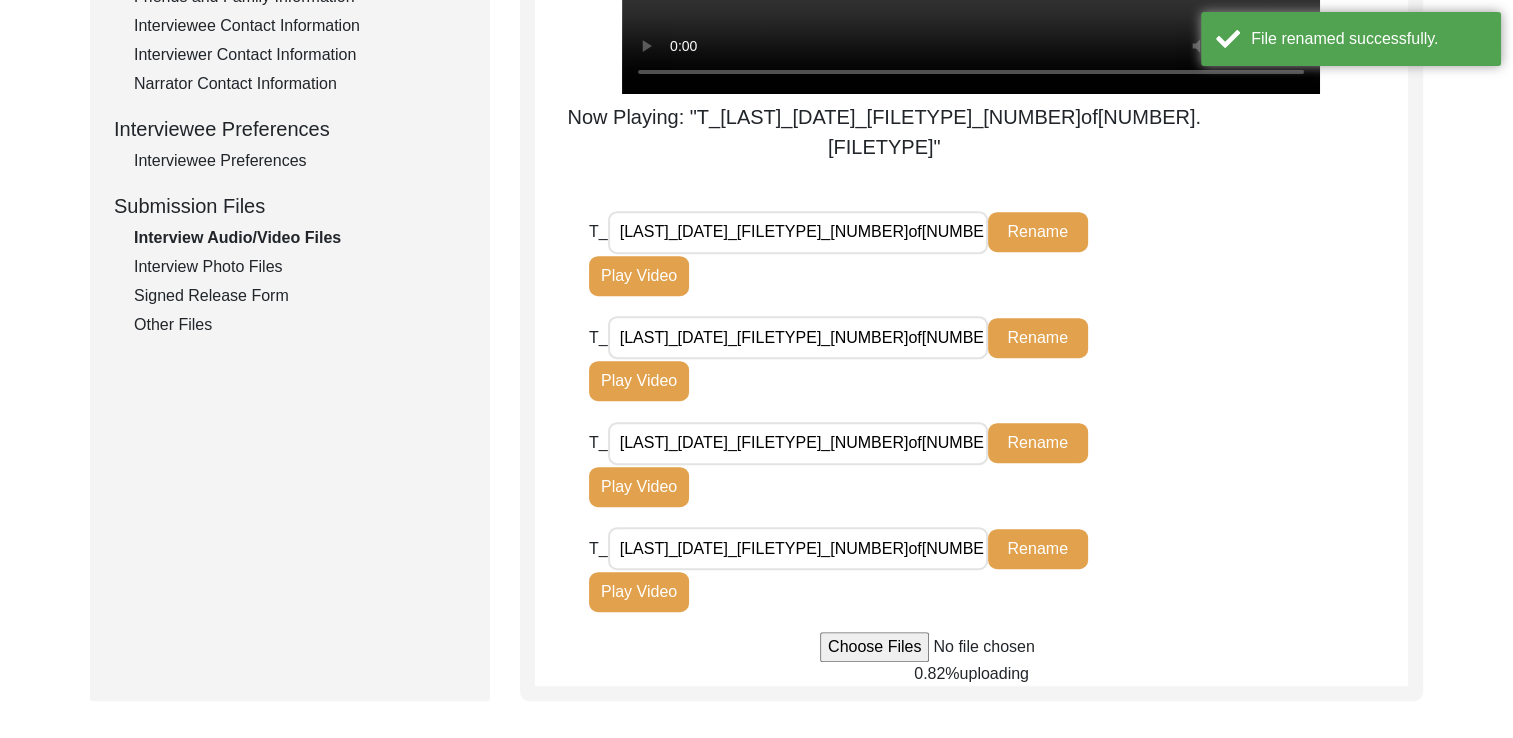 click on "[LAST]_[DATE]_[FILETYPE]_[NUMBER]of[NUMBER].[FILETYPE]" at bounding box center (798, 232) 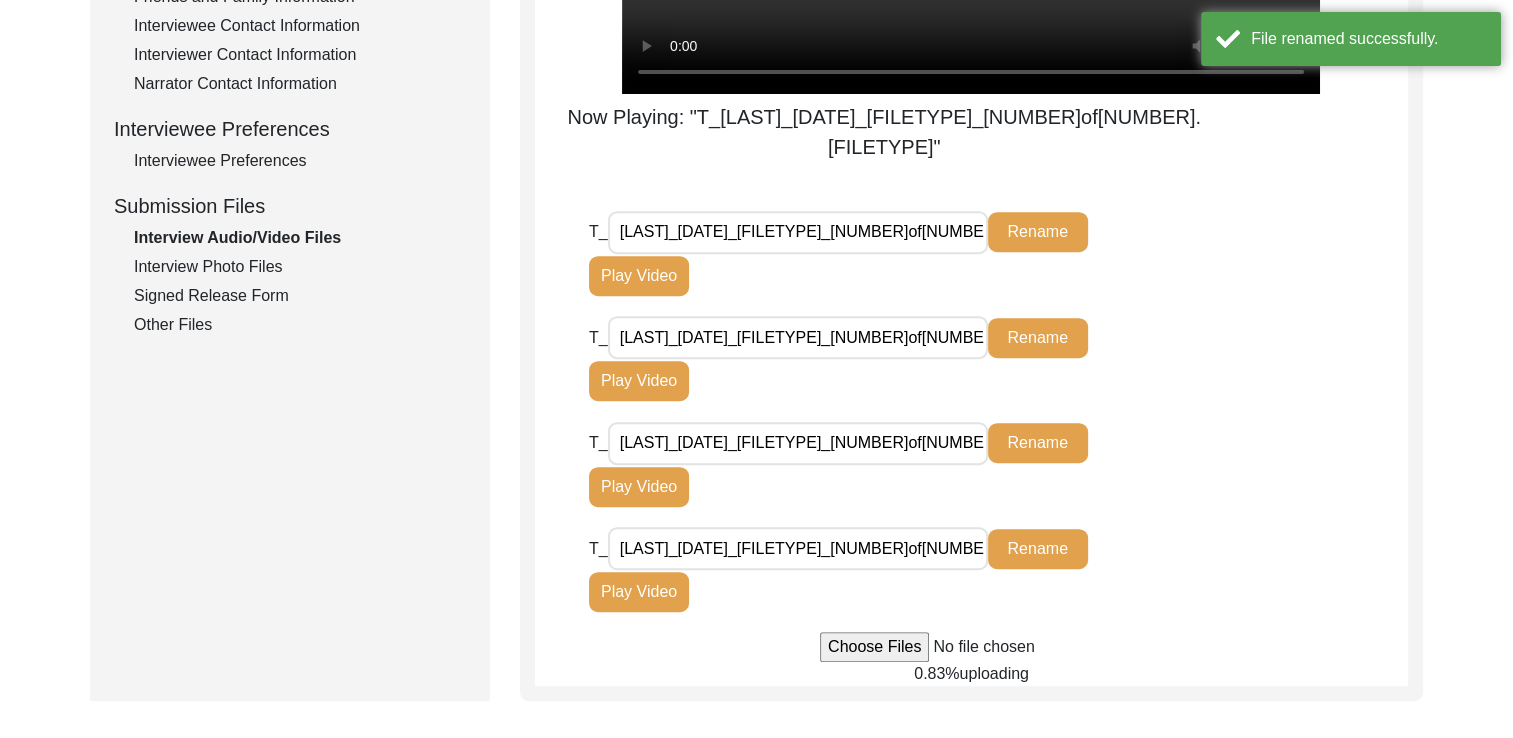 type on "[LAST]_[DATE]_[FILETYPE]_[NUMBER]of[NUMBER].[FILETYPE]" 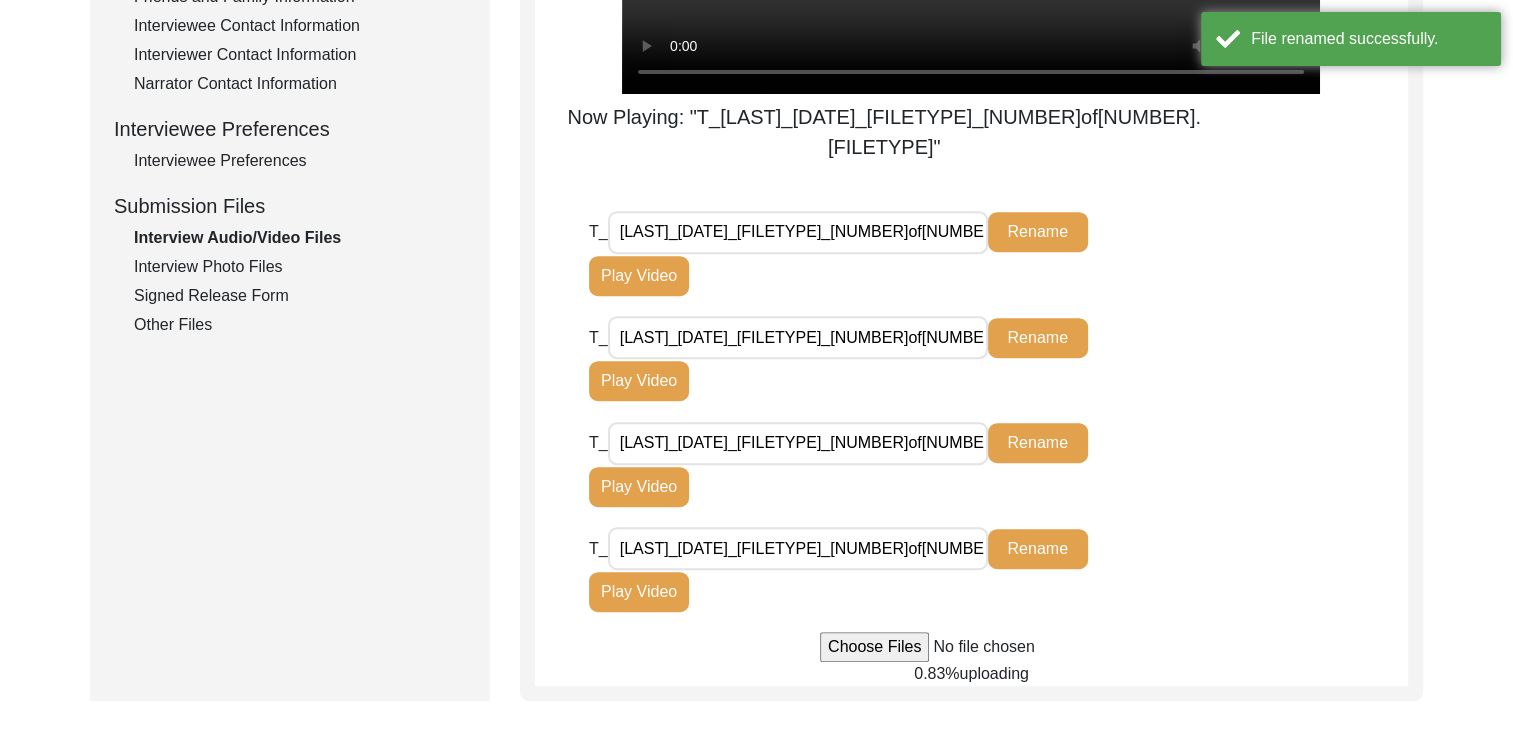click on "Rename" at bounding box center [1038, 232] 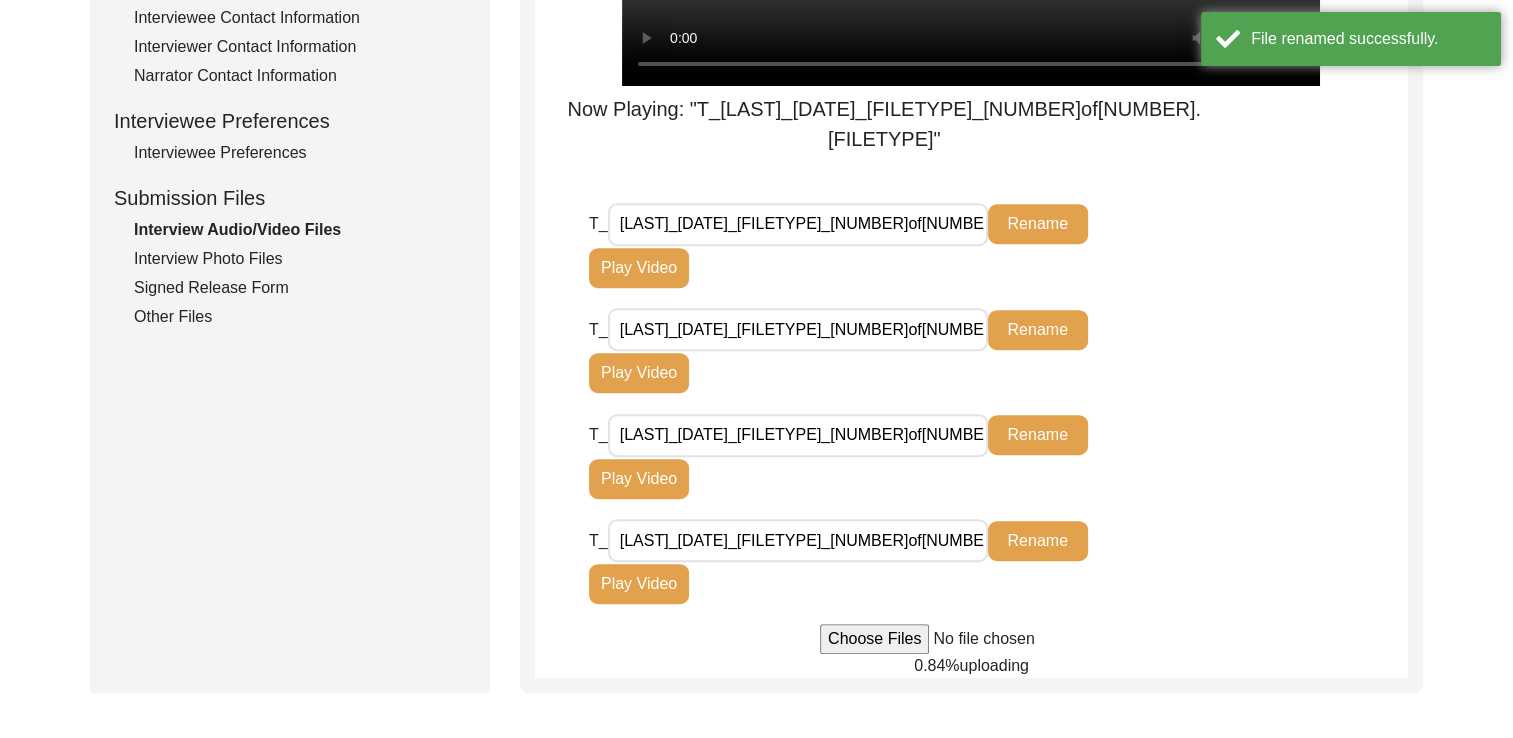 scroll, scrollTop: 816, scrollLeft: 0, axis: vertical 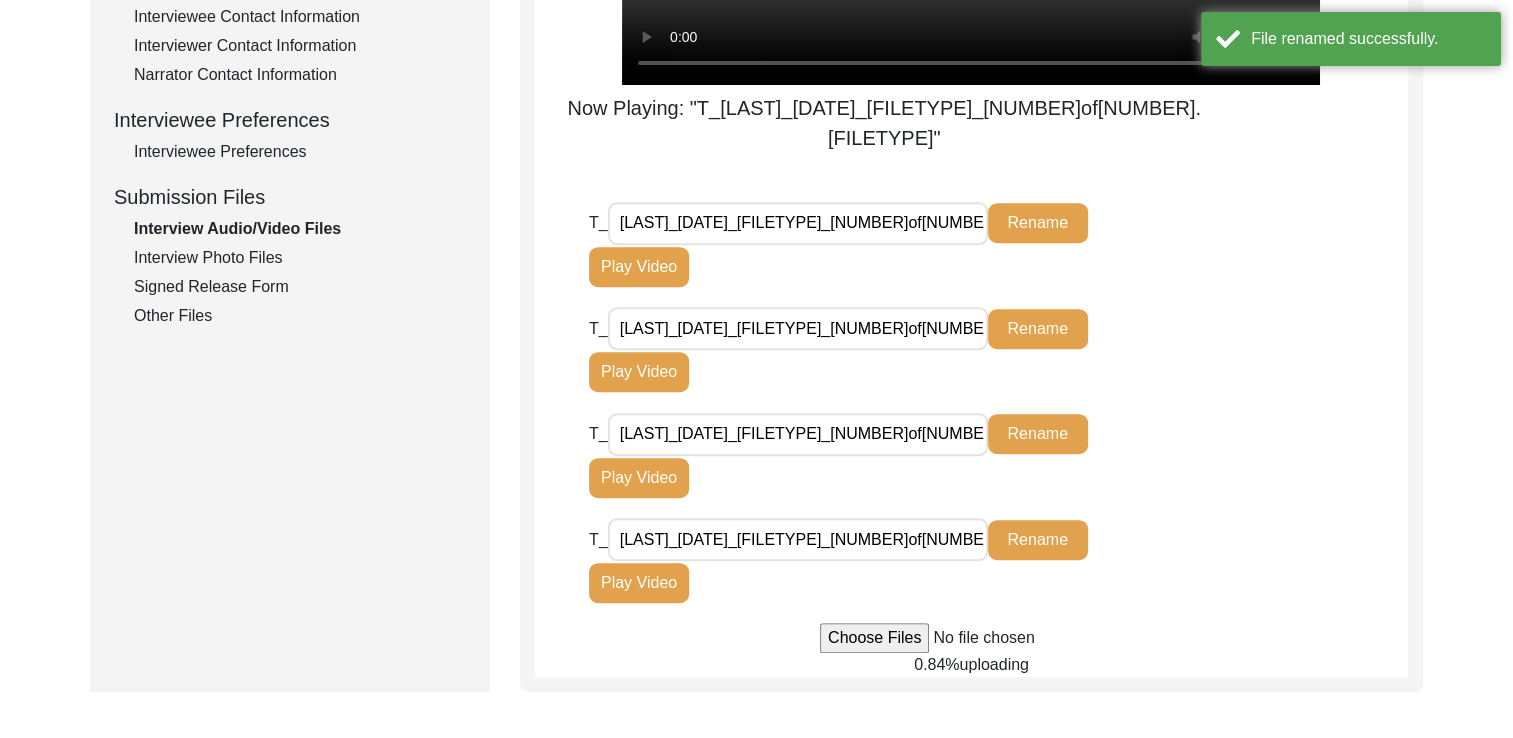 click on "[LAST]_[DATE]_[FILETYPE]_[NUMBER]of[NUMBER].[FILETYPE].[FILETYPE]" at bounding box center (798, 328) 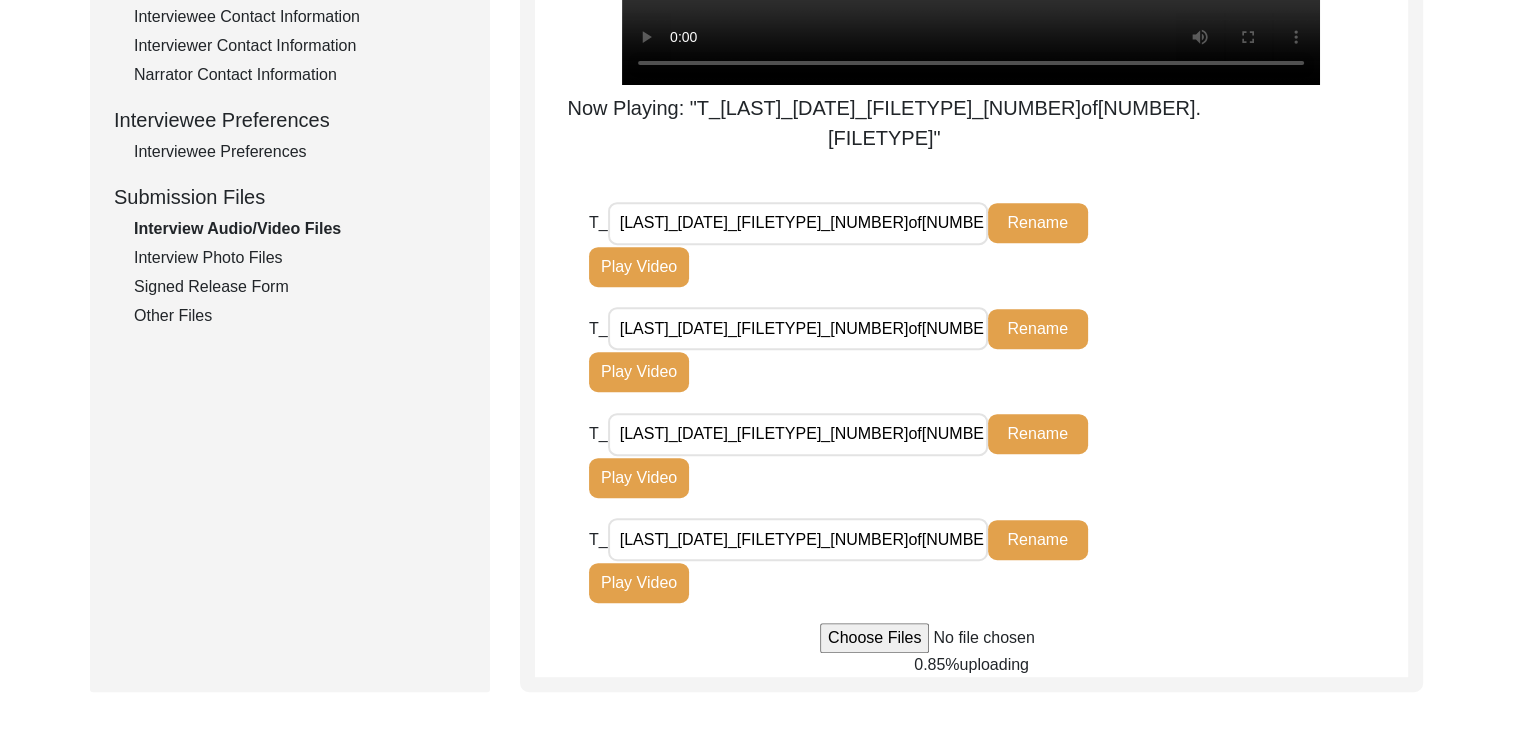 type on "[LAST]_[DATE]_[FILETYPE]_[NUMBER]of[NUMBER].[FILETYPE]." 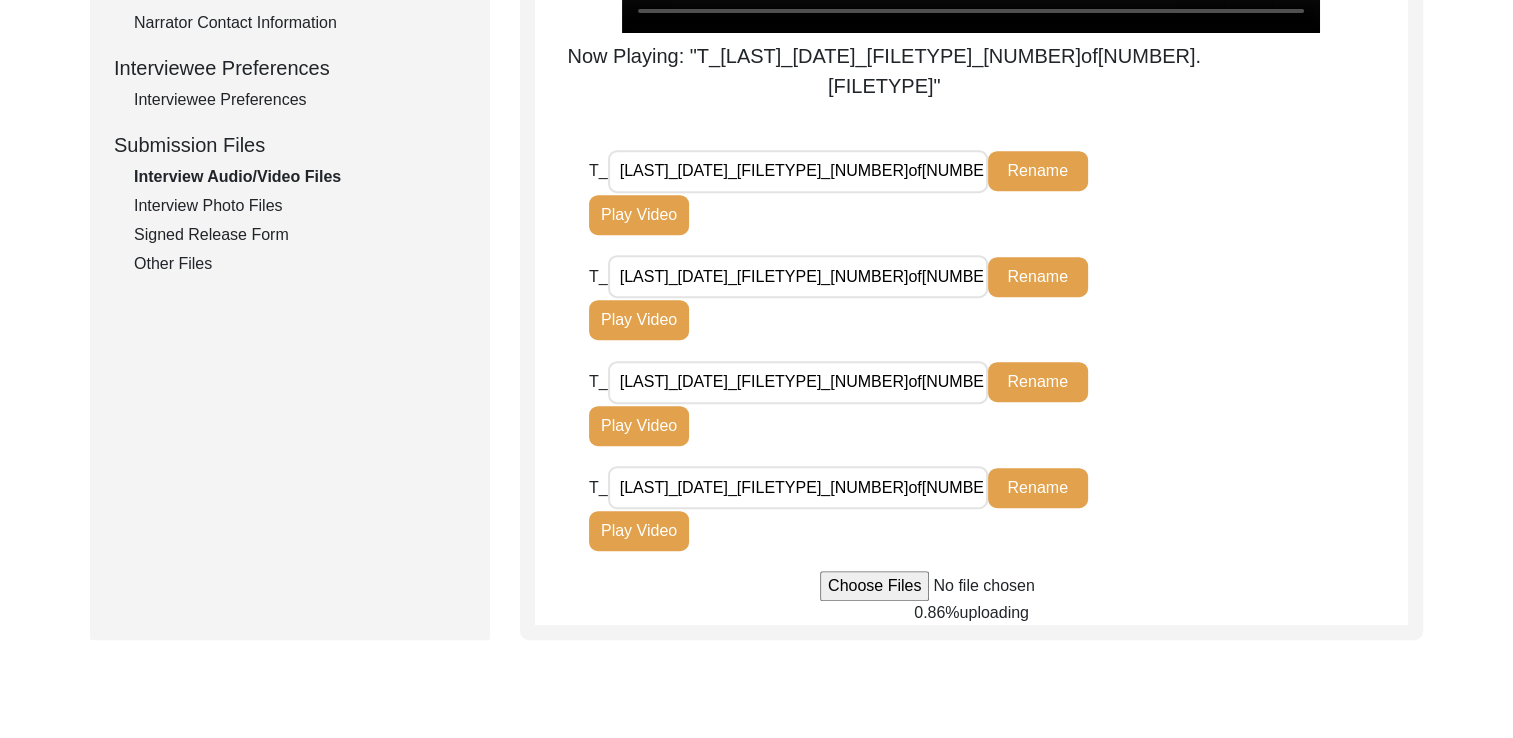scroll, scrollTop: 852, scrollLeft: 0, axis: vertical 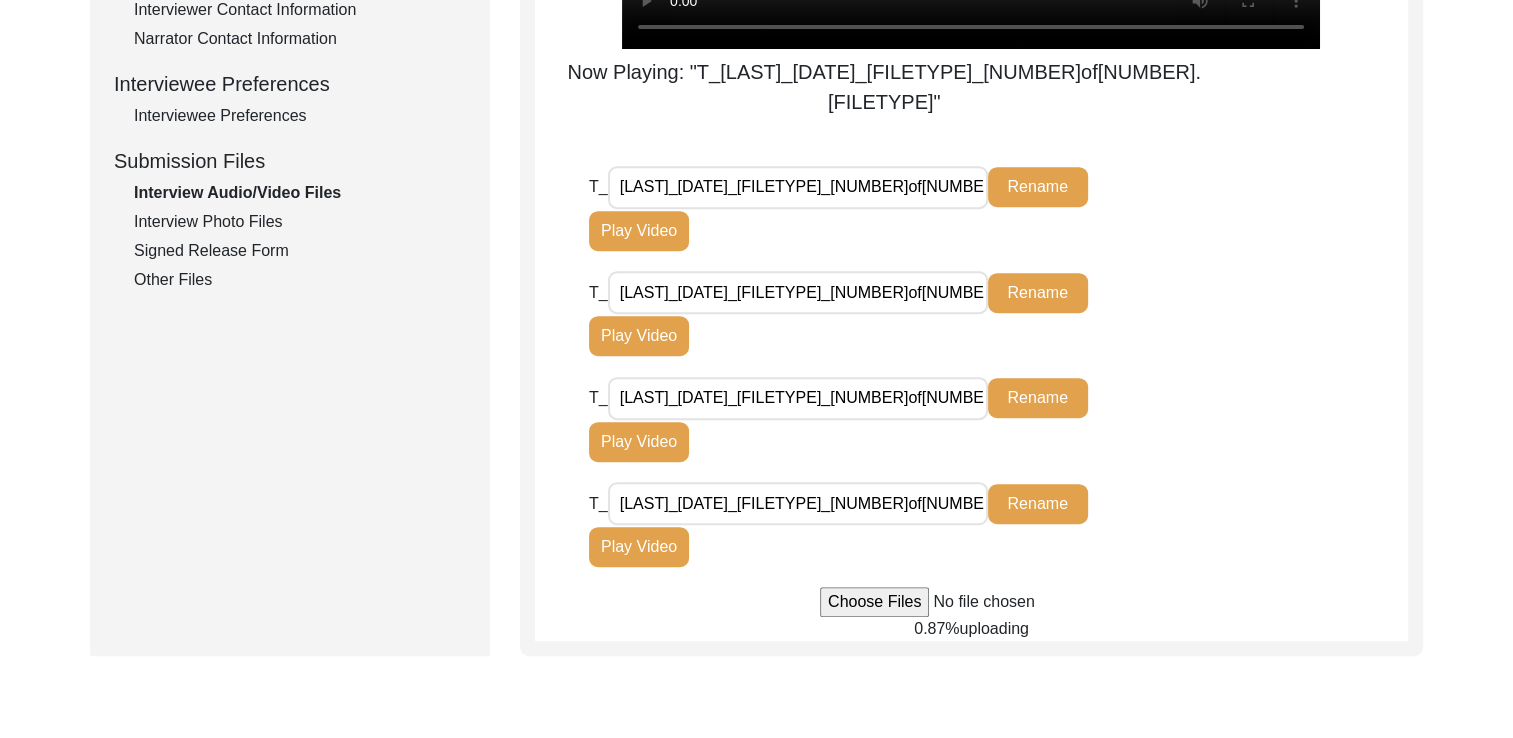 click on "T_[LAST]_[DATE]_[FILETYPE]_[NUMBER]of[NUMBER].[FILETYPE] Rename Play Video" at bounding box center (998, 429) 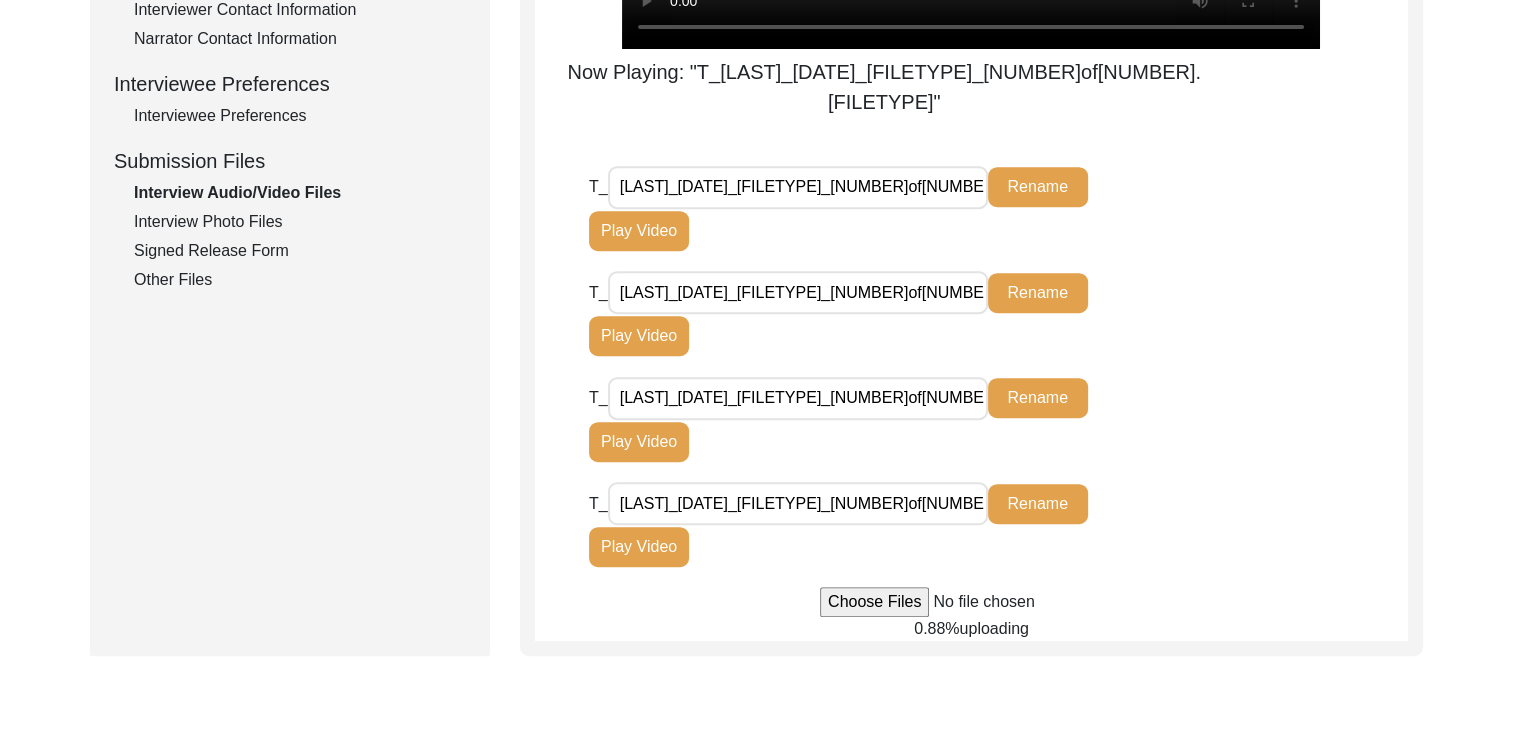 click on "[LAST]_[DATE]_[FILETYPE]_[NUMBER]of[NUMBER].[FILETYPE]." at bounding box center [798, 292] 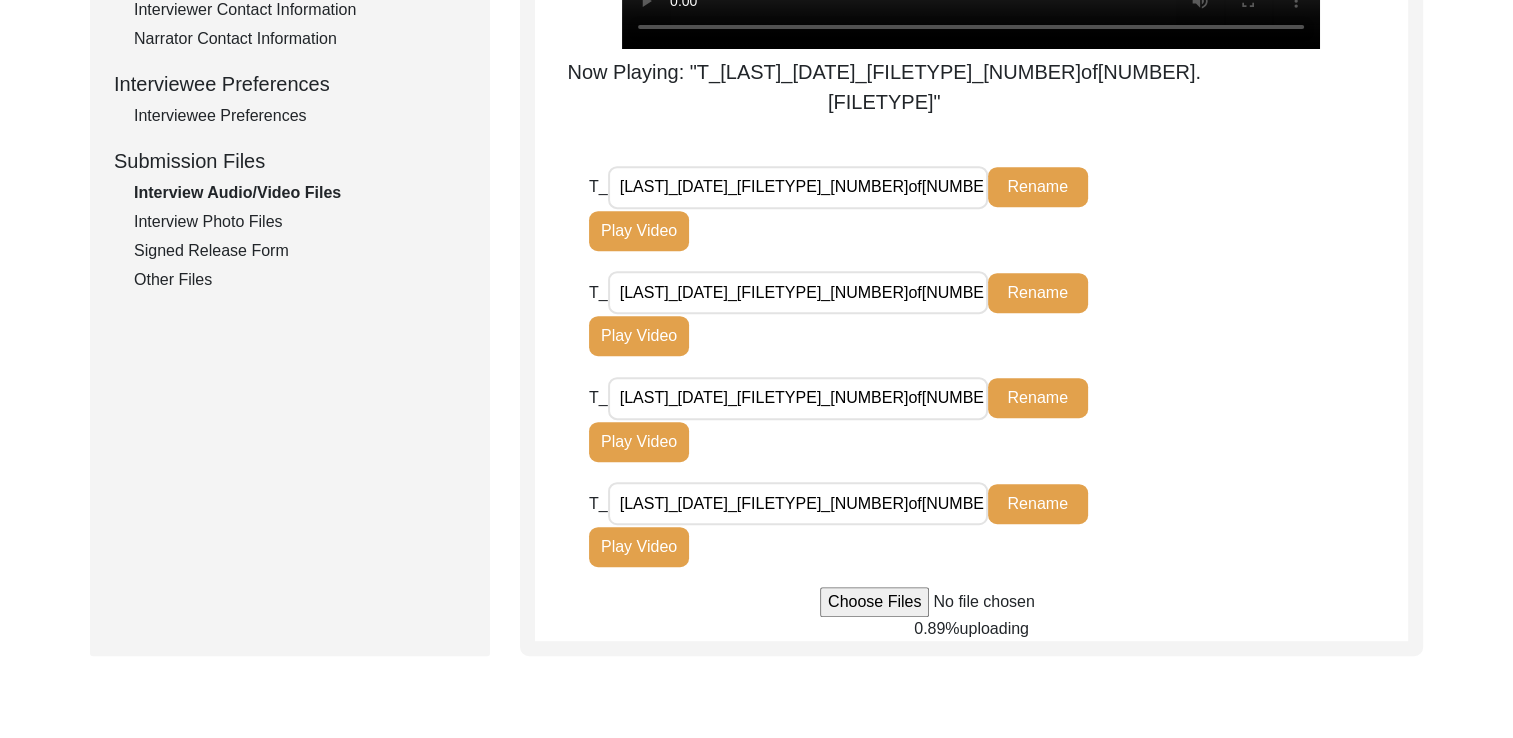 type on "[LAST]_[DATE]_[FILETYPE]_[NUMBER]of[NUMBER].[FILETYPE]." 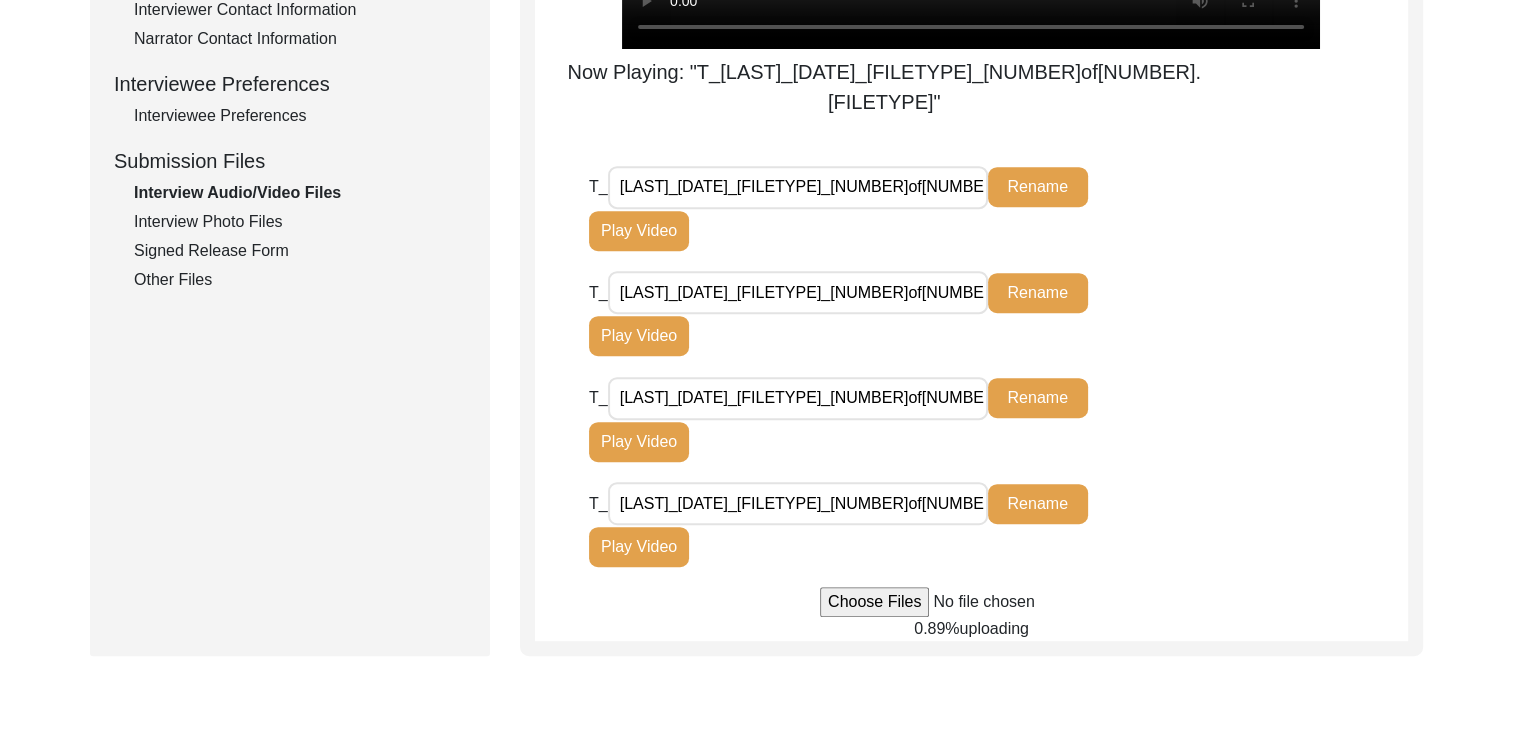 click on "Rename" at bounding box center (1038, 187) 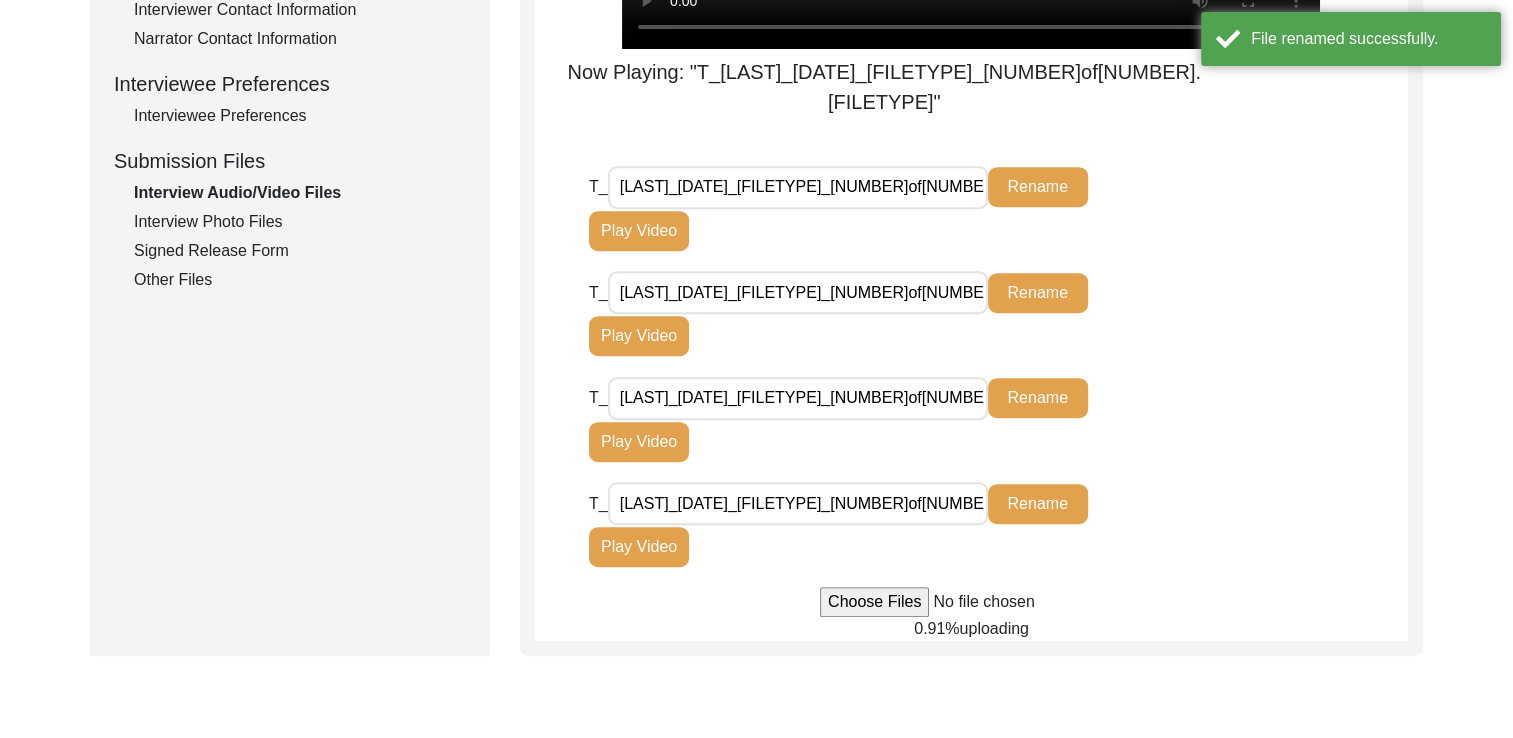 drag, startPoint x: 952, startPoint y: 314, endPoint x: 1076, endPoint y: 328, distance: 124.78782 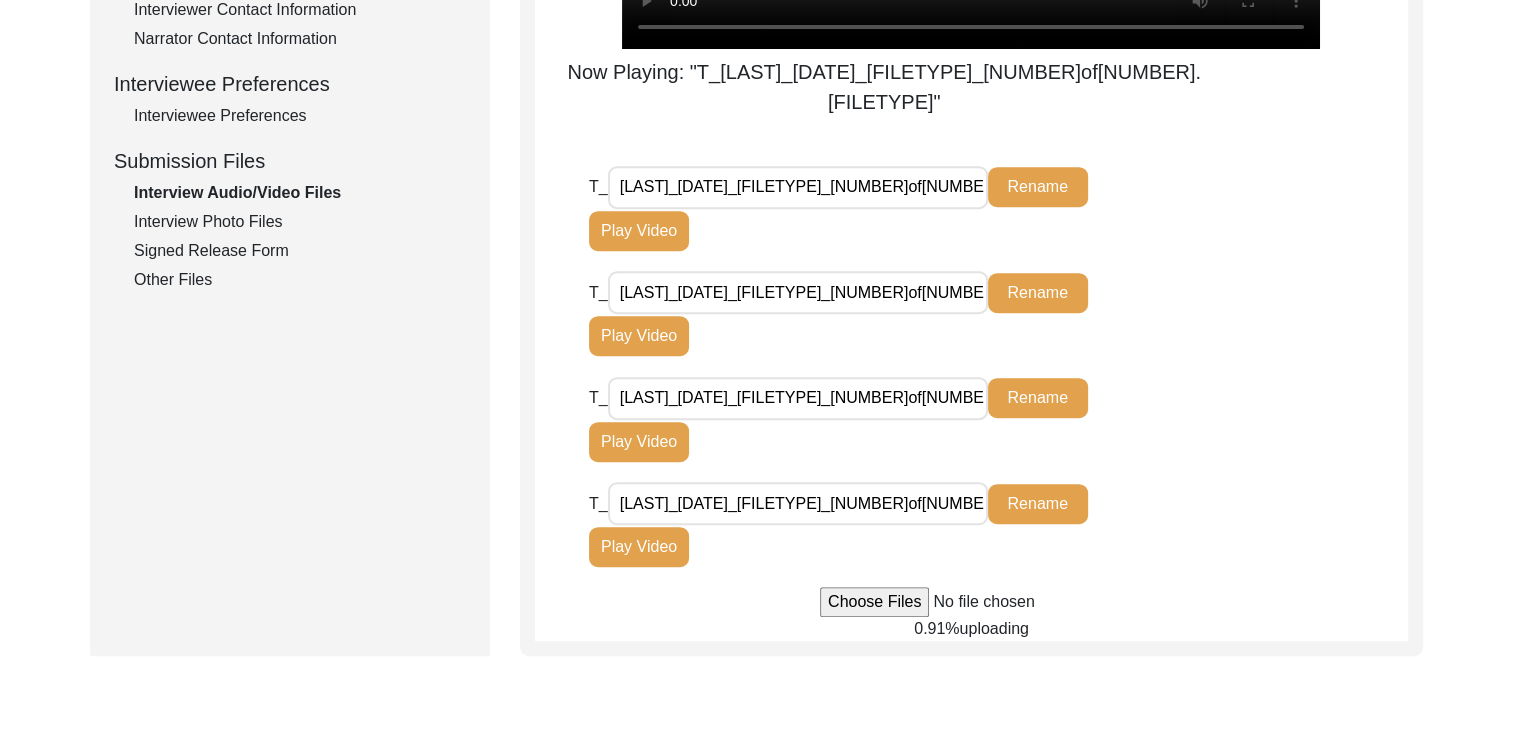 type on "[LAST]_[DATE]_[FILETYPE]_[NUMBER]of[NUMBER].[FILETYPE]" 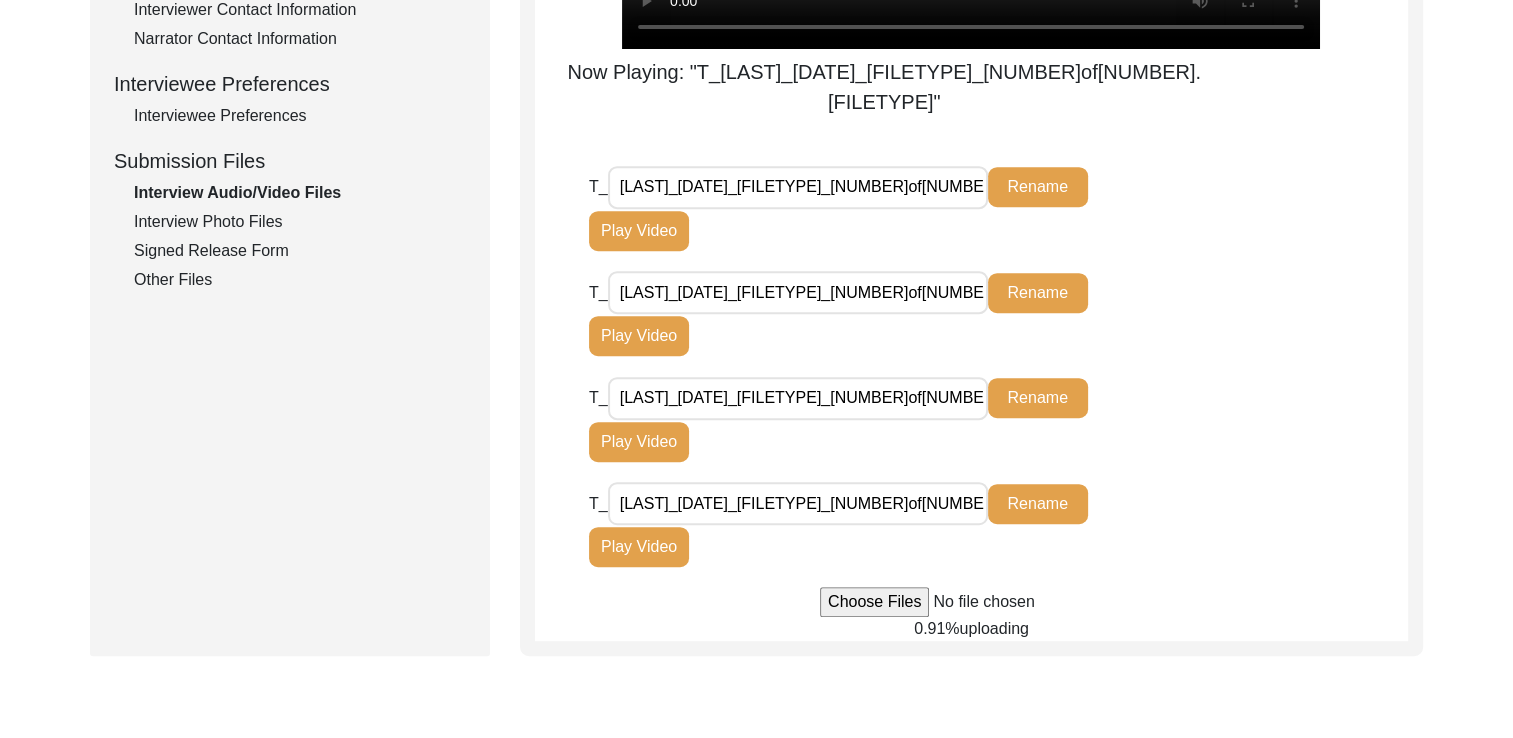click on "T_[LAST]_[DATE]_[FILETYPE]_[NUMBER]of[NUMBER].[FILETYPE] Rename Play Video" at bounding box center [875, 208] 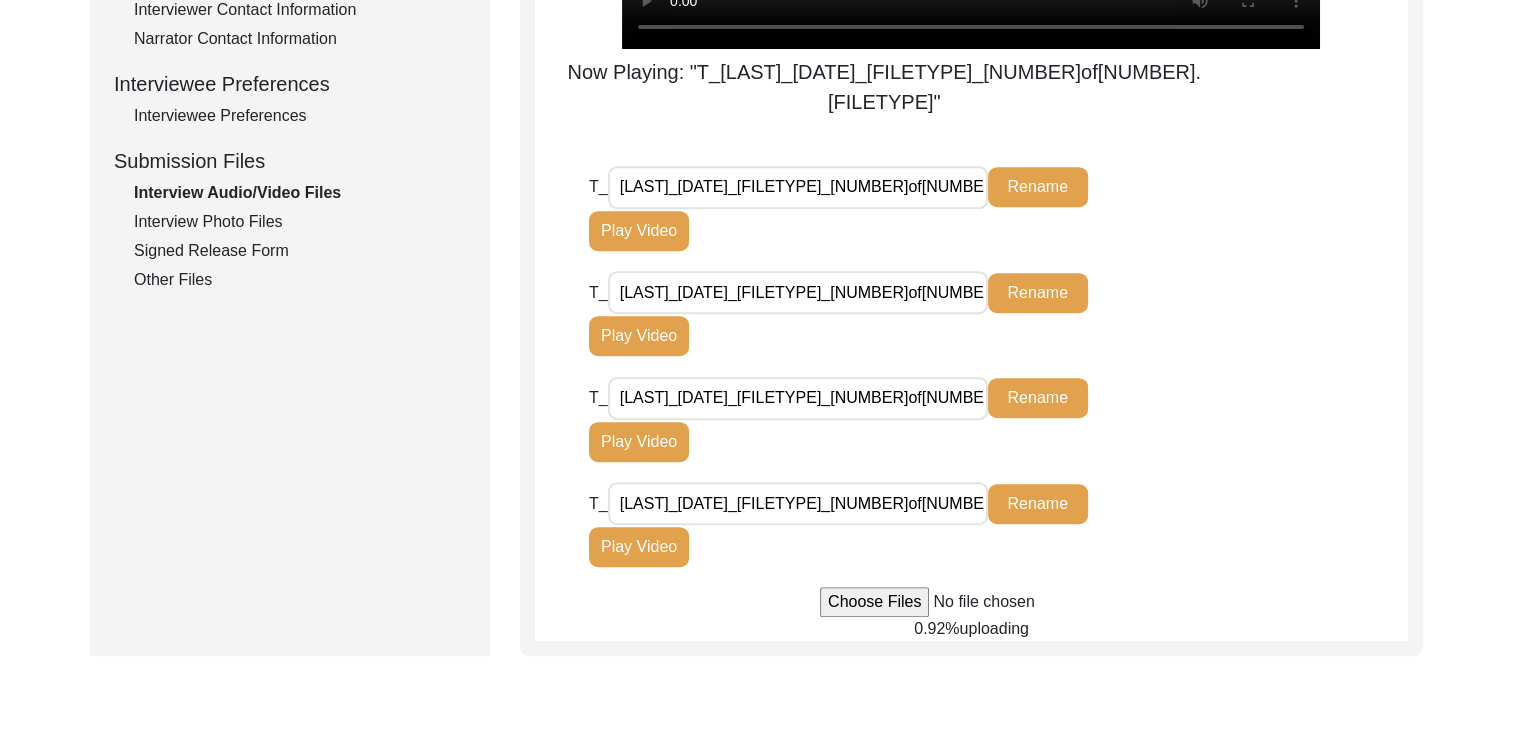click on "[LAST]_[DATE]_[FILETYPE]_[NUMBER]of[NUMBER].[FILETYPE]" at bounding box center (798, 398) 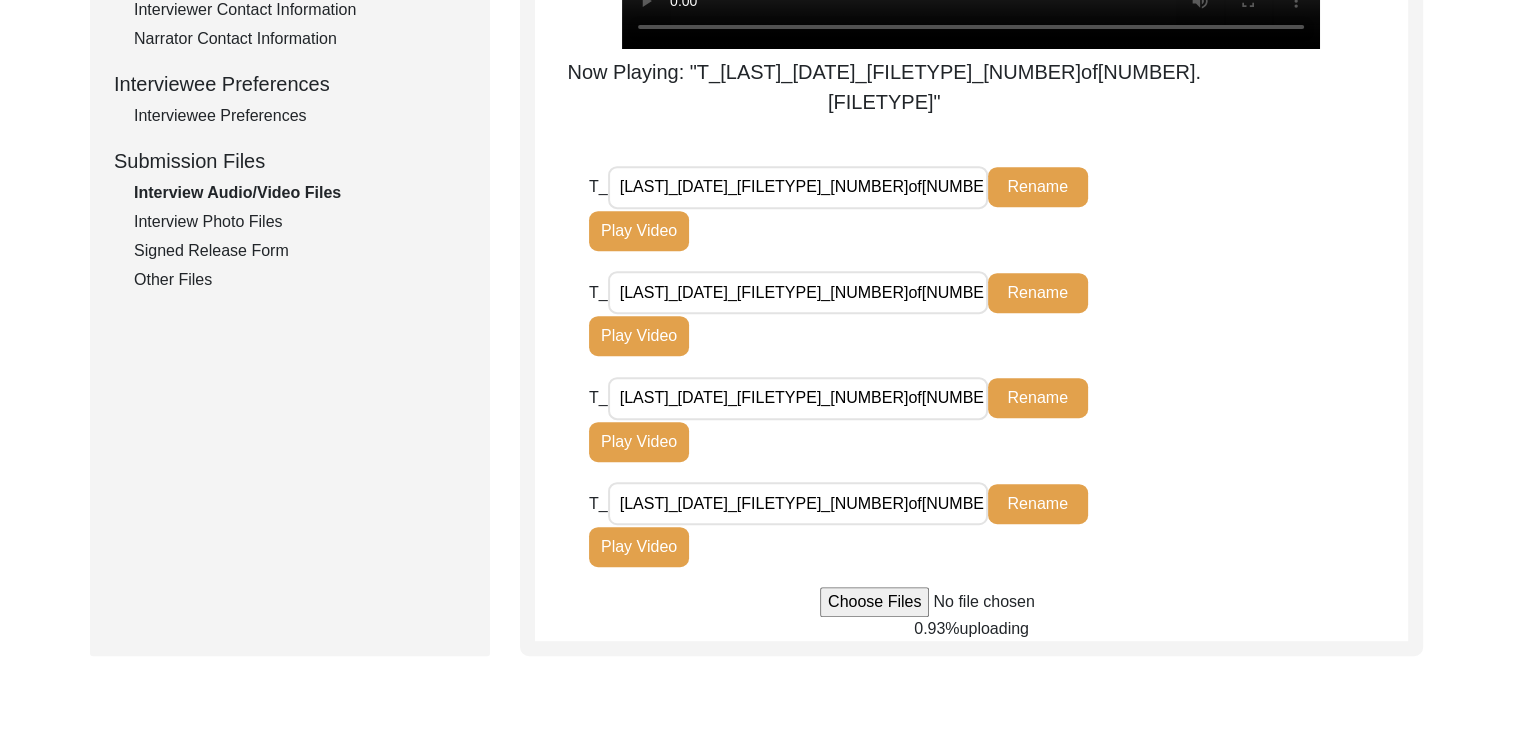 type on "[LAST]_[DATE]_[FILETYPE]_[NUMBER]of[NUMBER].[FILETYPE]" 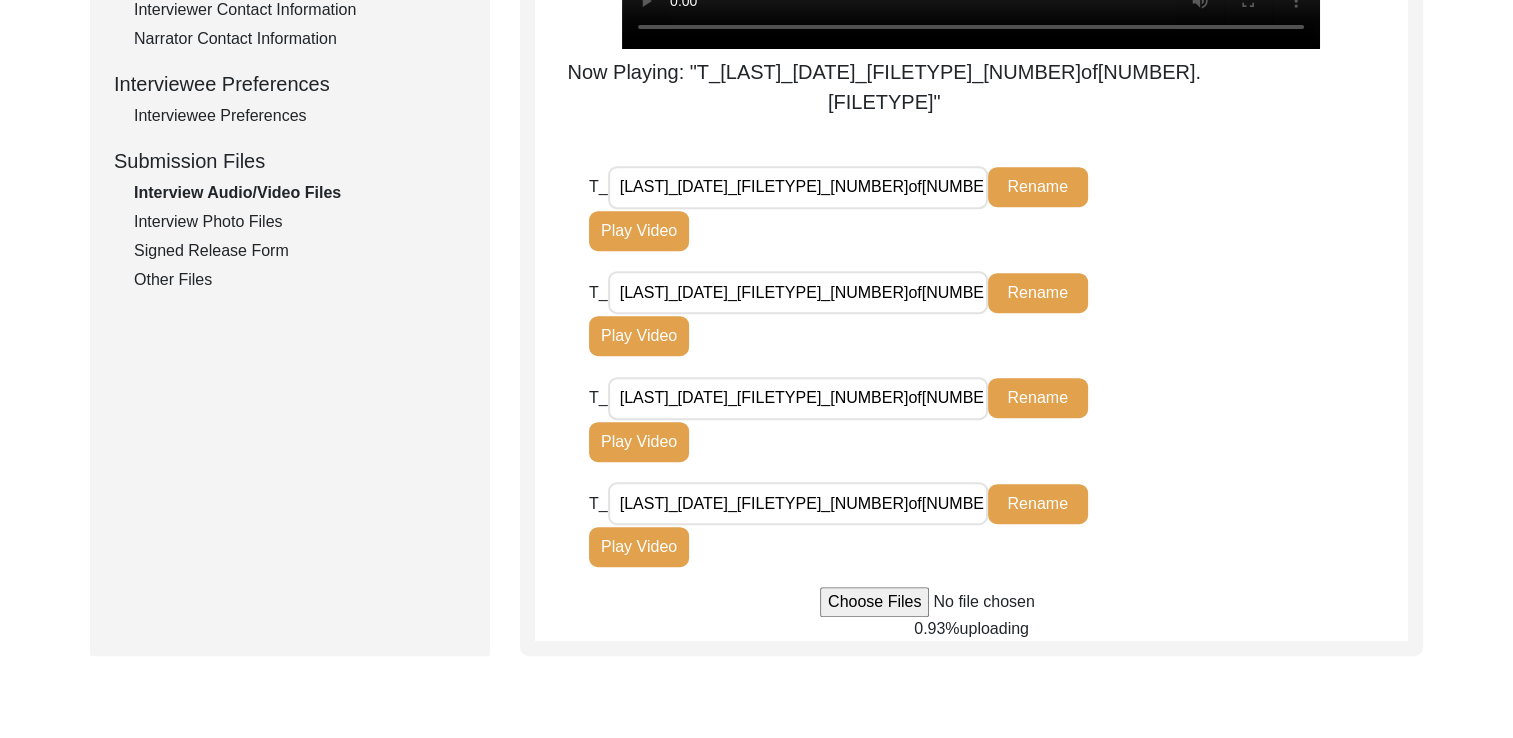 click on "T_[LAST]_[DATE]_[FILETYPE]_[NUMBER]of[NUMBER].[FILETYPE] Rename Play Video" at bounding box center [998, 324] 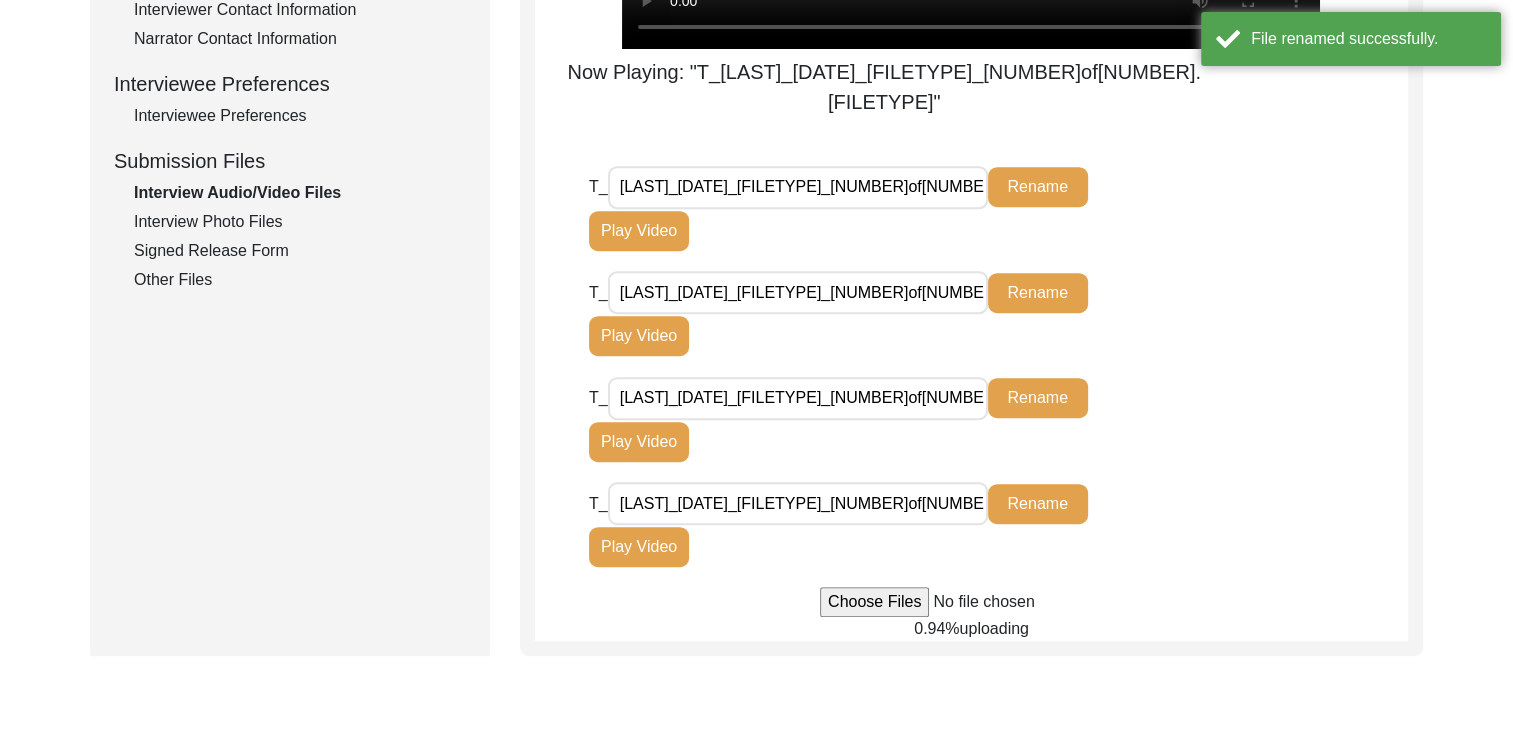 click on "[LAST]_[DATE]_[FILETYPE]_[NUMBER]of[NUMBER].[FILETYPE].[FILETYPE]" at bounding box center [798, 292] 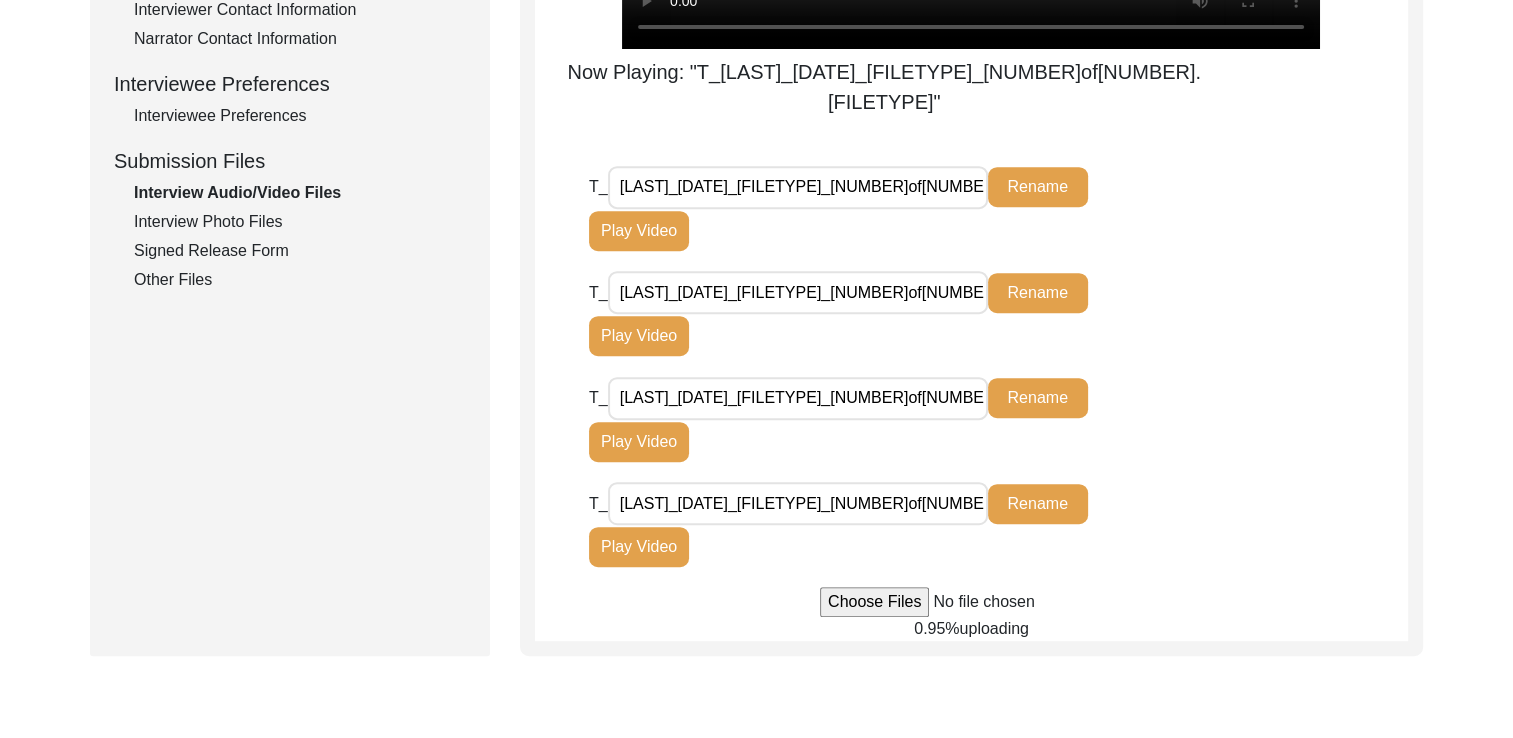 click on "[LAST]_[DATE]_[FILETYPE]_[NUMBER]of[NUMBER].[FILETYPE]" at bounding box center (798, 292) 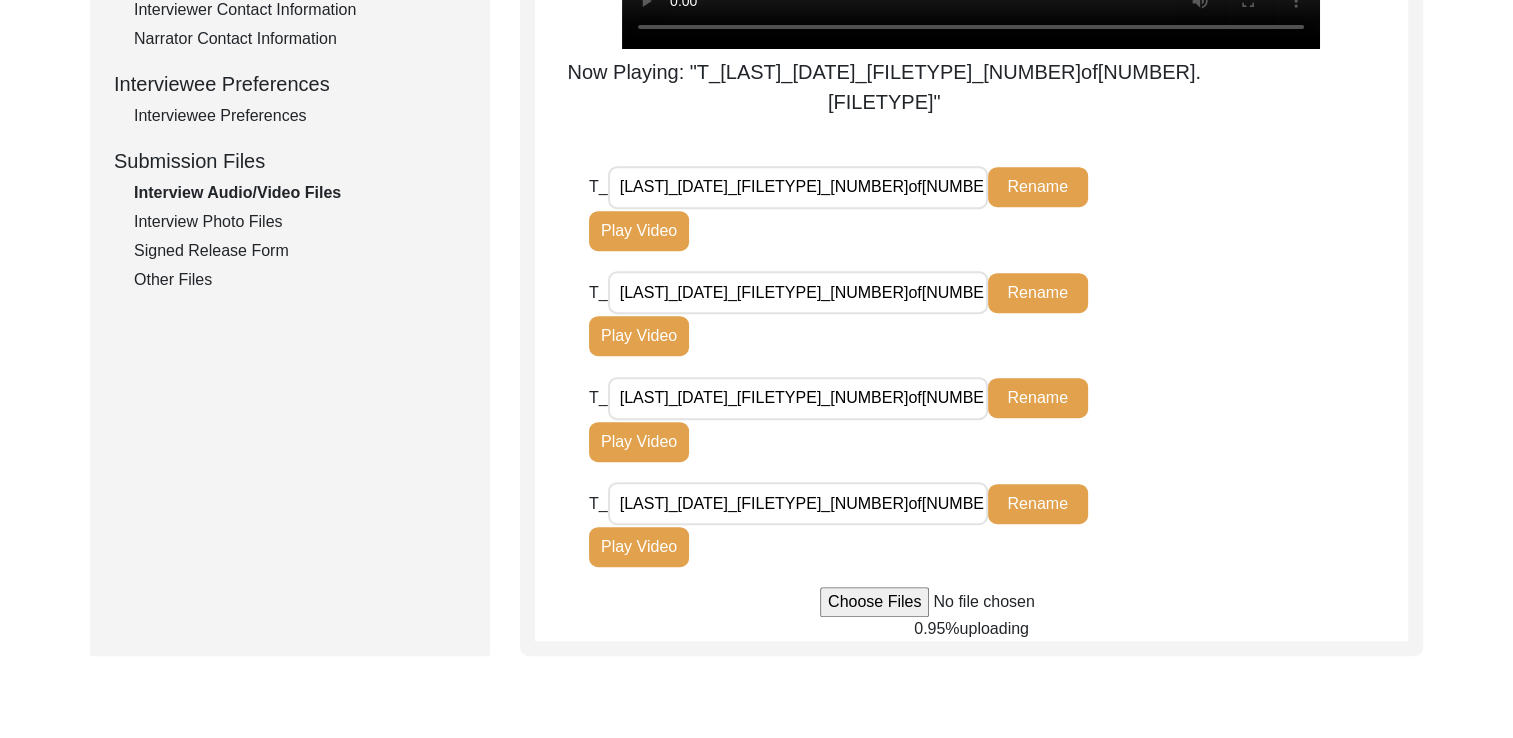 click on "T_[LAST]_[DATE]_[FILETYPE]_[NUMBER]of[NUMBER].[FILETYPE] Rename Play Video" at bounding box center [998, 324] 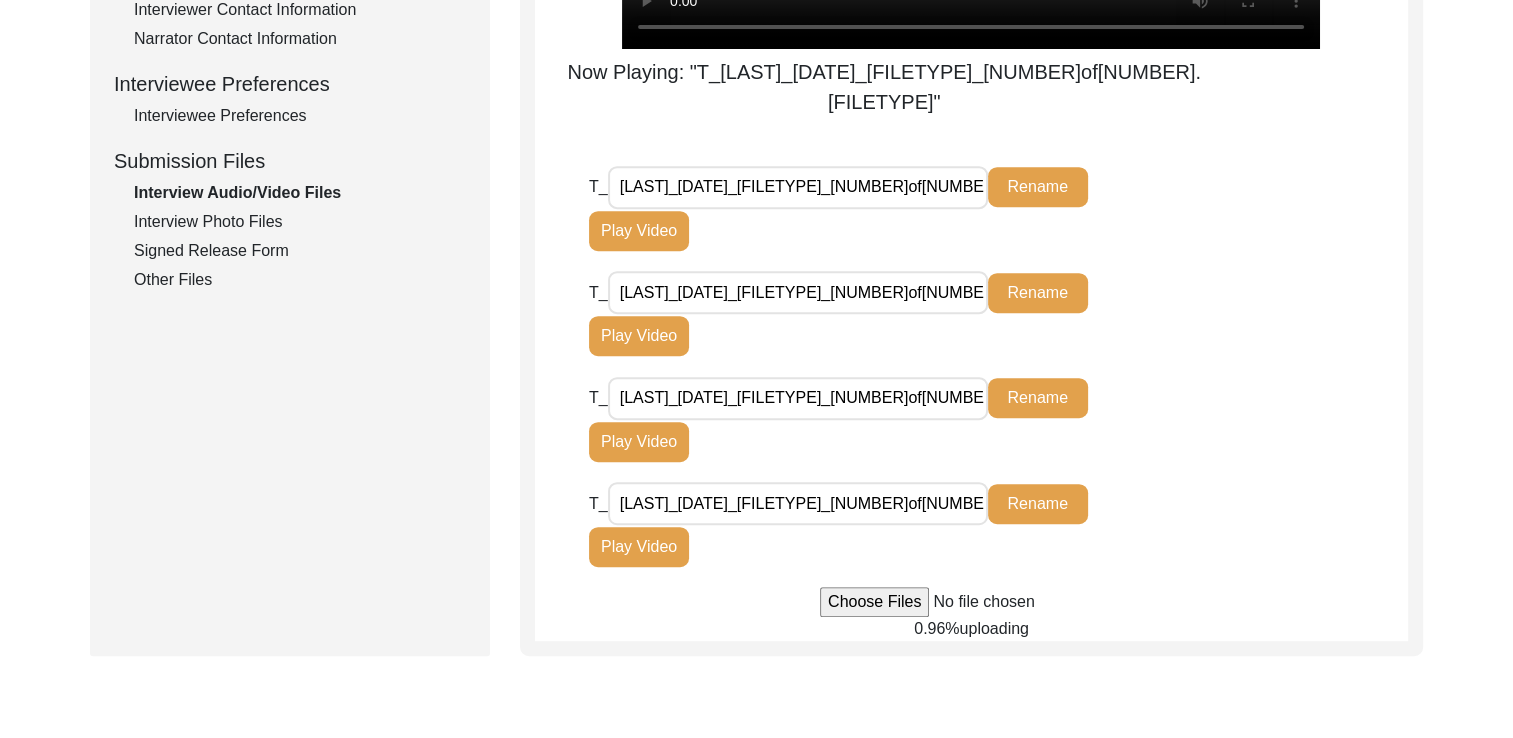 click on "[LAST]_[DATE]_[FILETYPE]_[NUMBER]of[NUMBER].[FILETYPE]" at bounding box center [798, 187] 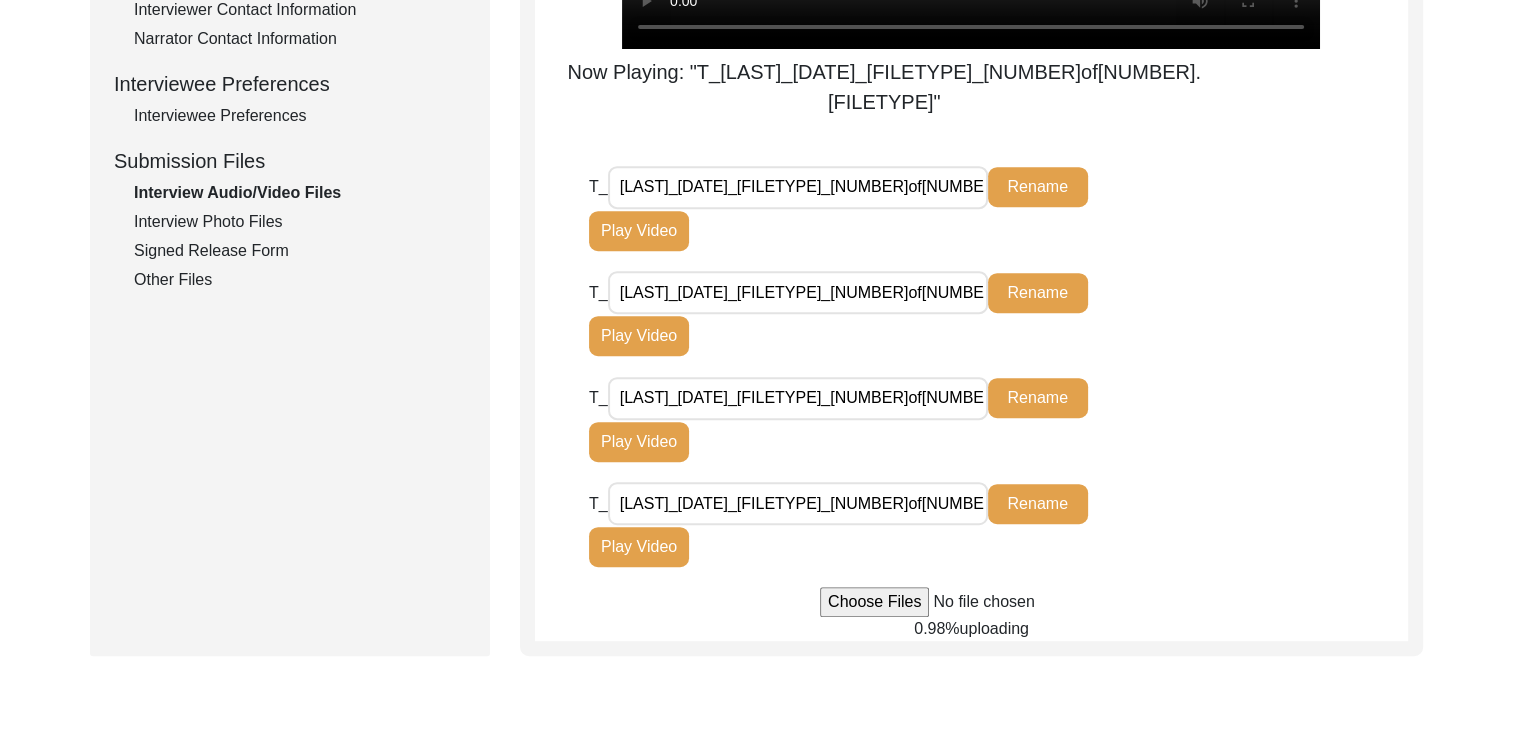 click on "[LAST]_[DATE]_[FILETYPE]_[NUMBER]of[NUMBER].[FILETYPE]" at bounding box center (798, 187) 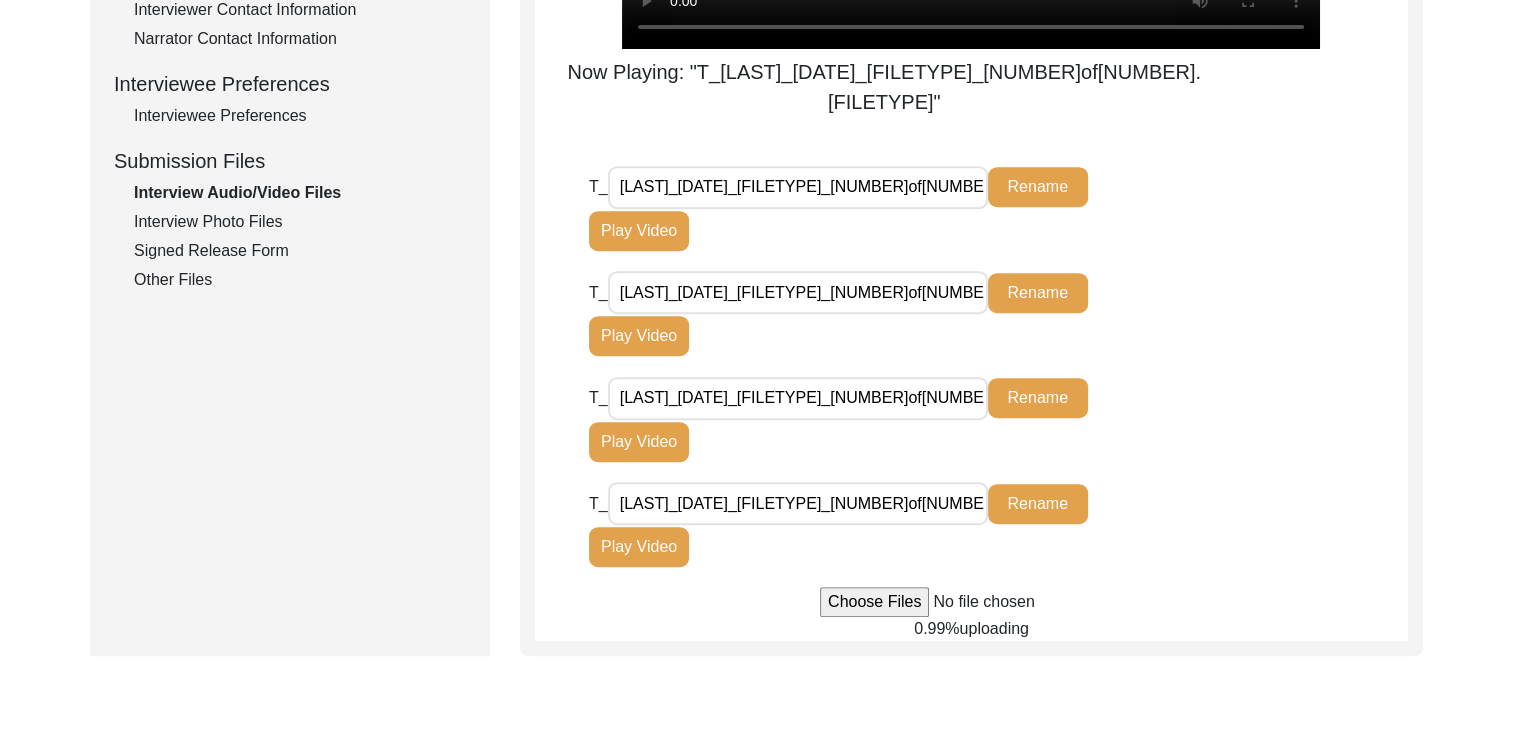 type on "[LAST]_[DATE]_[FILETYPE]_[NUMBER]of[NUMBER].[FILETYPE]" 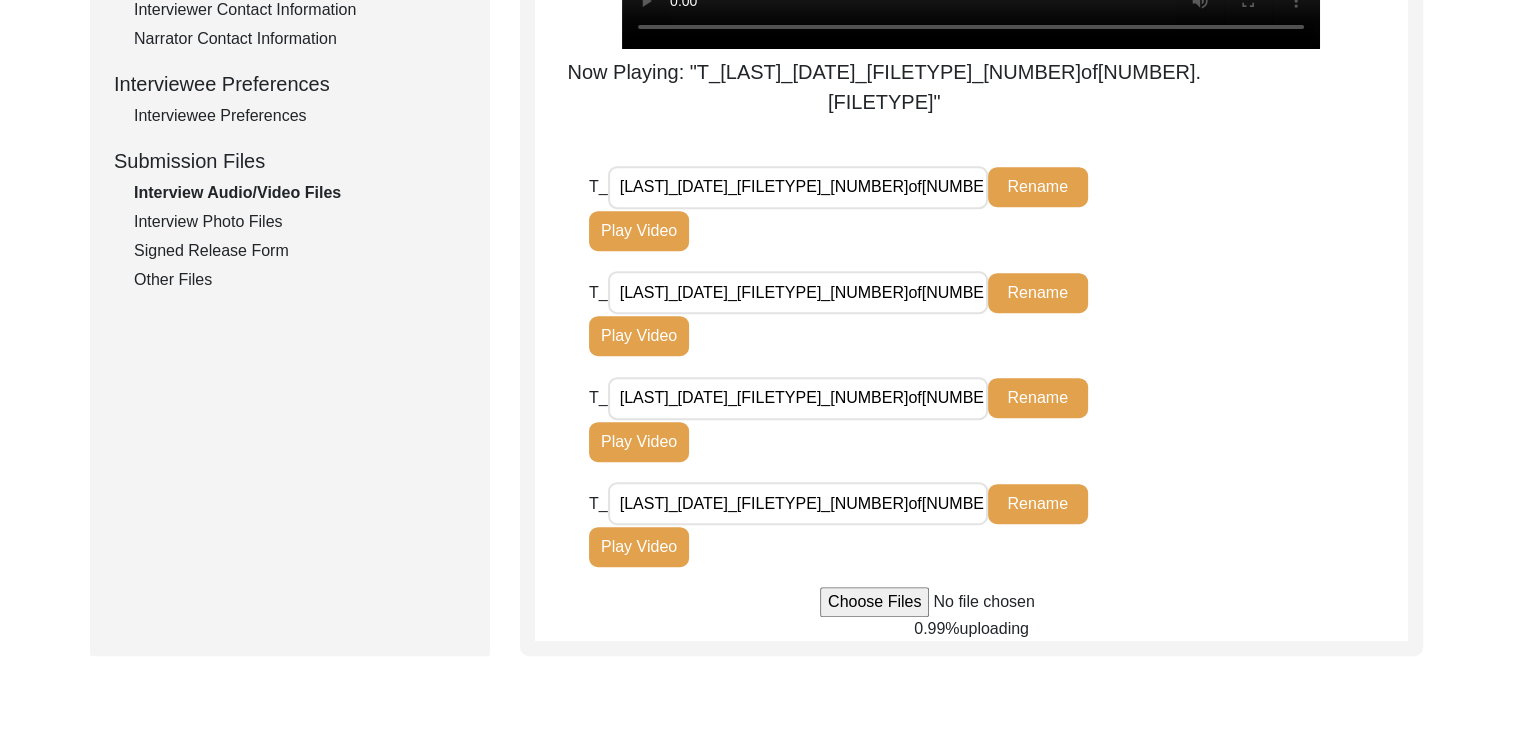 click on "T_[LAST]_[DATE]_[FILETYPE]_[NUMBER]of[NUMBER].[FILETYPE] Rename Play Video" at bounding box center (875, 208) 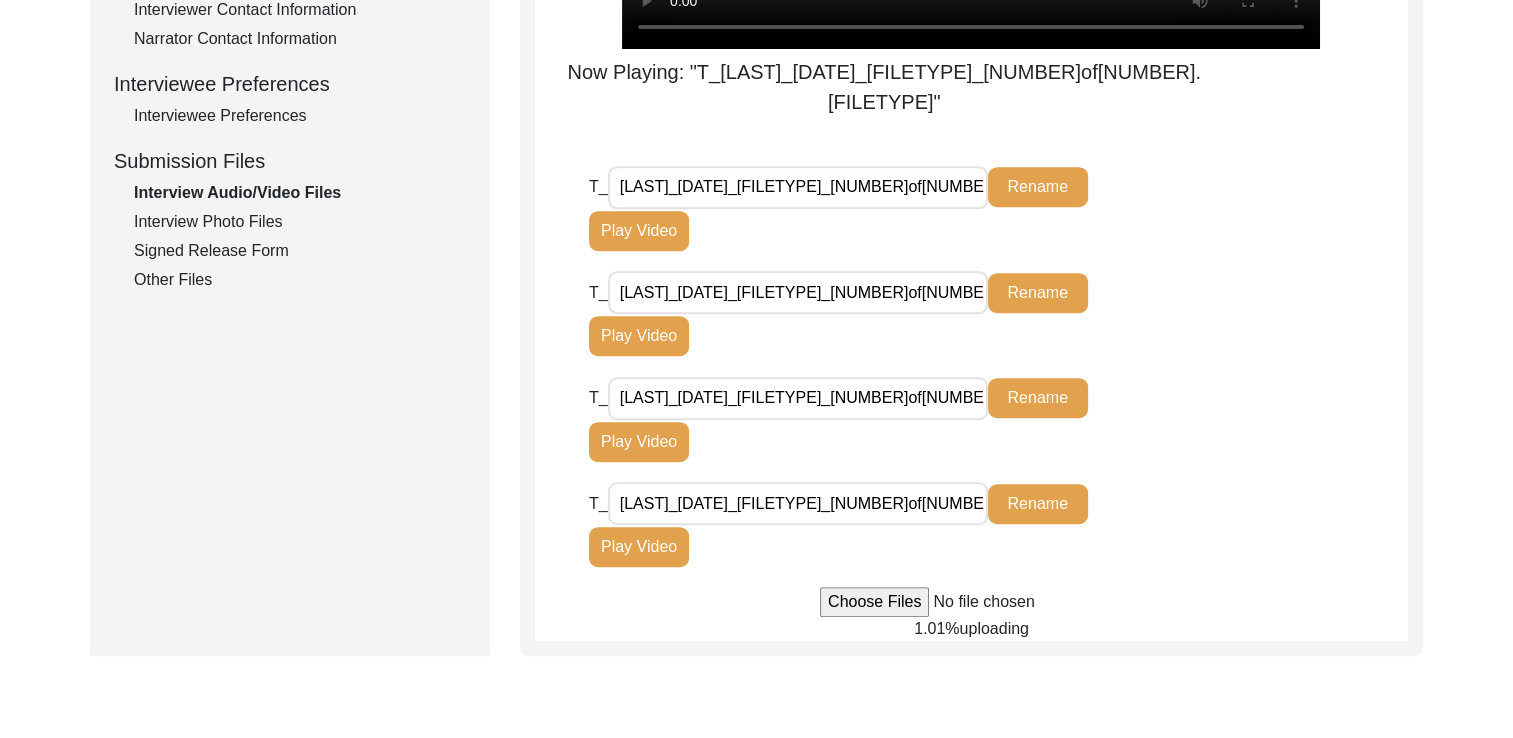 click on "[LAST]_[DATE]_[FILETYPE]_[NUMBER]of[NUMBER].[FILETYPE].[FILETYPE]" at bounding box center [798, 292] 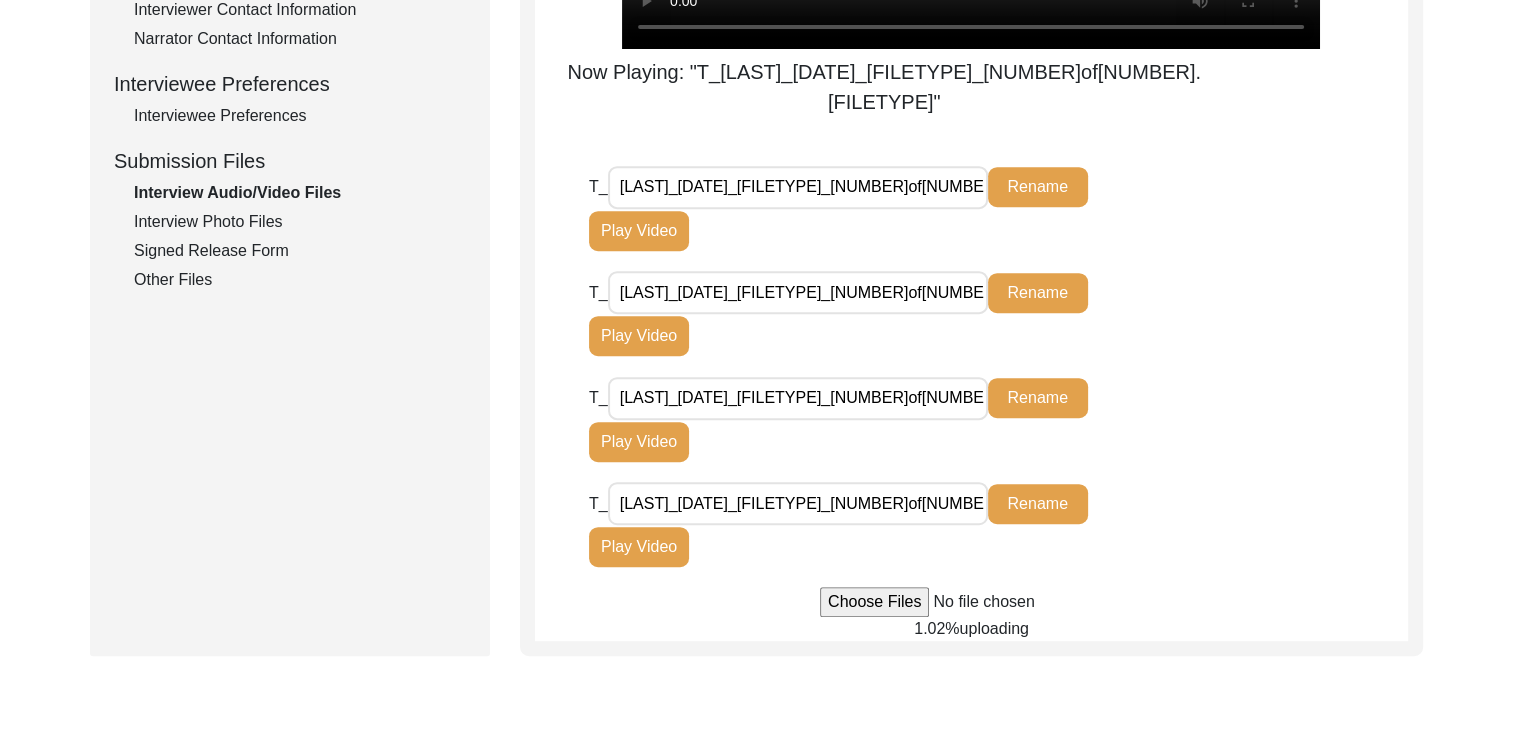 click on "T_[LAST]_[DATE]_[FILETYPE]_[NUMBER]of[NUMBER].[FILETYPE] Rename Play Video" at bounding box center (875, 208) 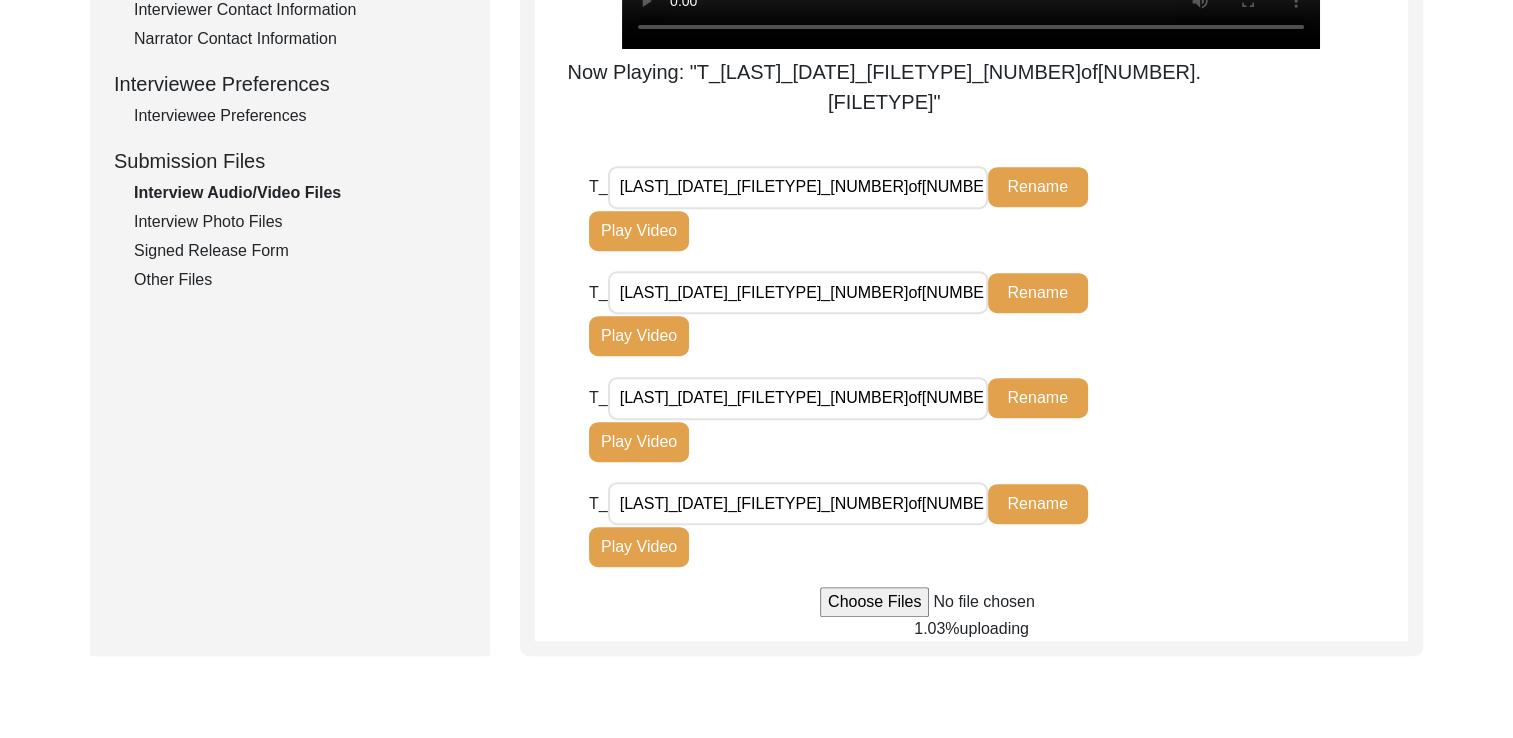 click on "[LAST]_[DATE]_[FILETYPE]_[NUMBER]of[NUMBER].[FILETYPE]" at bounding box center (798, 292) 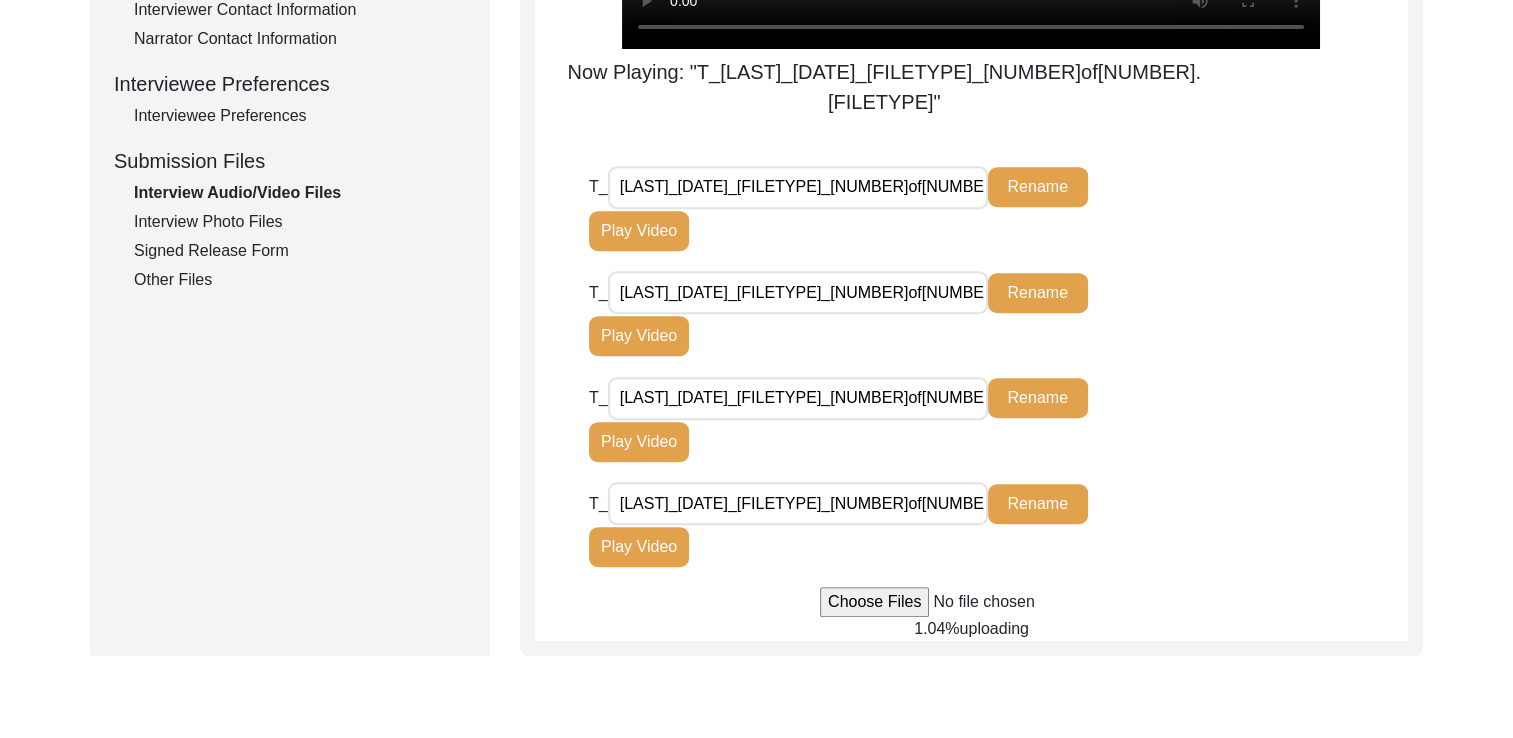 type on "[LAST]_[DATE]_[FILETYPE]_[NUMBER]of[NUMBER].[FILETYPE]" 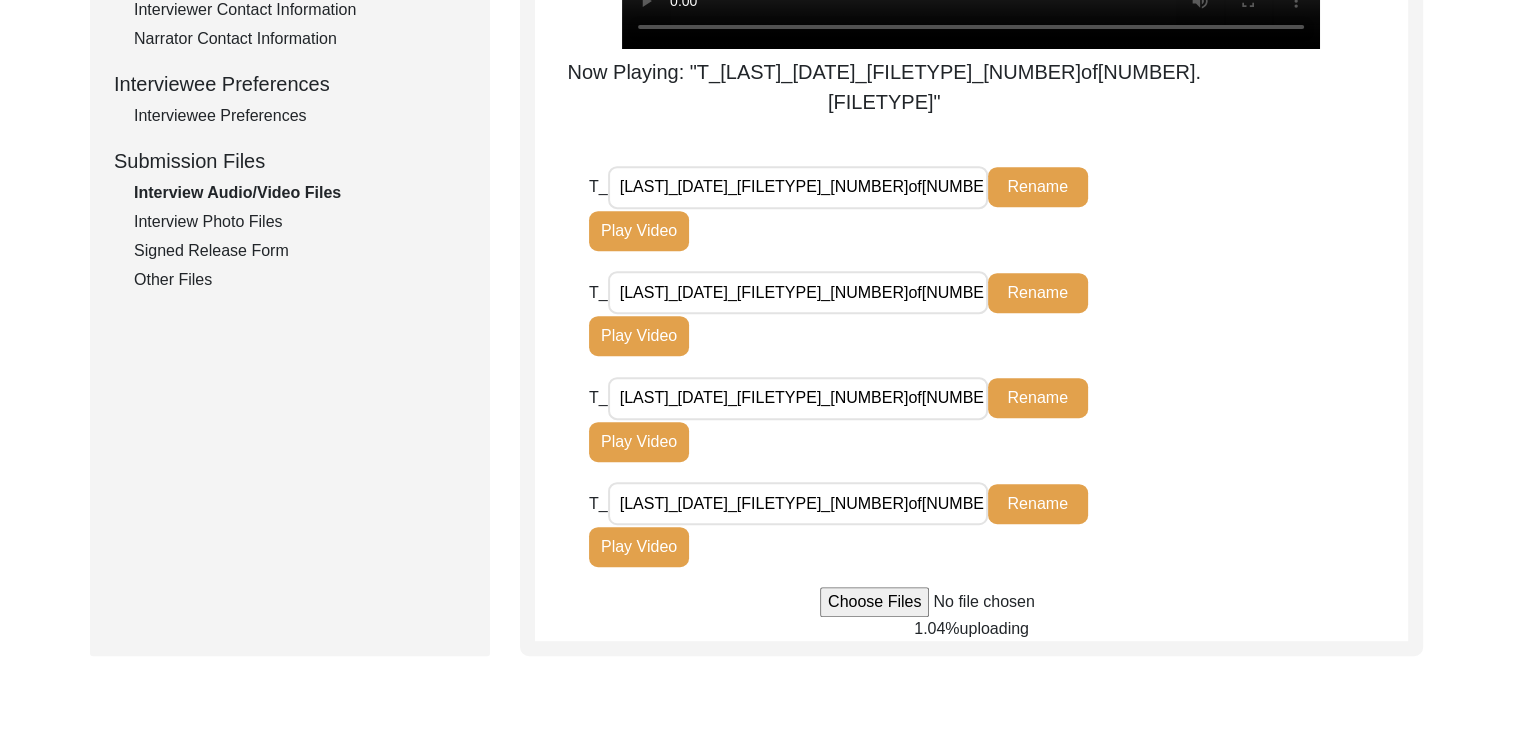 click on "[FIRST]_[LAST]_[DATE]_[FILETYPE]_[NUMBER]of[NUMBER].[FILETYPE]" at bounding box center [998, 429] 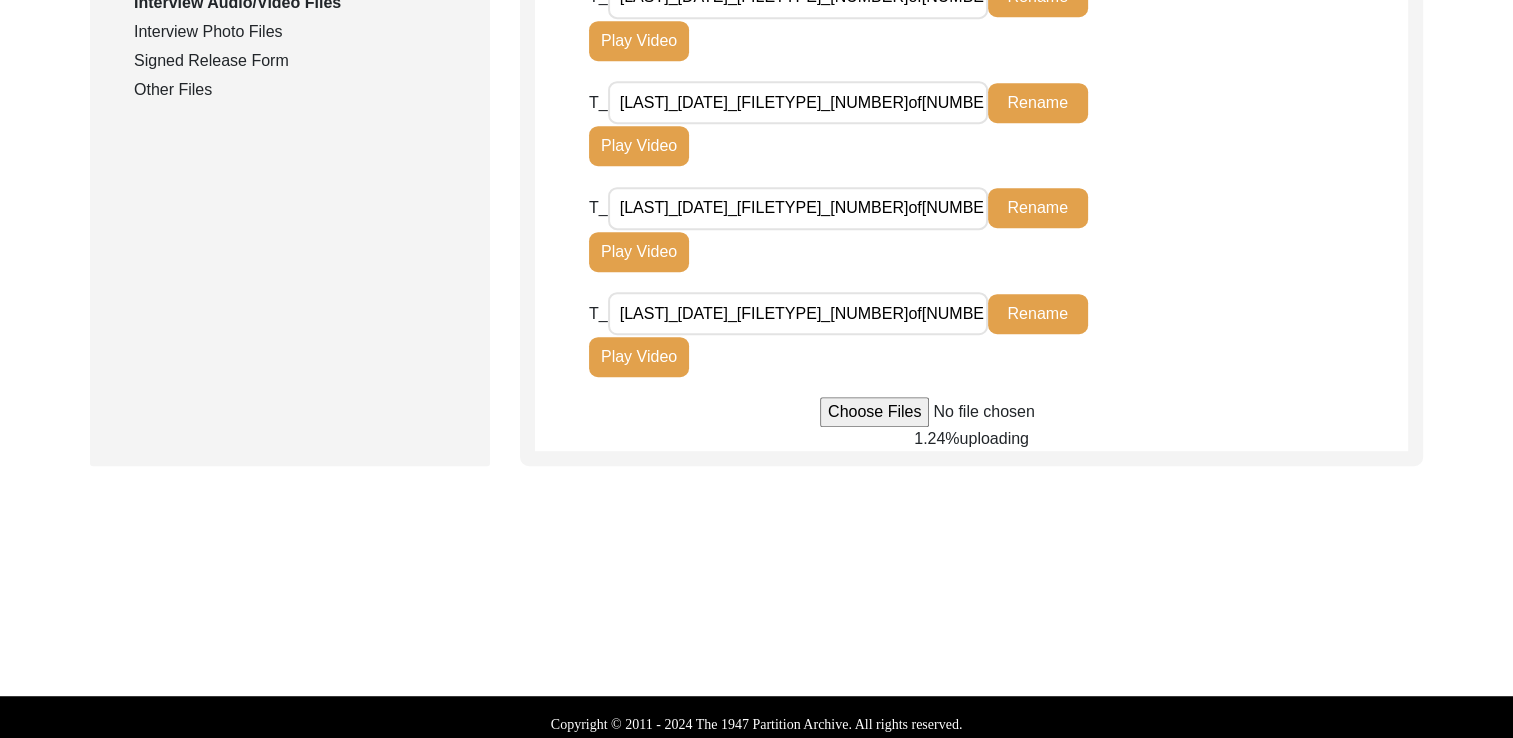 scroll, scrollTop: 1069, scrollLeft: 0, axis: vertical 